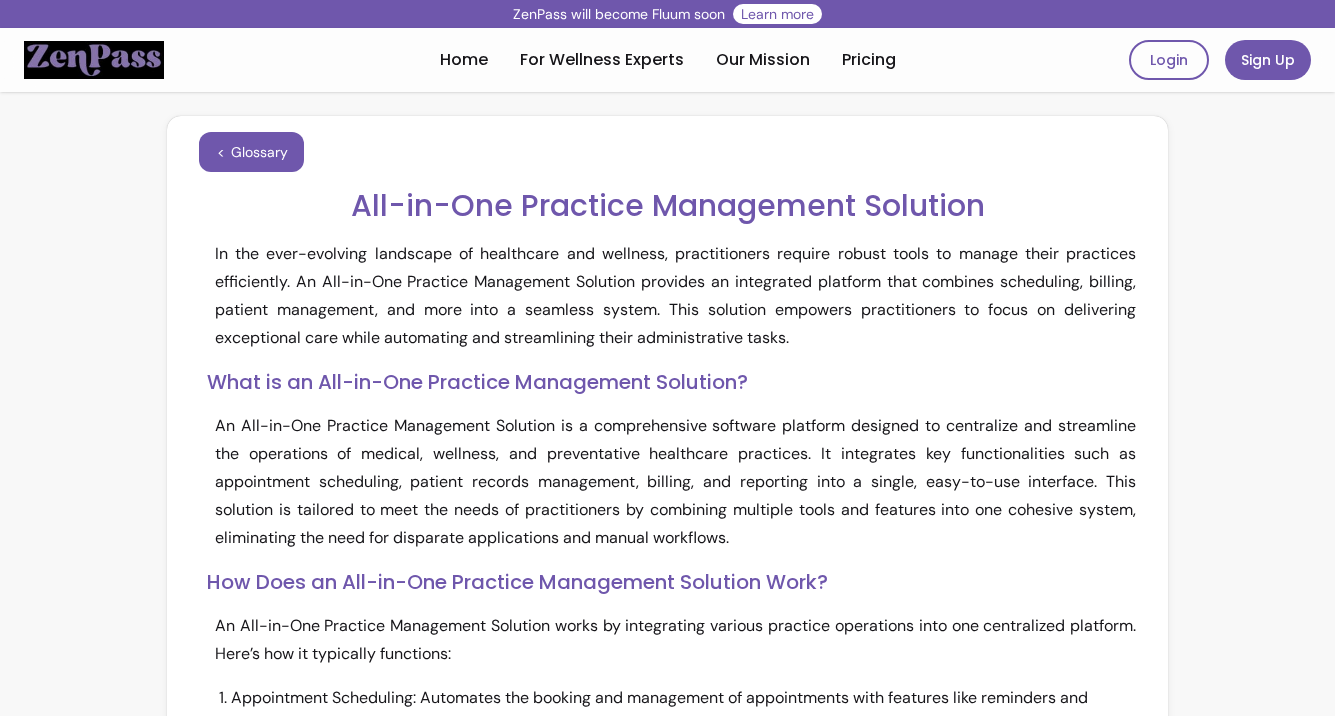 scroll, scrollTop: 0, scrollLeft: 0, axis: both 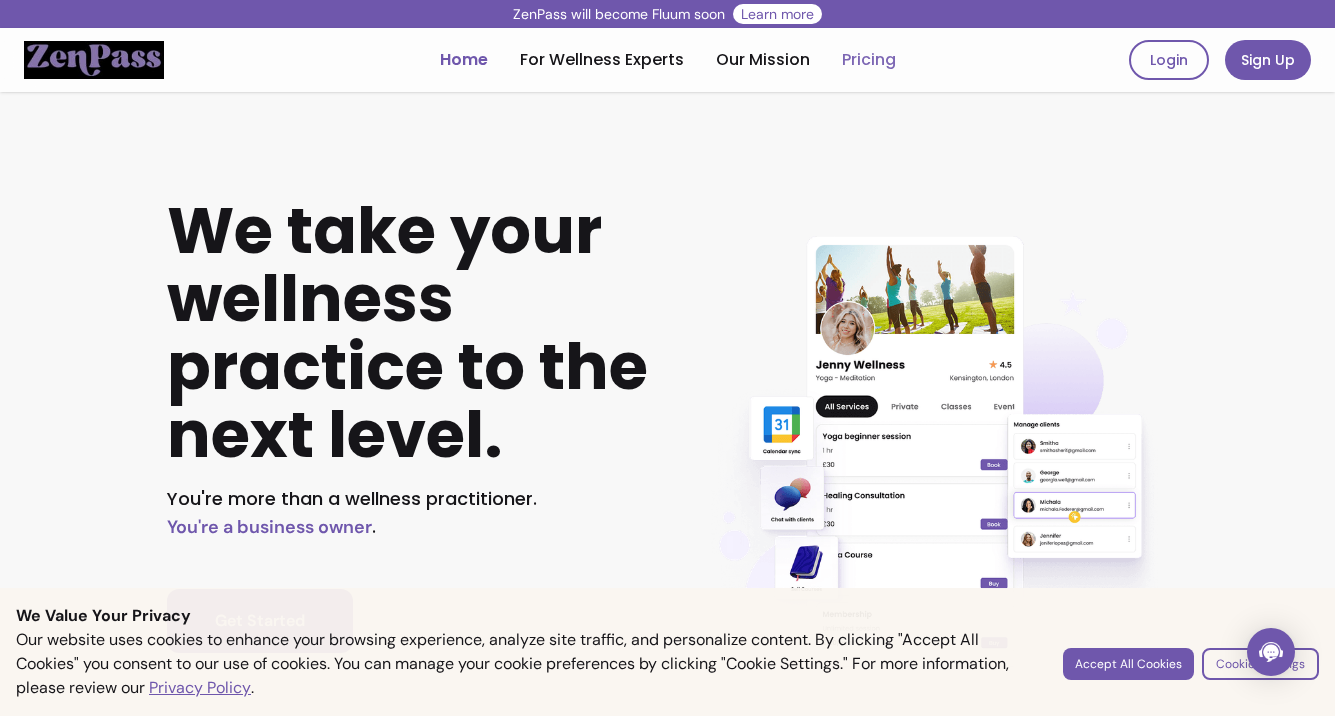 click on "Pricing" at bounding box center [869, 60] 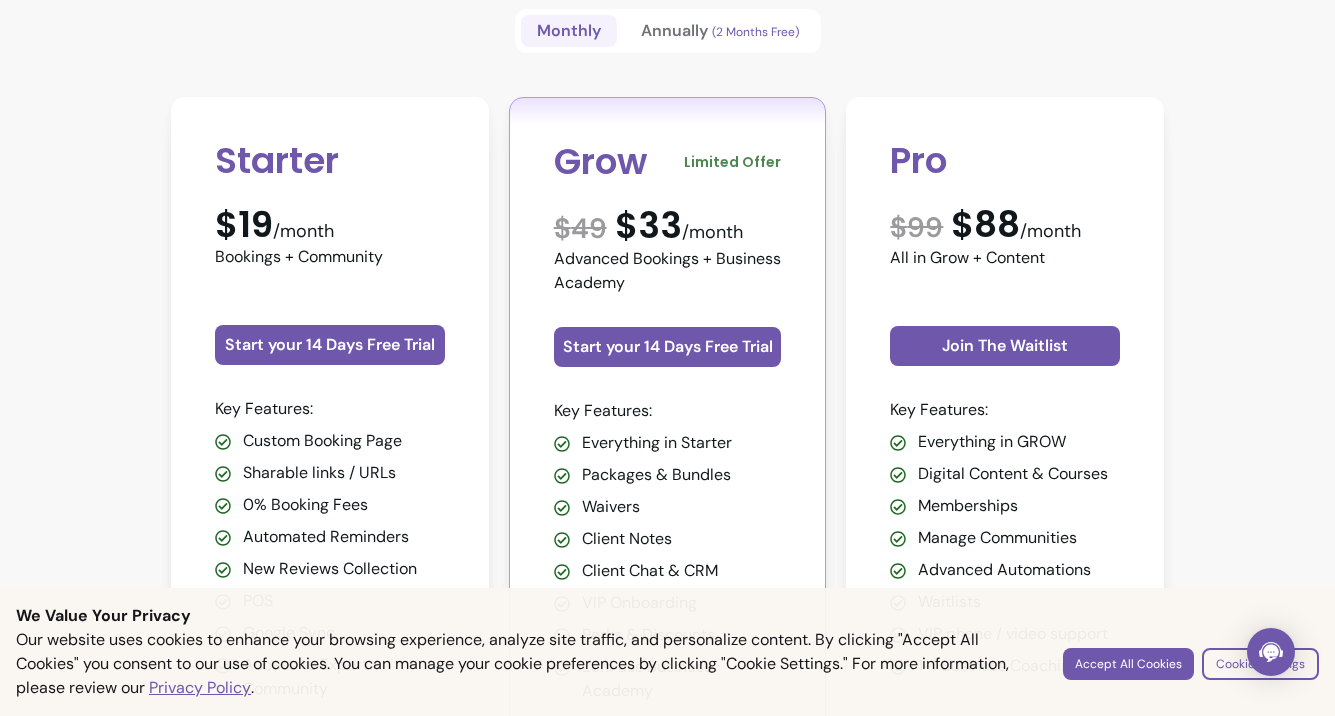 scroll, scrollTop: 638, scrollLeft: 0, axis: vertical 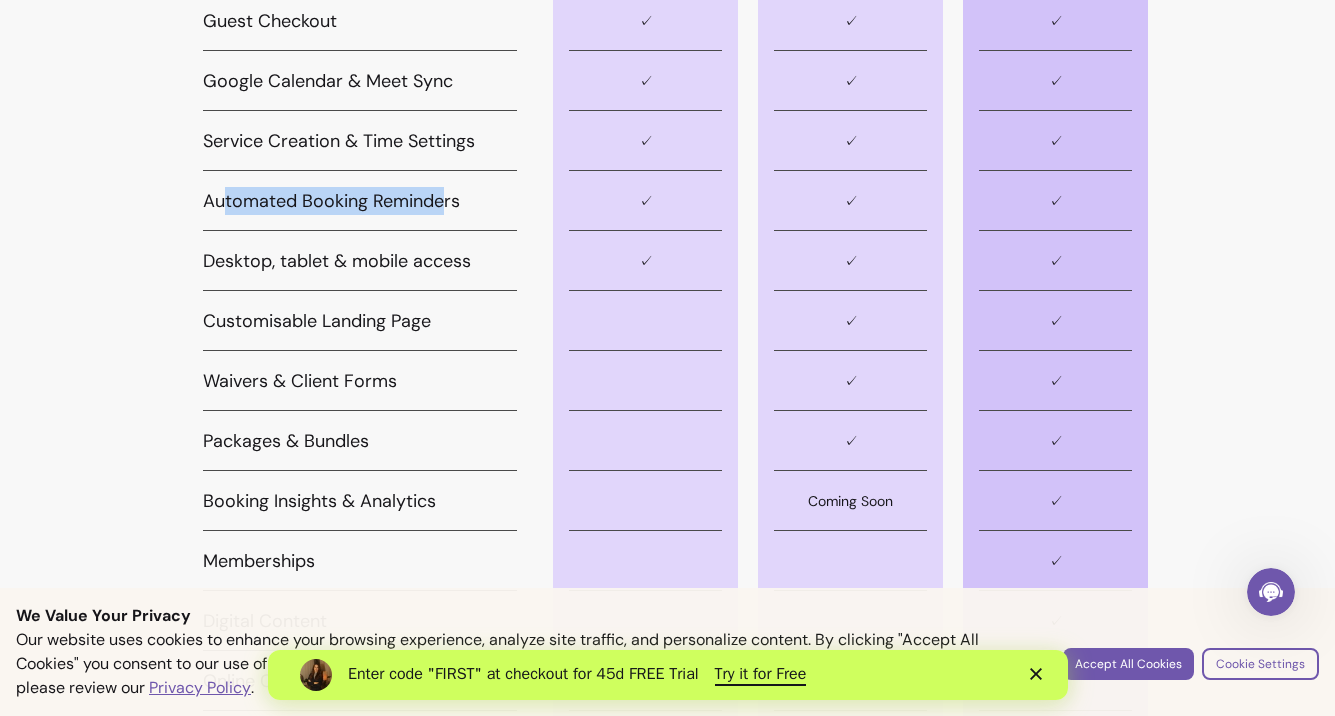 drag, startPoint x: 226, startPoint y: 190, endPoint x: 454, endPoint y: 190, distance: 228 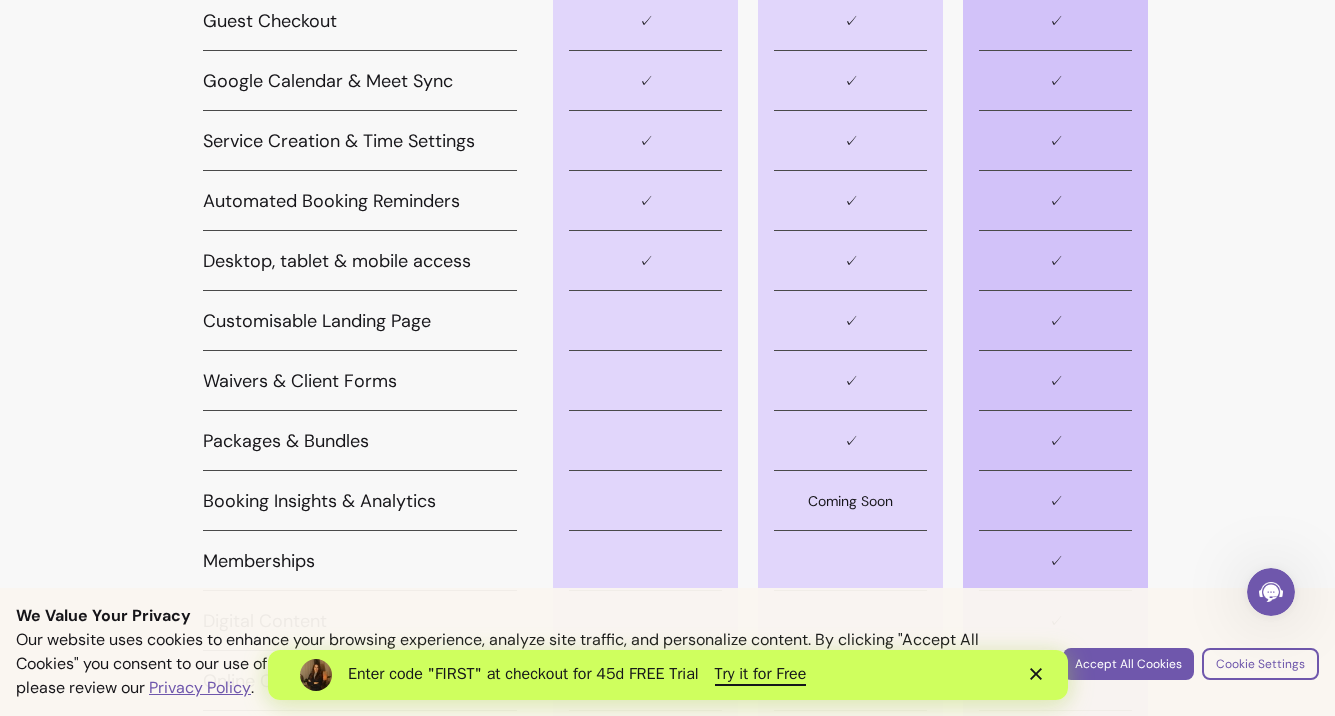click on "Automated Booking Reminders" at bounding box center [360, 201] 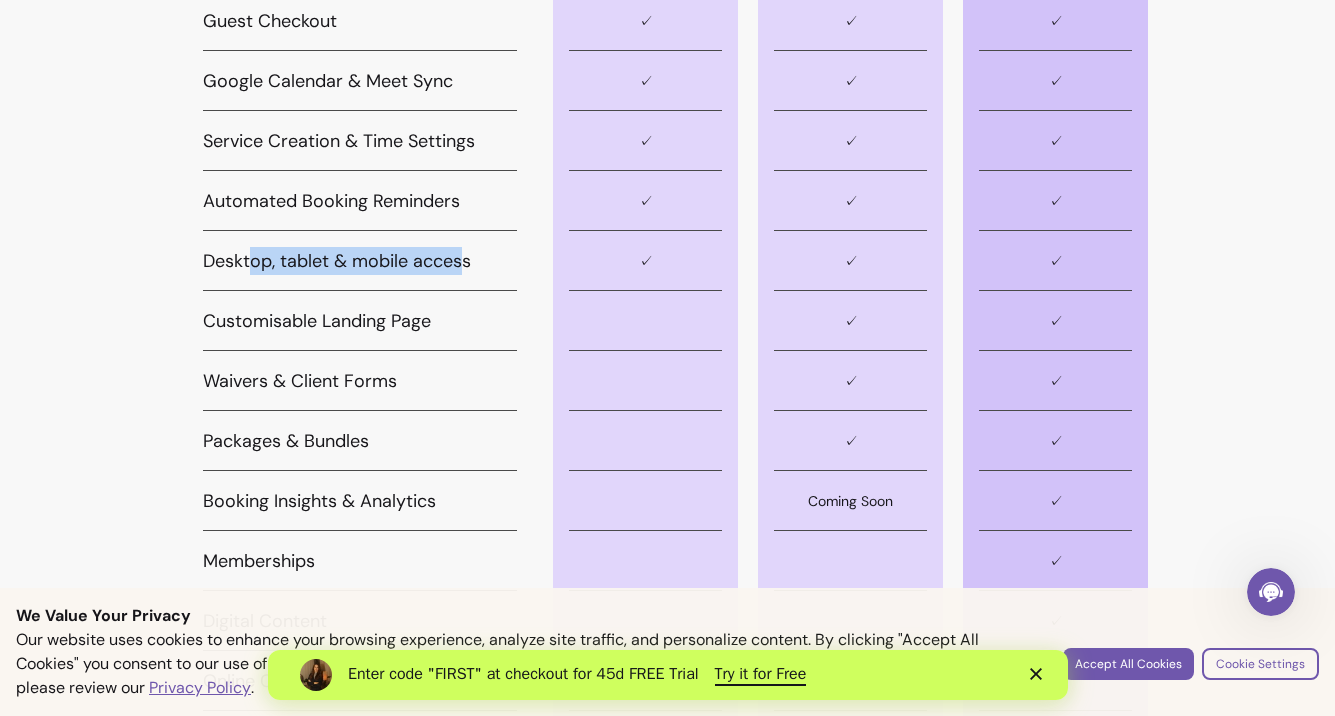 drag, startPoint x: 254, startPoint y: 250, endPoint x: 474, endPoint y: 251, distance: 220.00227 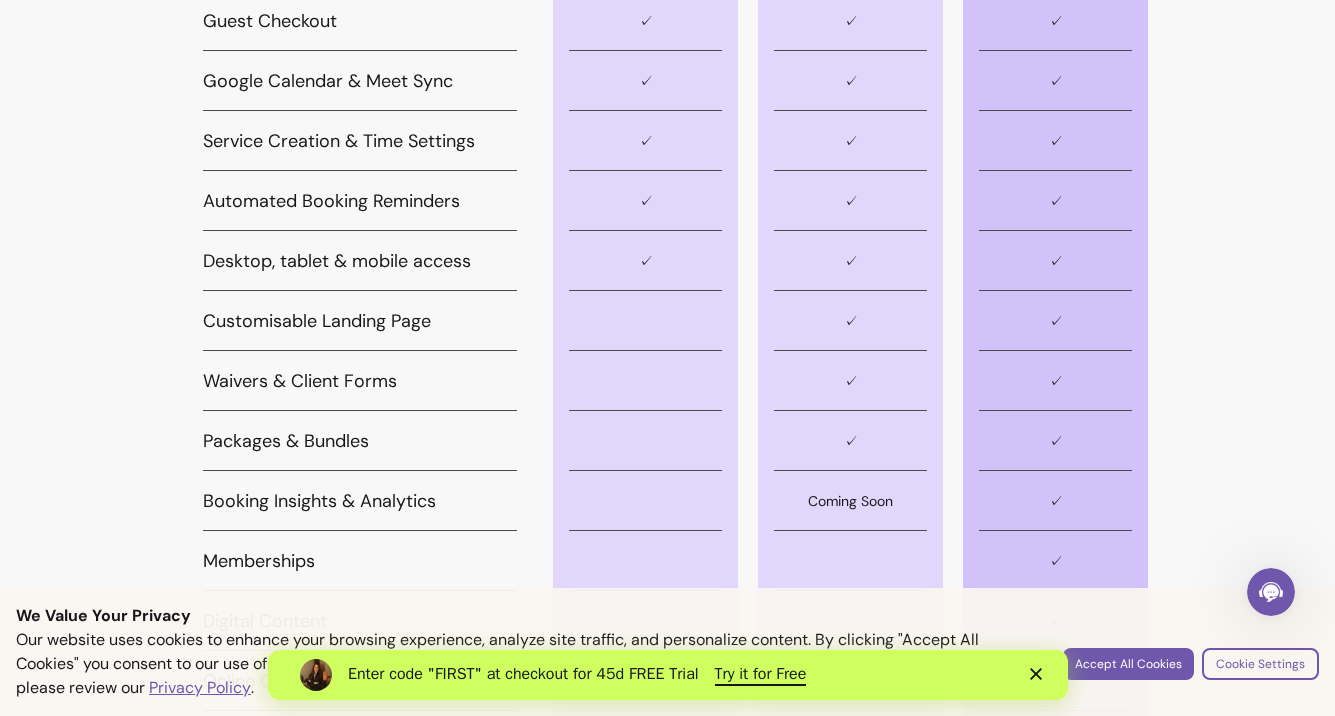 click on "Desktop, tablet & mobile access" at bounding box center (360, 261) 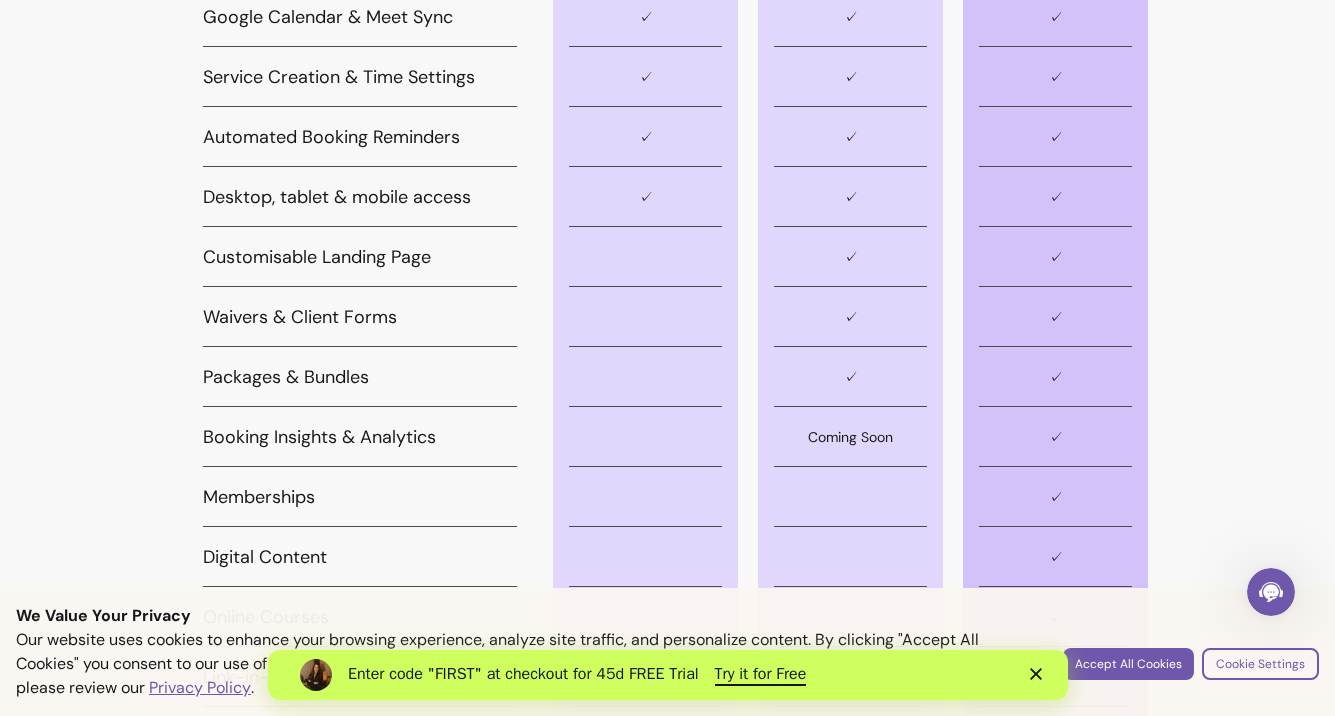scroll, scrollTop: 2874, scrollLeft: 0, axis: vertical 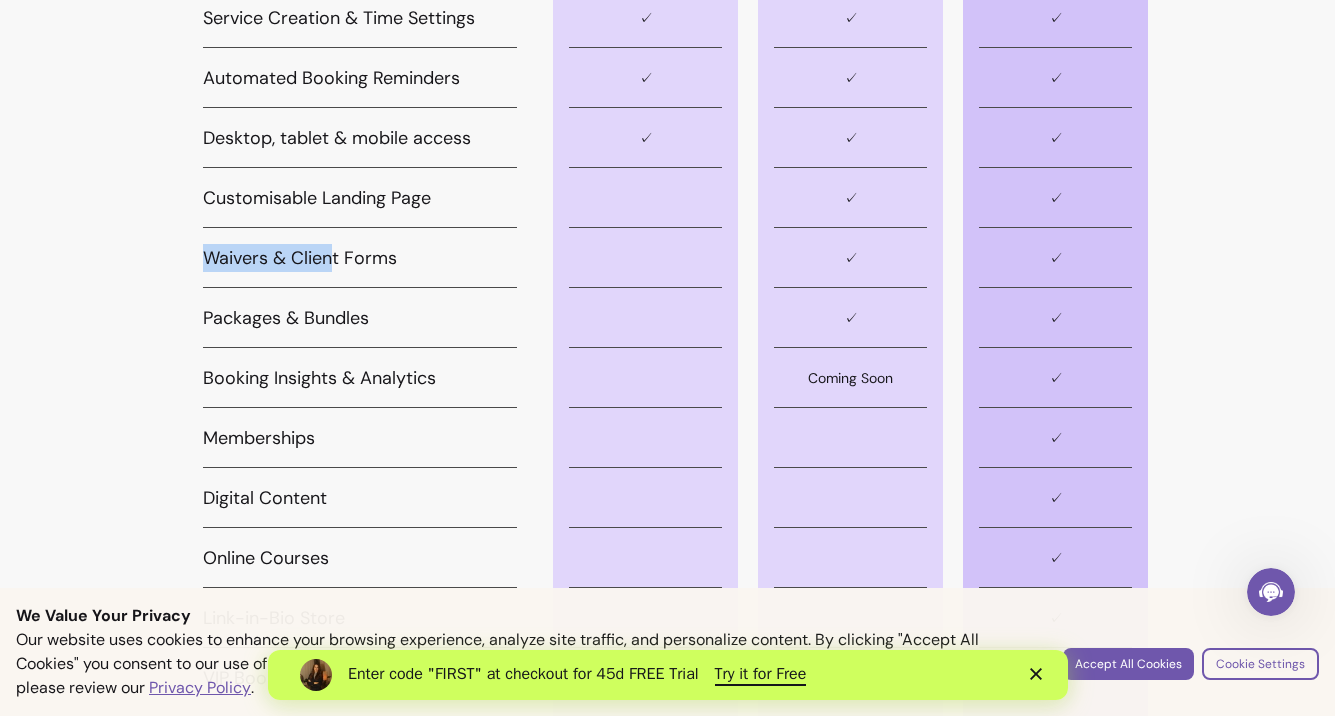 drag, startPoint x: 238, startPoint y: 264, endPoint x: 390, endPoint y: 264, distance: 152 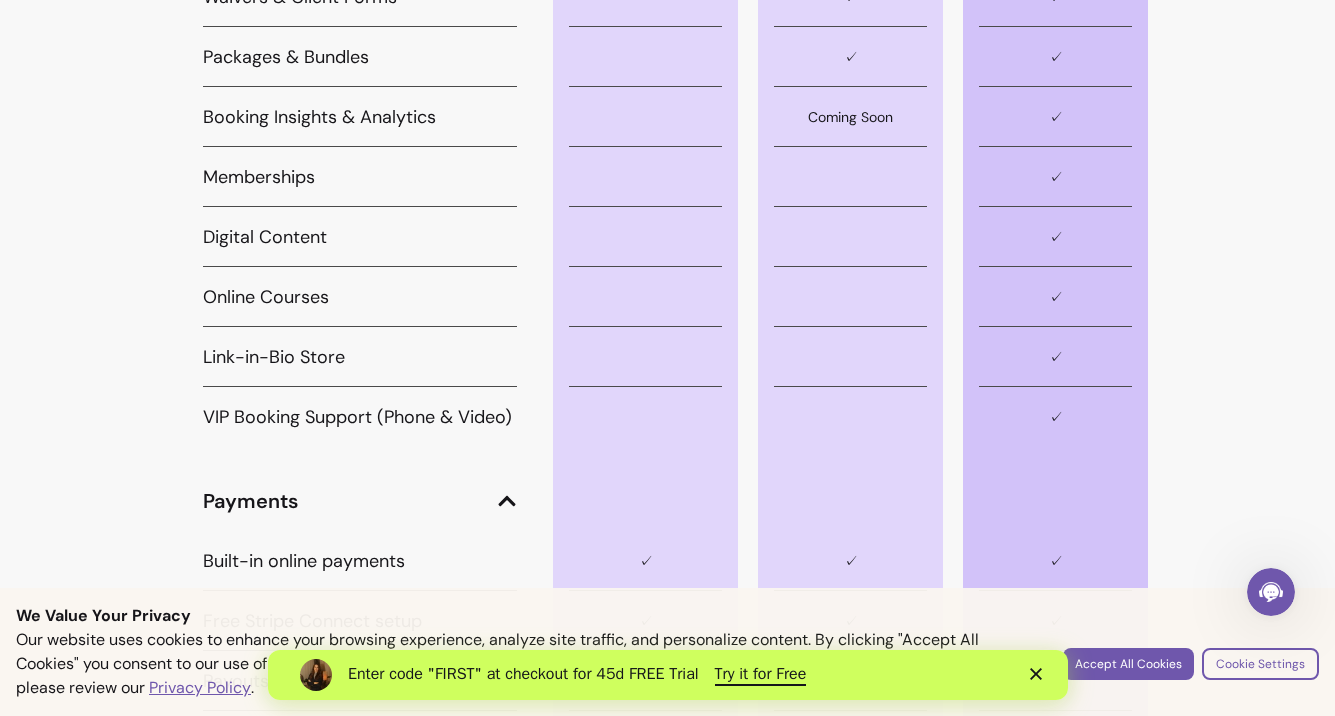 scroll, scrollTop: 3148, scrollLeft: 0, axis: vertical 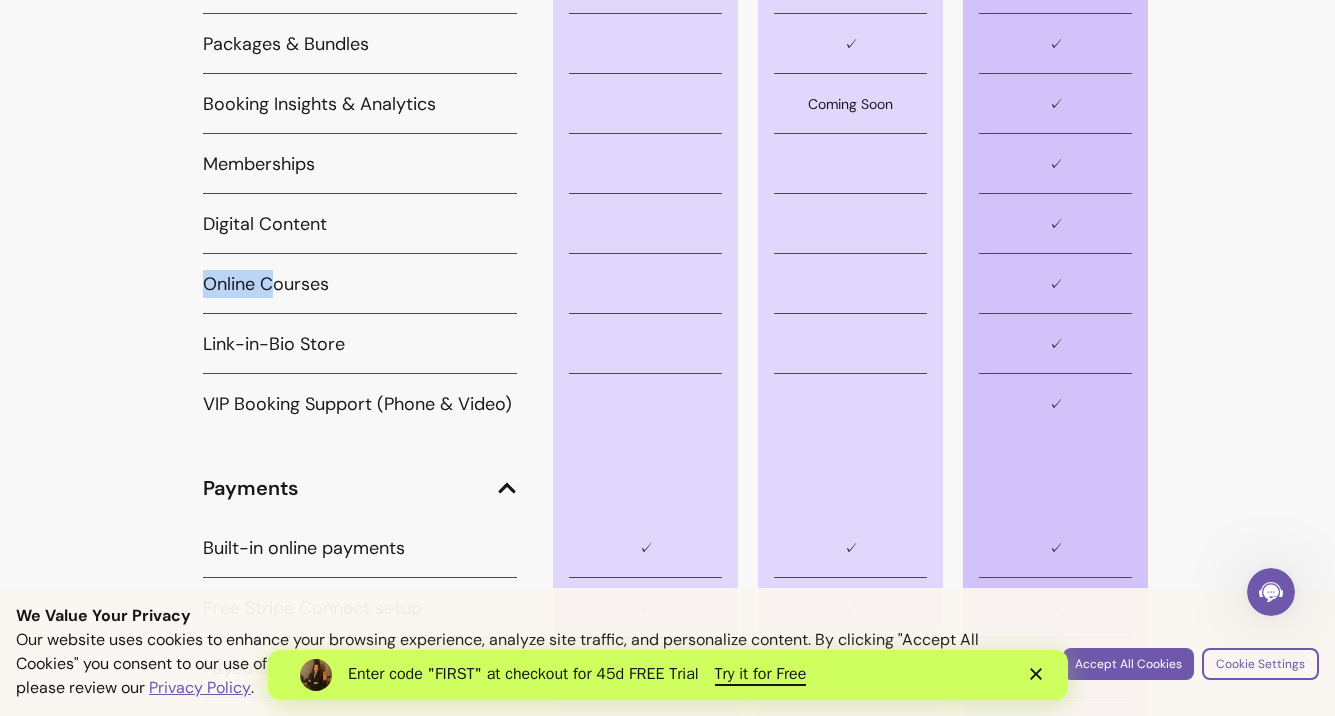 drag, startPoint x: 208, startPoint y: 283, endPoint x: 294, endPoint y: 283, distance: 86 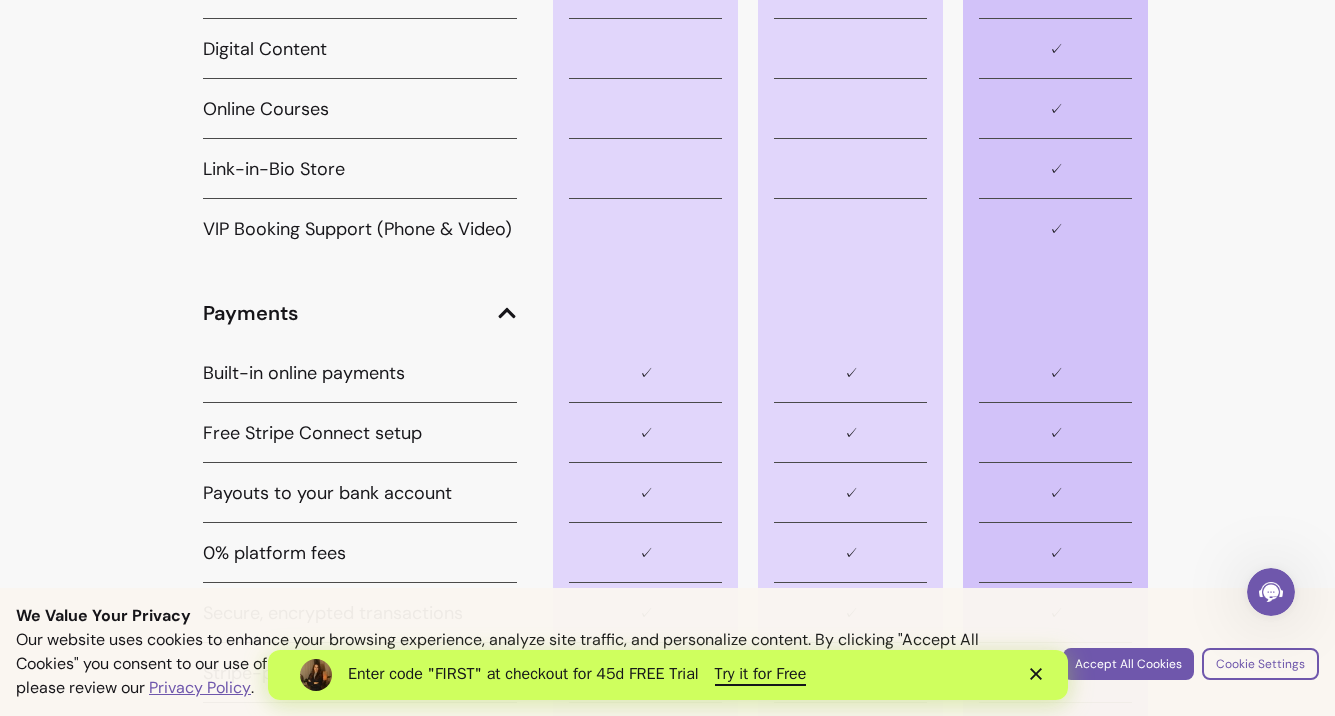 click on "Built-in online payments" at bounding box center (360, 373) 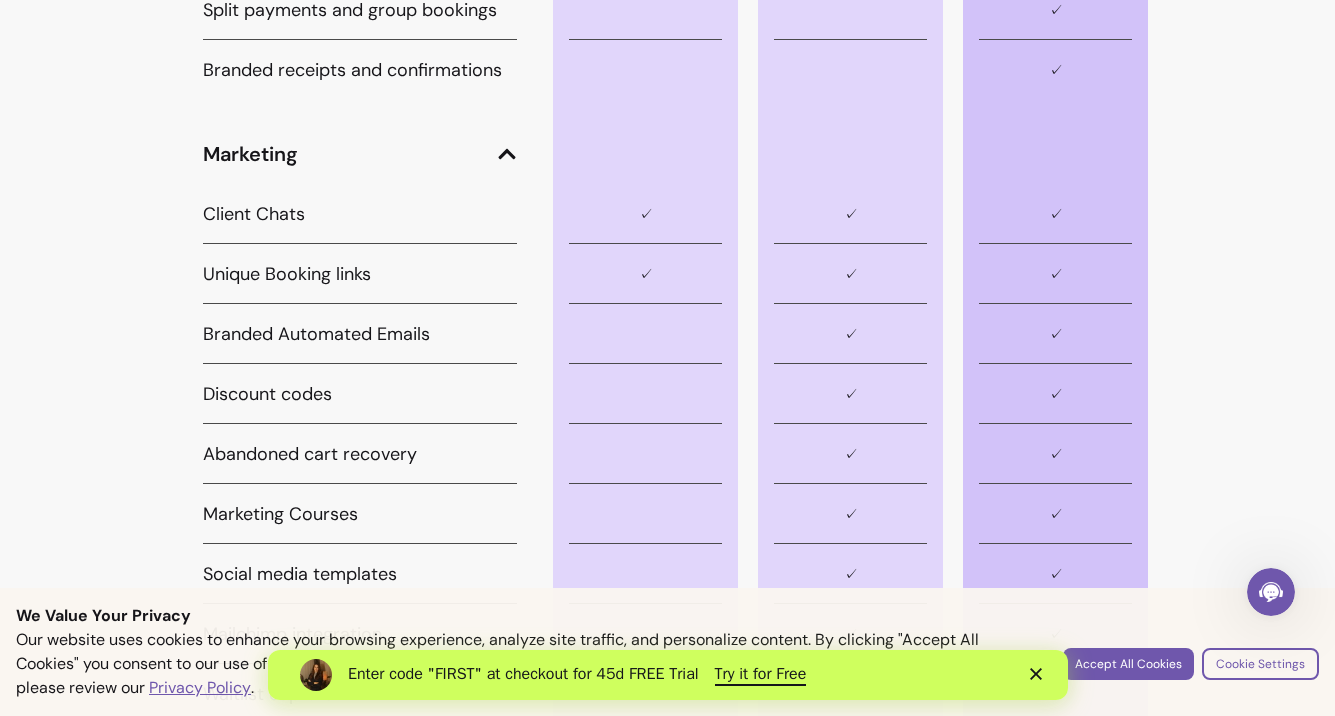 scroll, scrollTop: 4520, scrollLeft: 0, axis: vertical 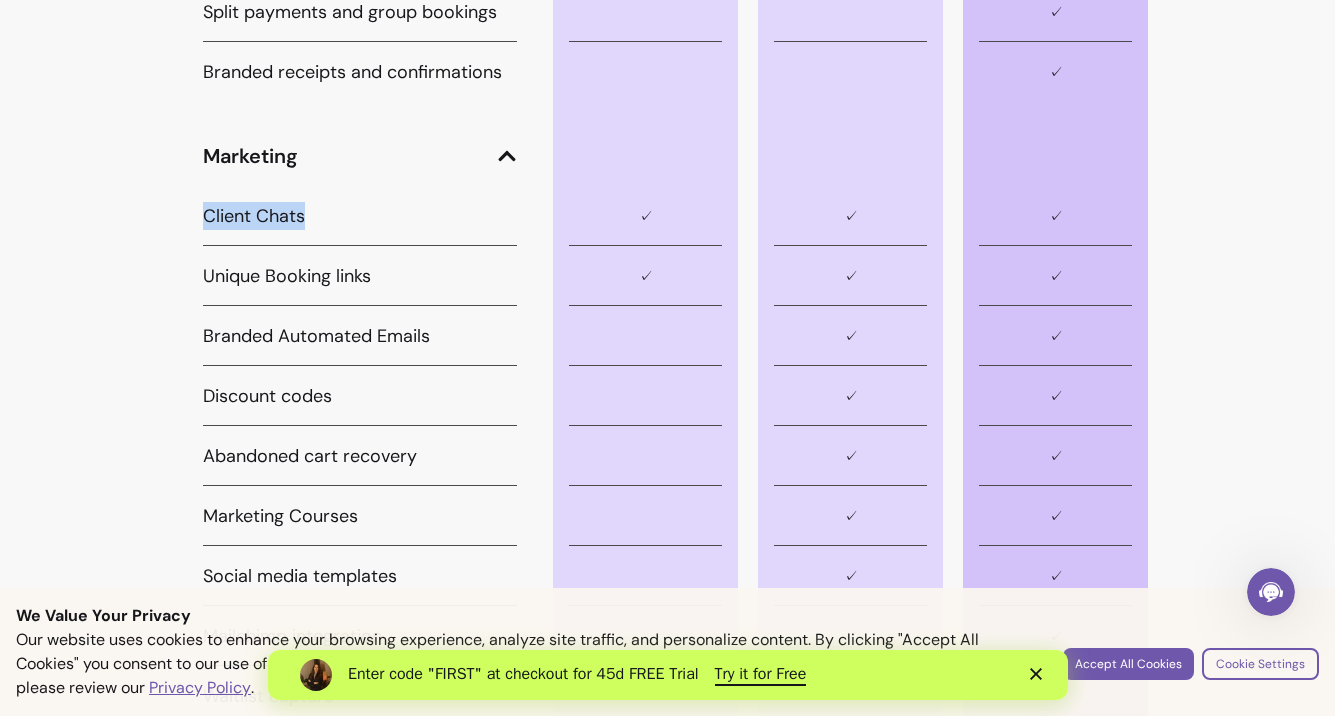 drag, startPoint x: 200, startPoint y: 206, endPoint x: 494, endPoint y: 238, distance: 295.73636 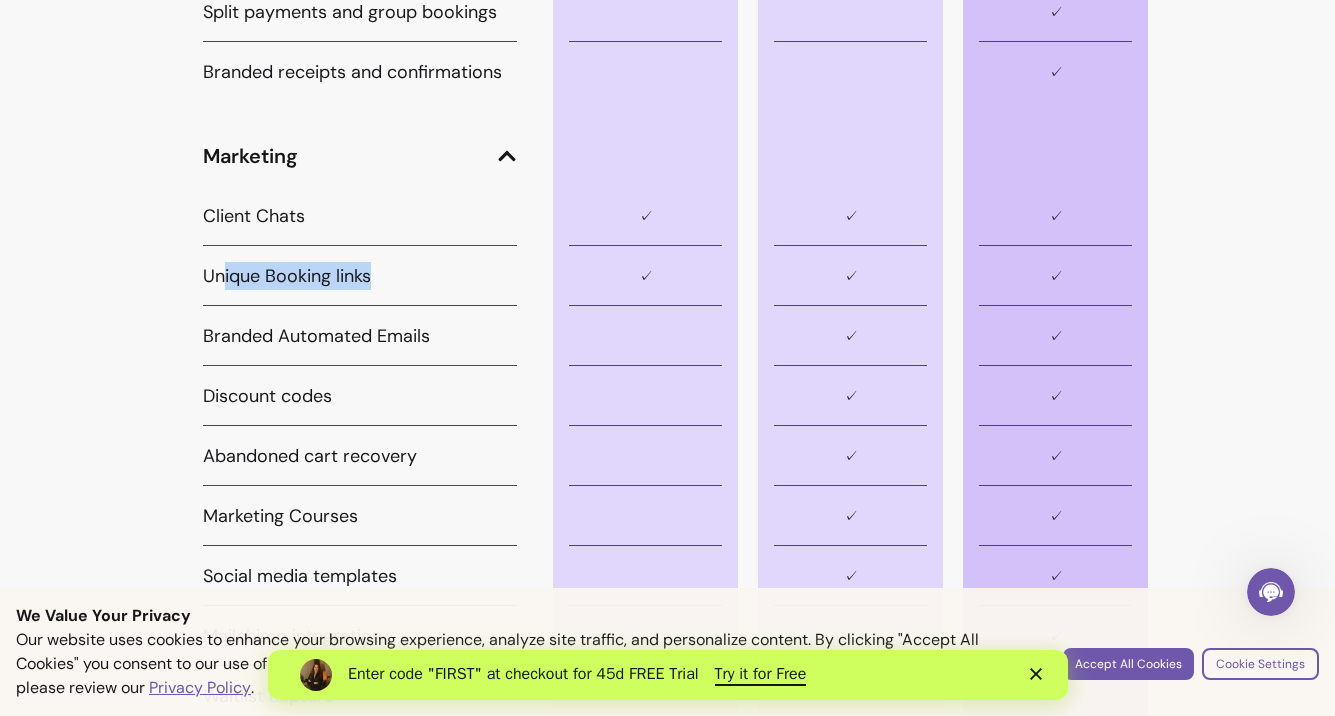 drag, startPoint x: 221, startPoint y: 288, endPoint x: 518, endPoint y: 288, distance: 297 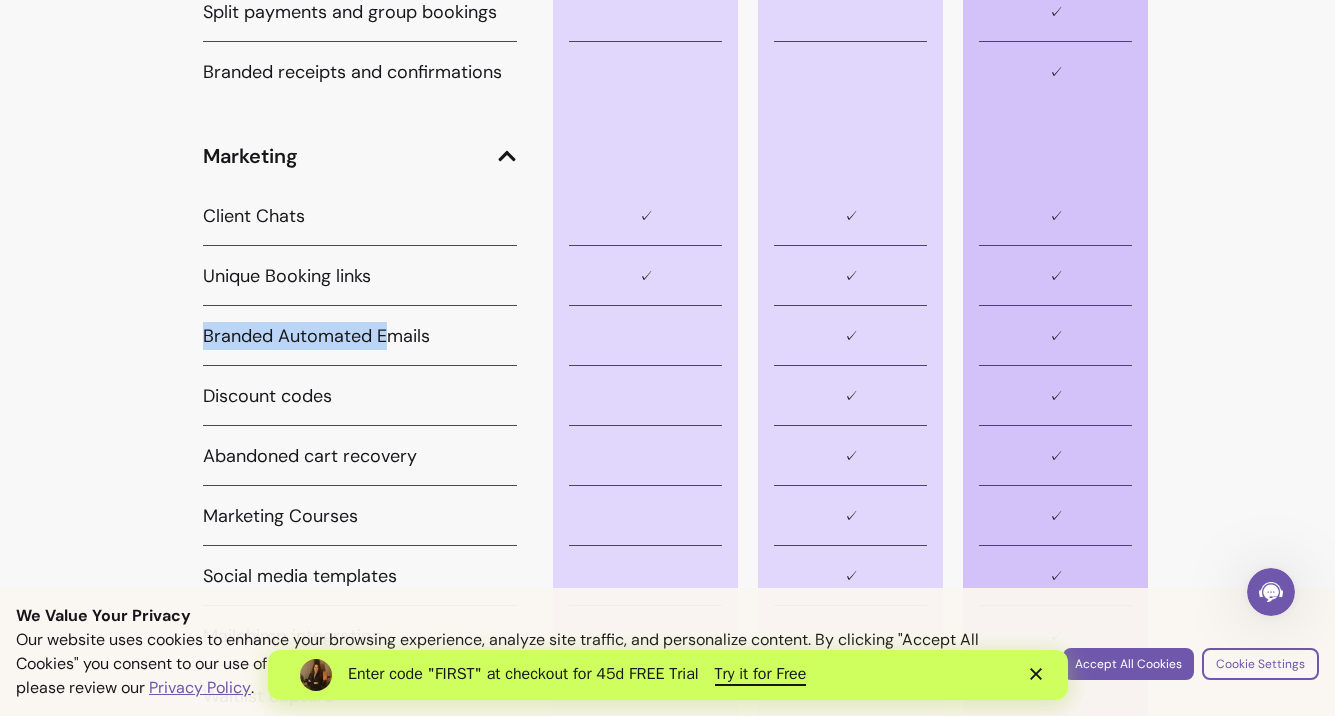 drag, startPoint x: 199, startPoint y: 346, endPoint x: 503, endPoint y: 346, distance: 304 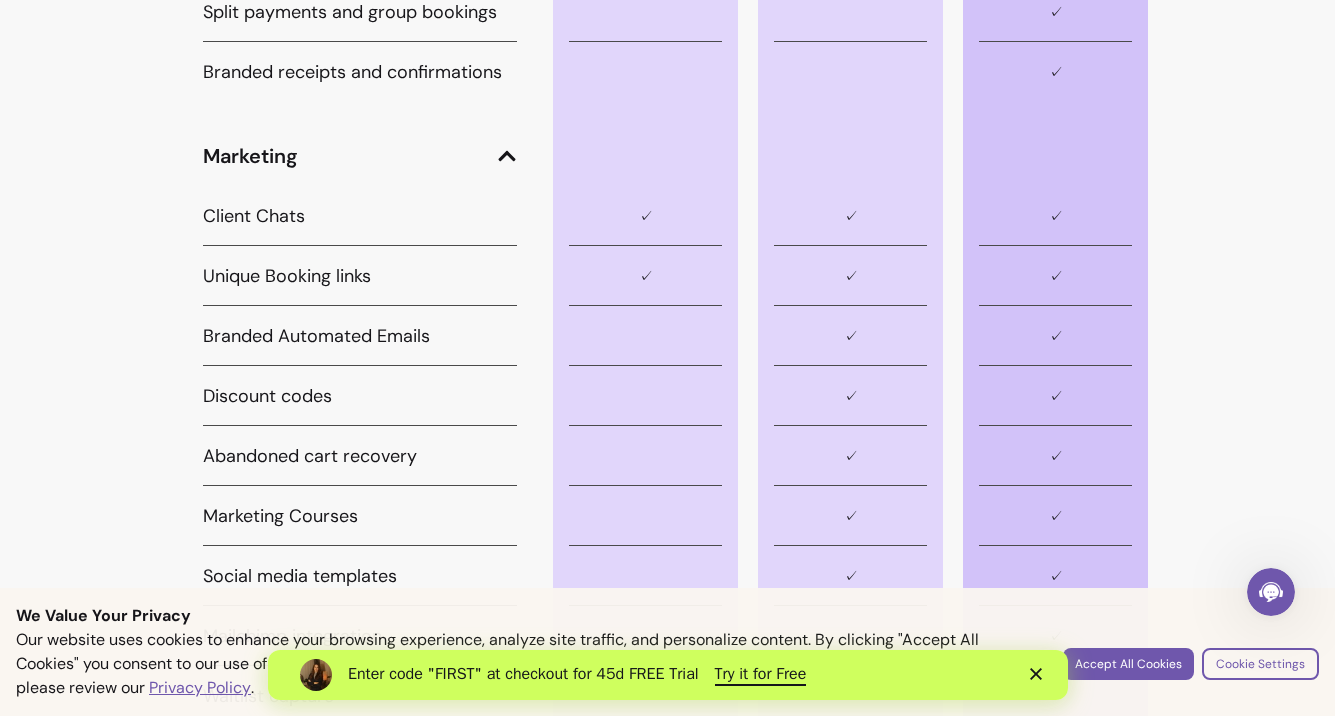 click on "✓" at bounding box center [850, 336] 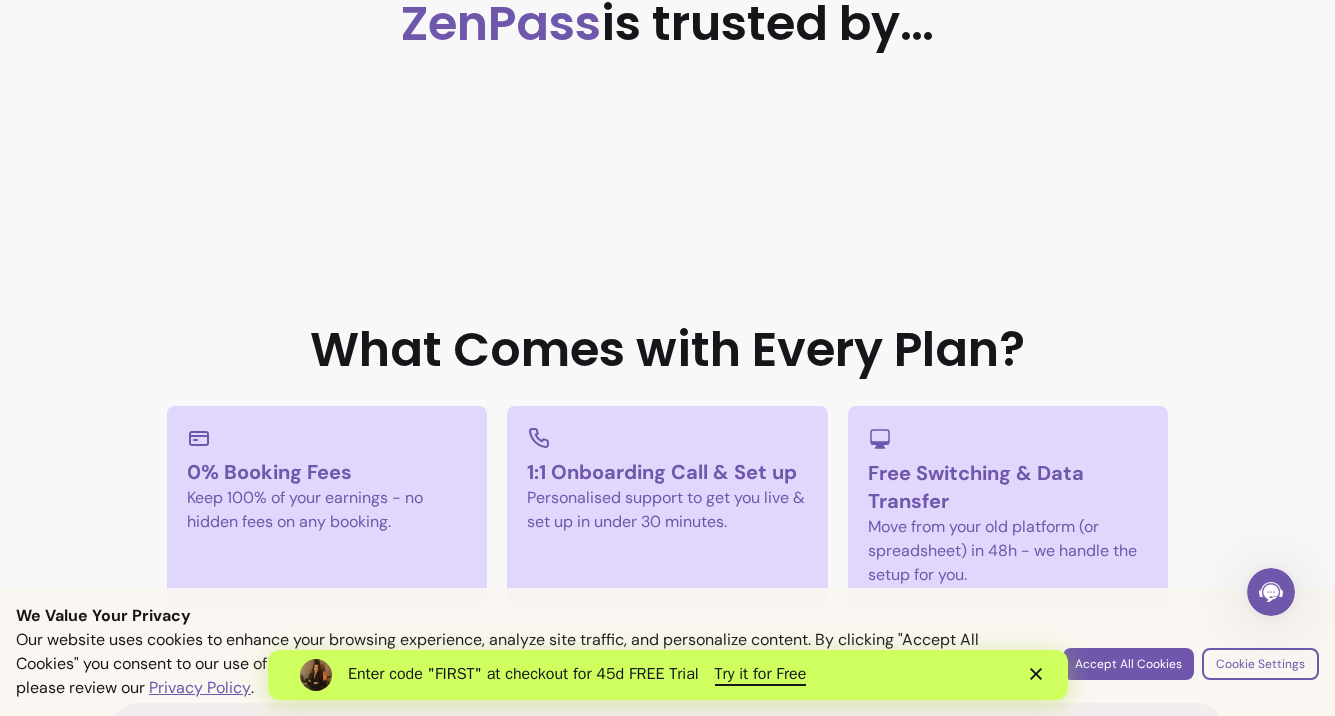 scroll, scrollTop: 0, scrollLeft: 0, axis: both 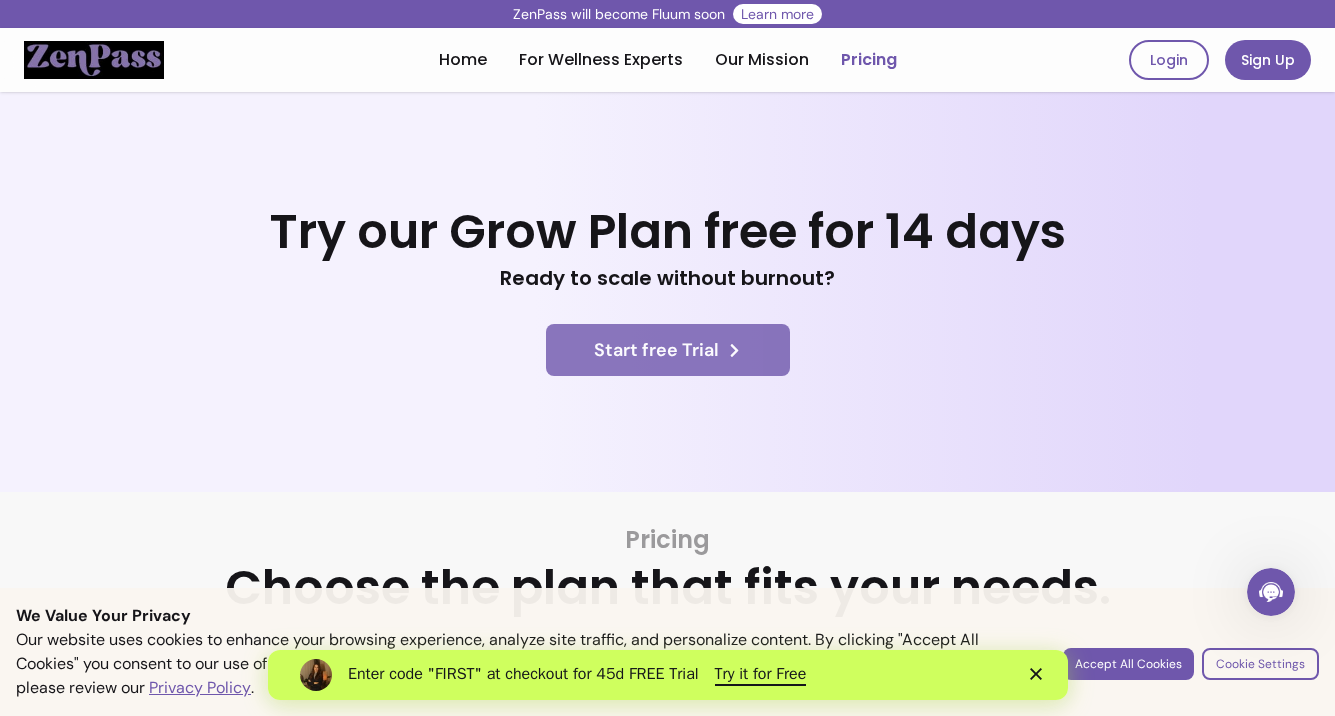 click on "Start free Trial" at bounding box center (668, 350) 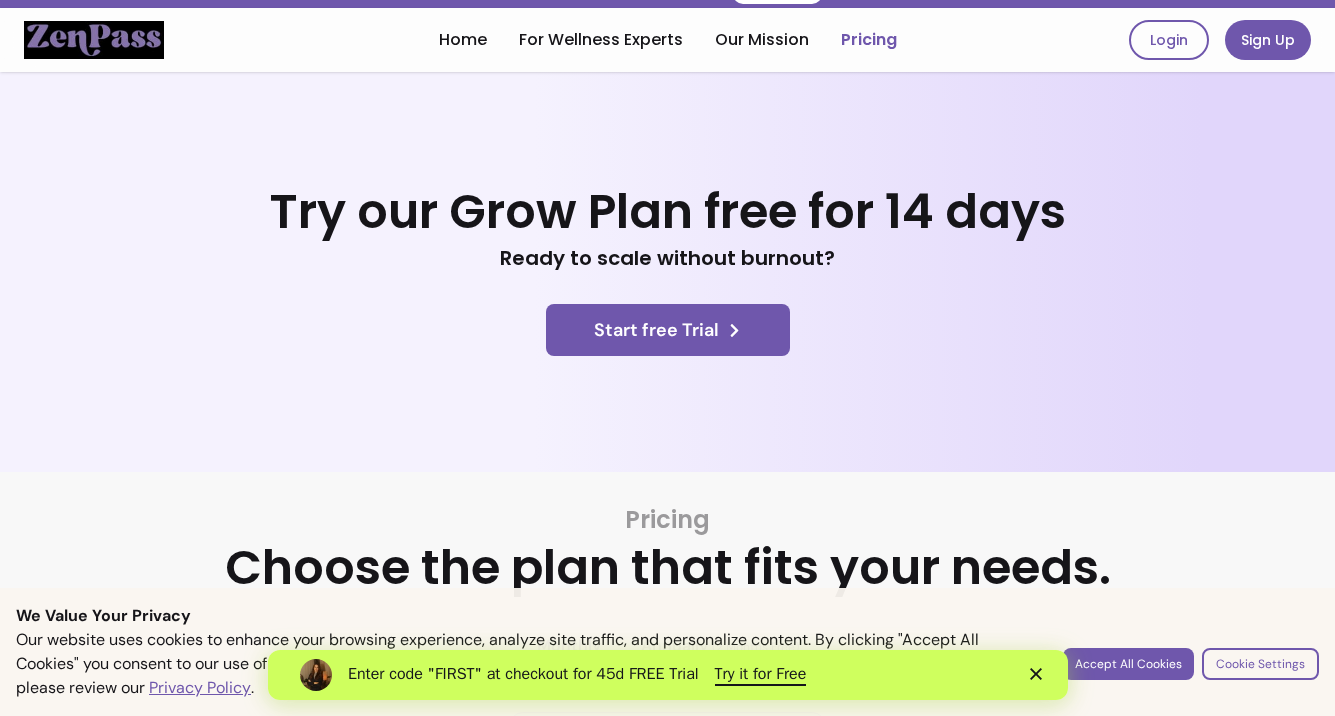 scroll, scrollTop: 27, scrollLeft: 0, axis: vertical 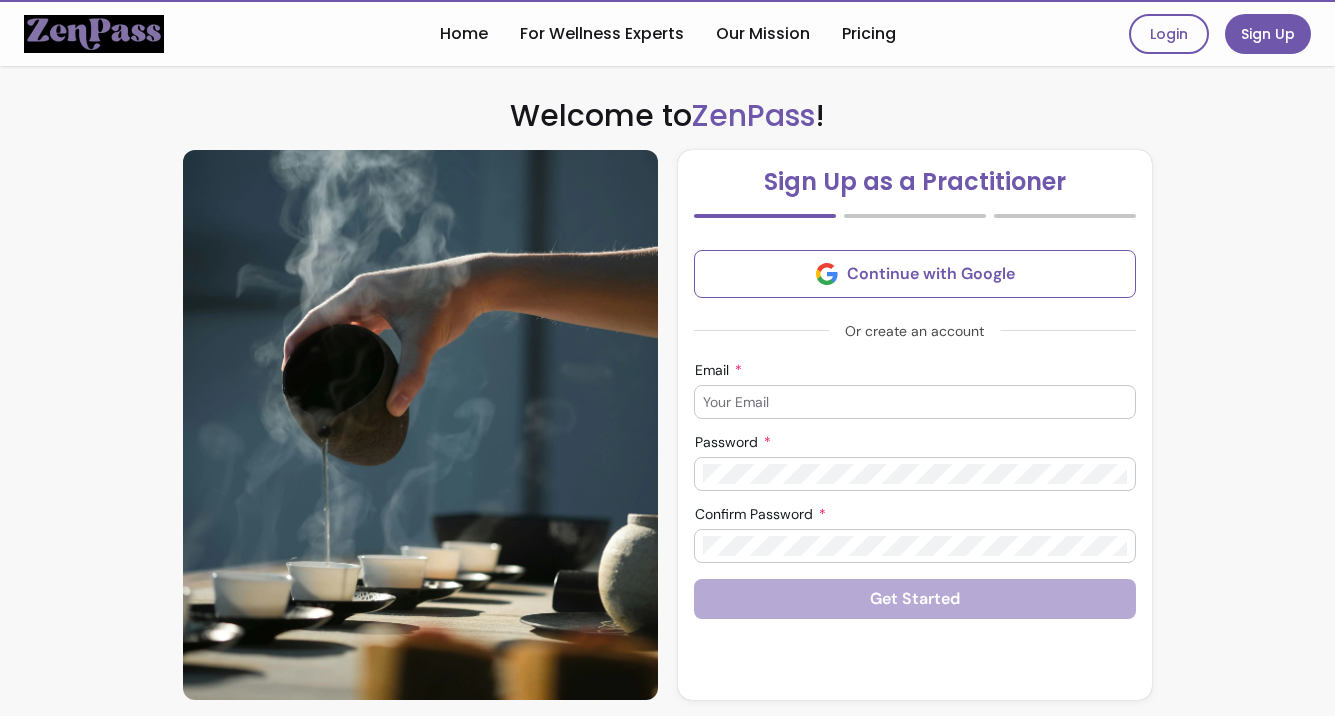click on "Email" at bounding box center [915, 402] 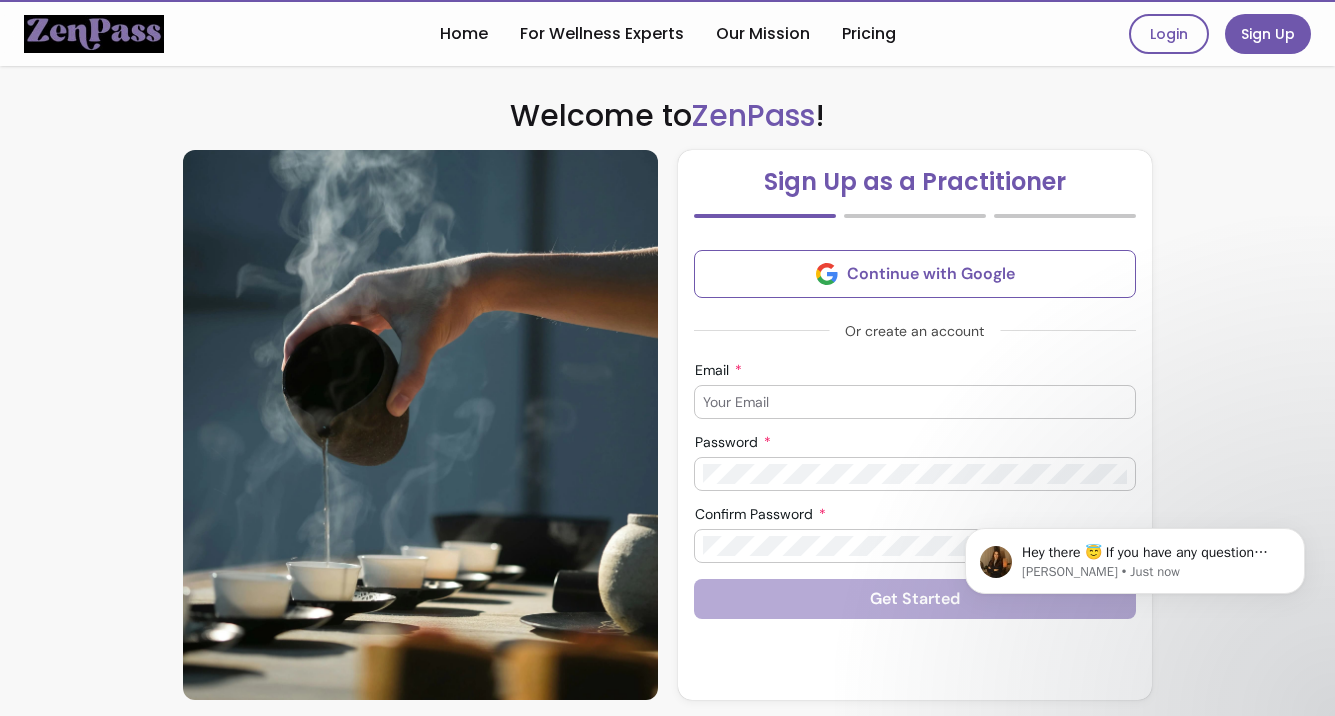 scroll, scrollTop: 0, scrollLeft: 0, axis: both 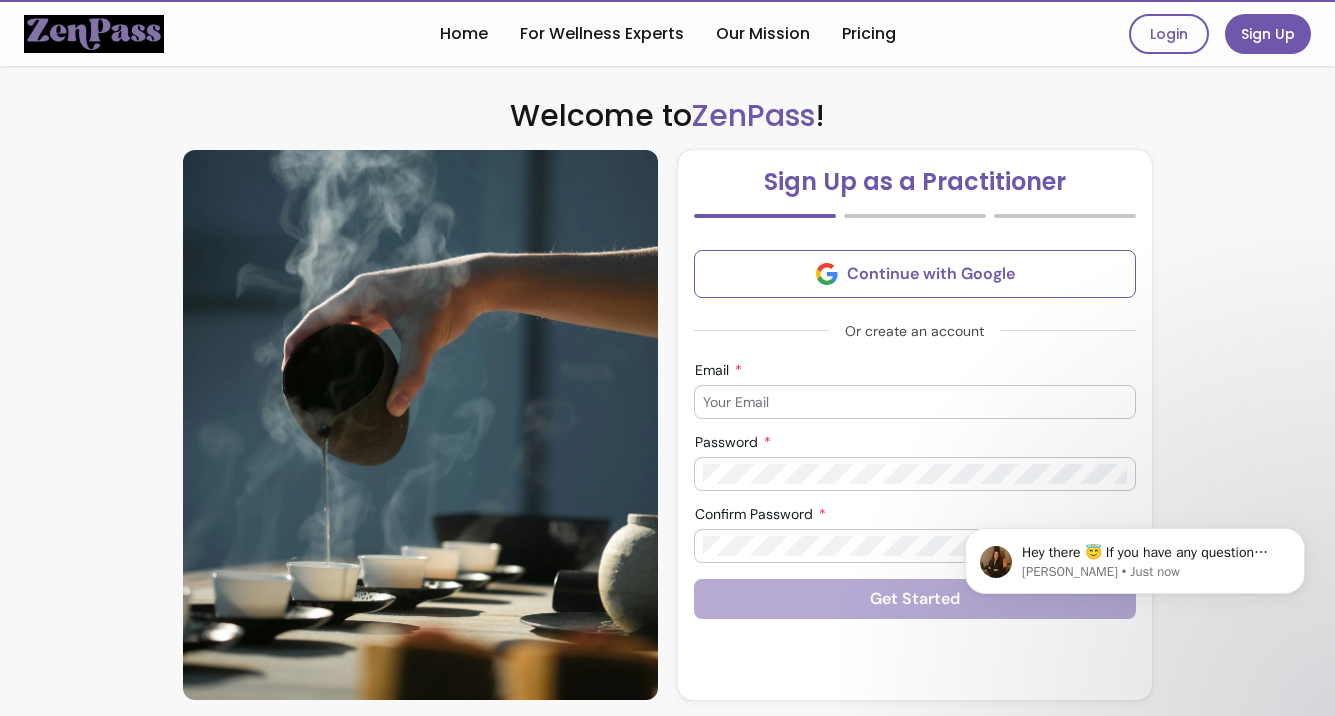 click on "Email" at bounding box center [915, 402] 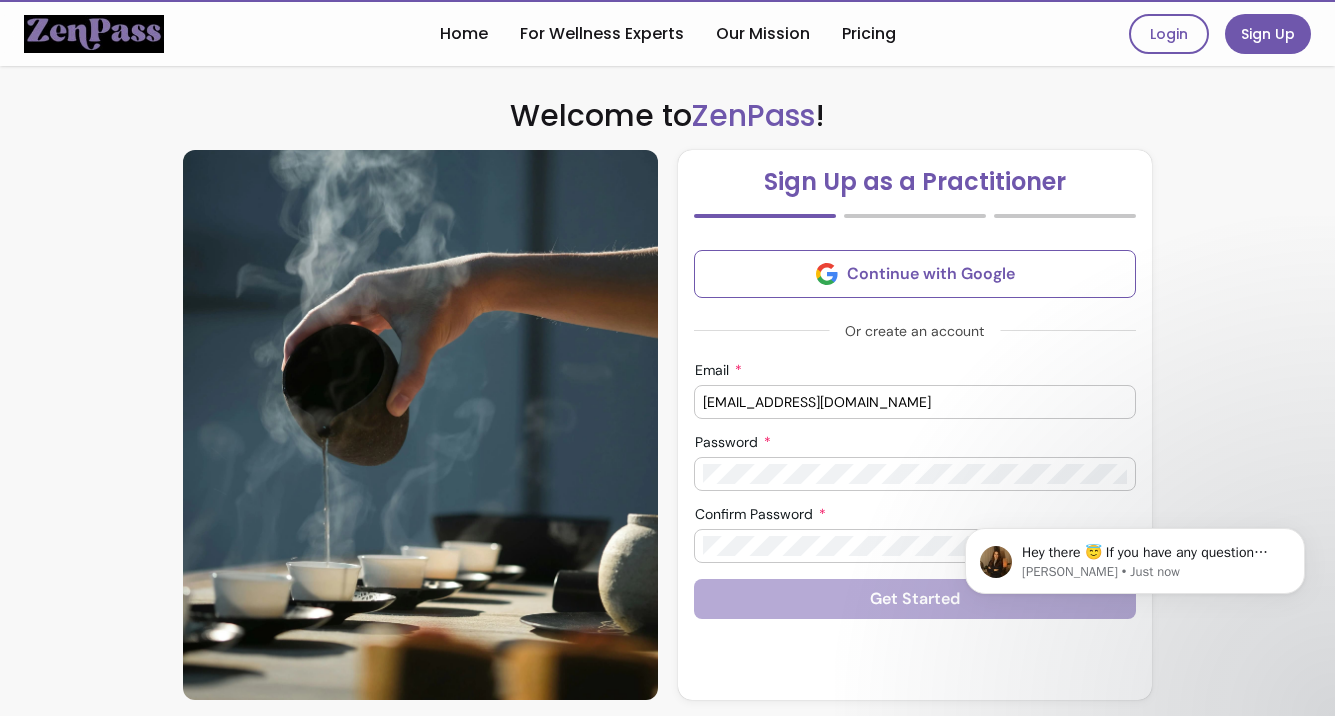 drag, startPoint x: 781, startPoint y: 410, endPoint x: 536, endPoint y: 410, distance: 245 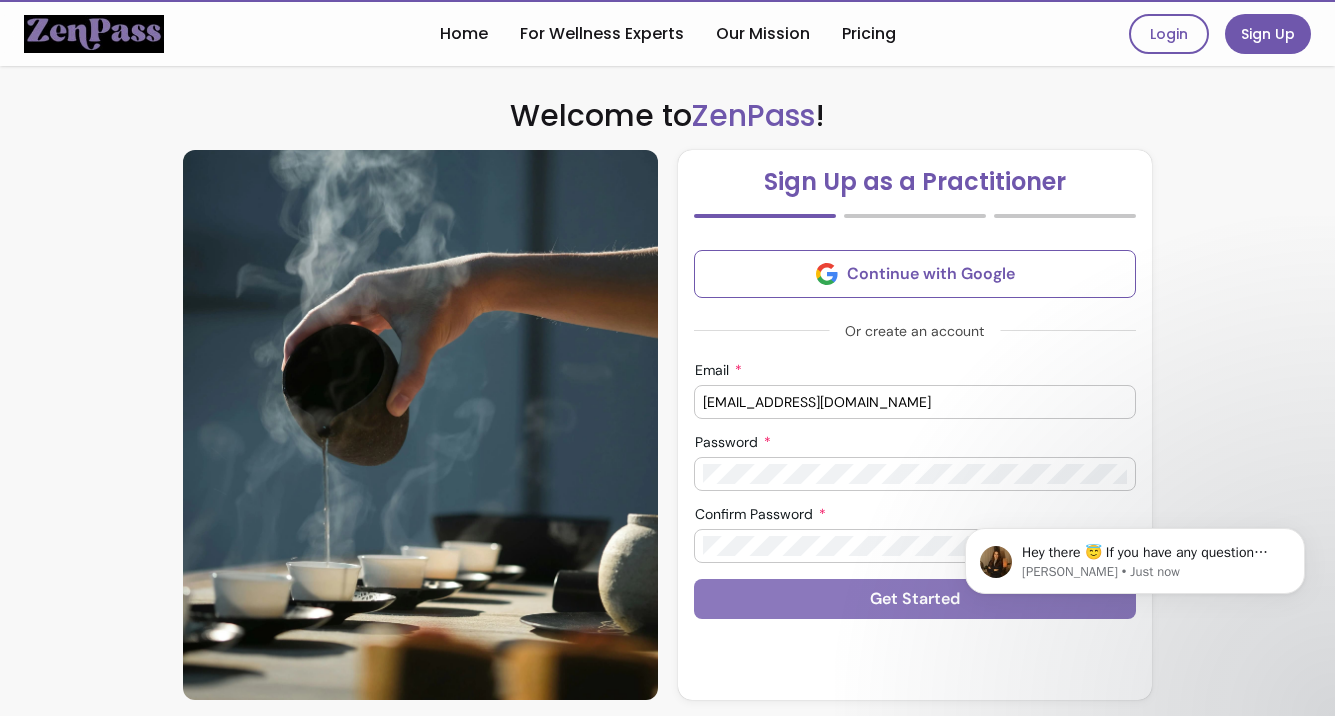 click on "Get Started" at bounding box center [915, 599] 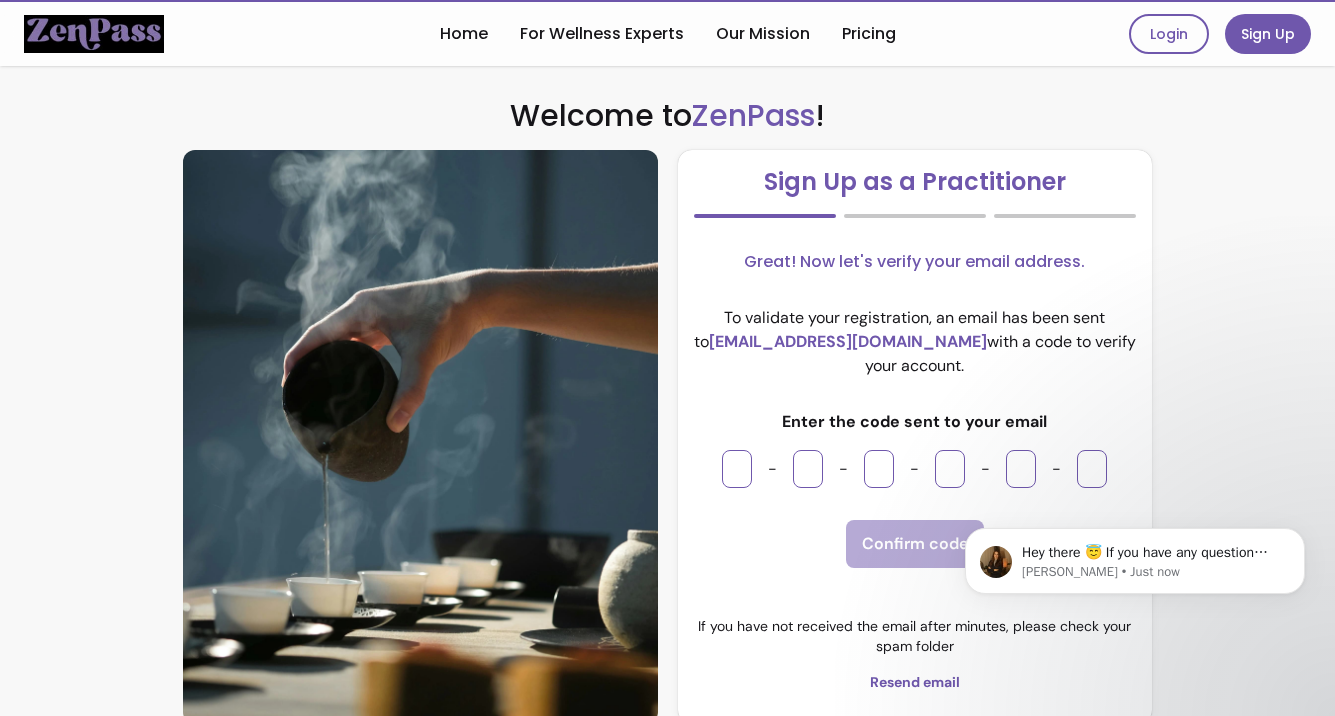 click at bounding box center (737, 469) 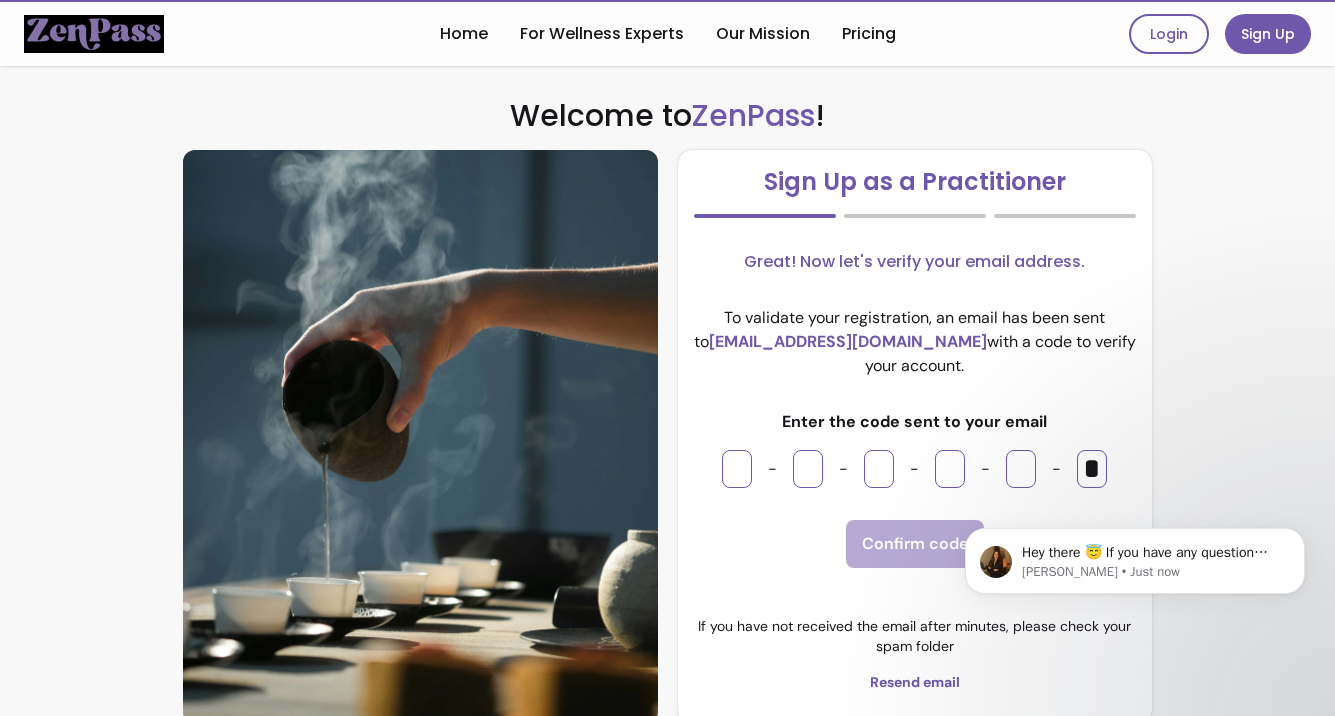 type on "*" 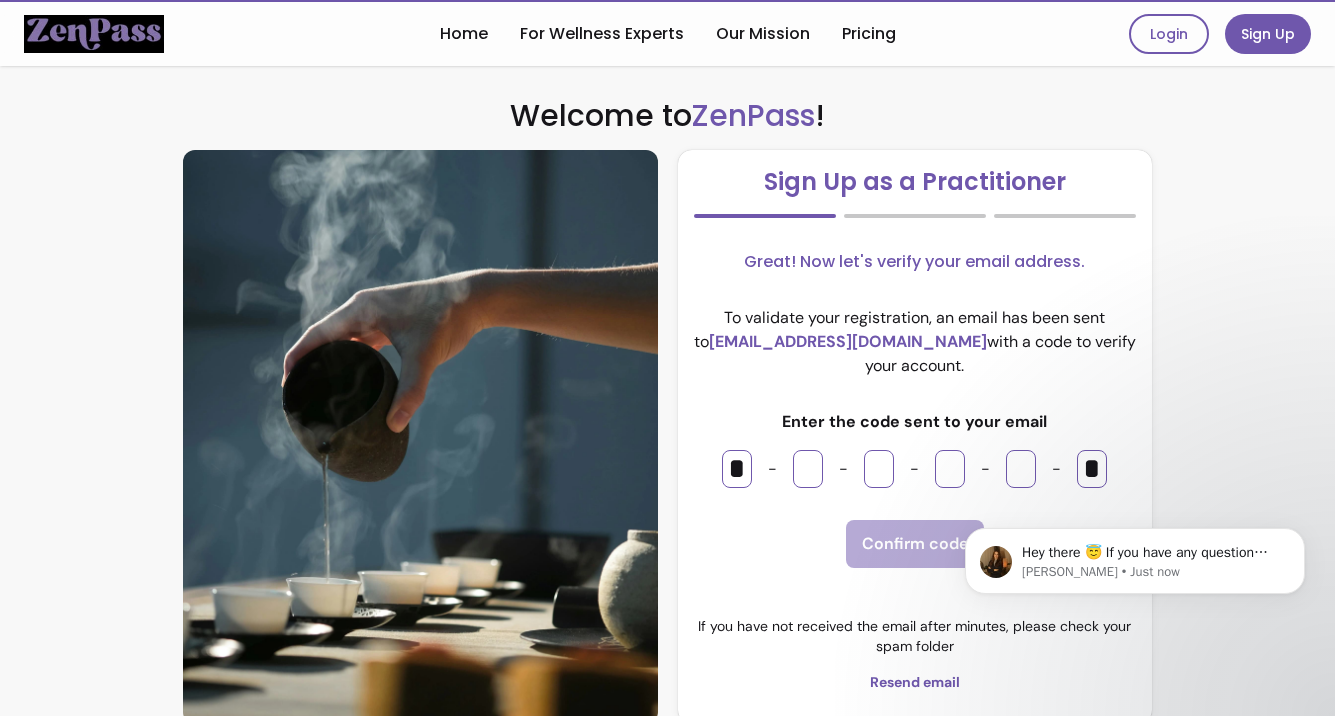 type on "*" 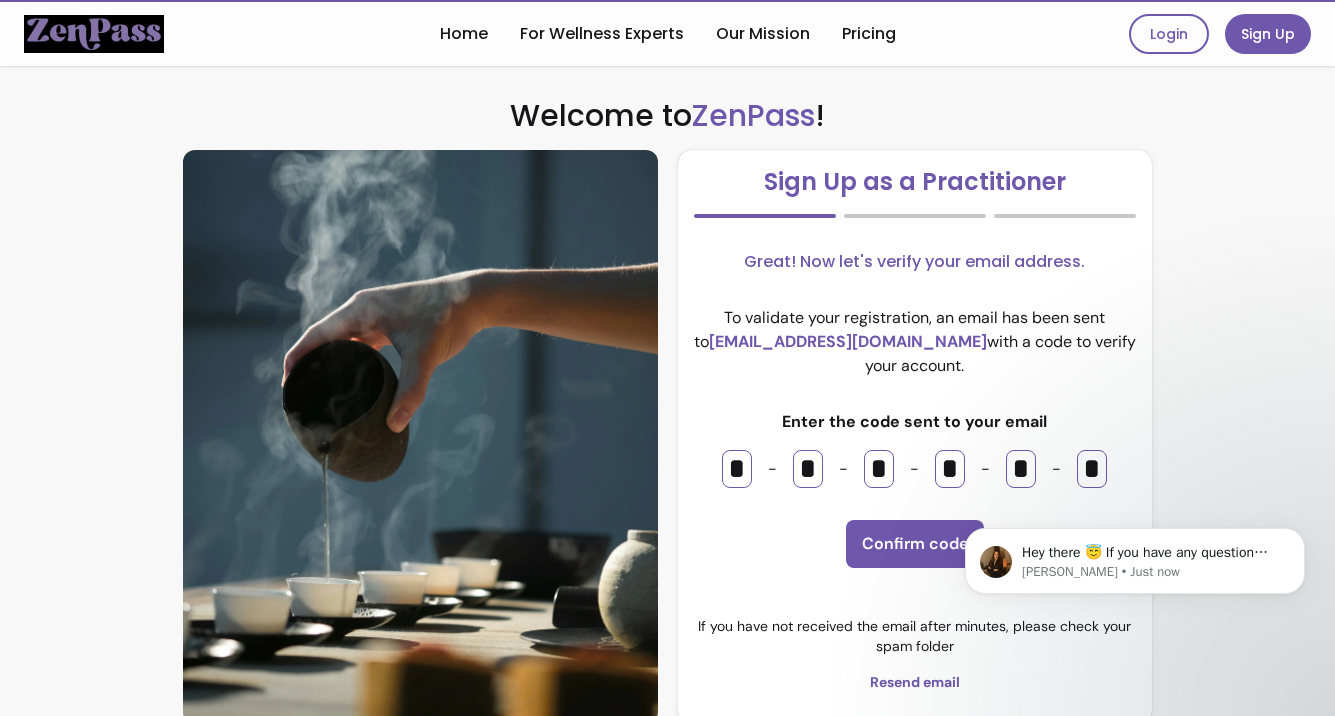 scroll, scrollTop: 50, scrollLeft: 0, axis: vertical 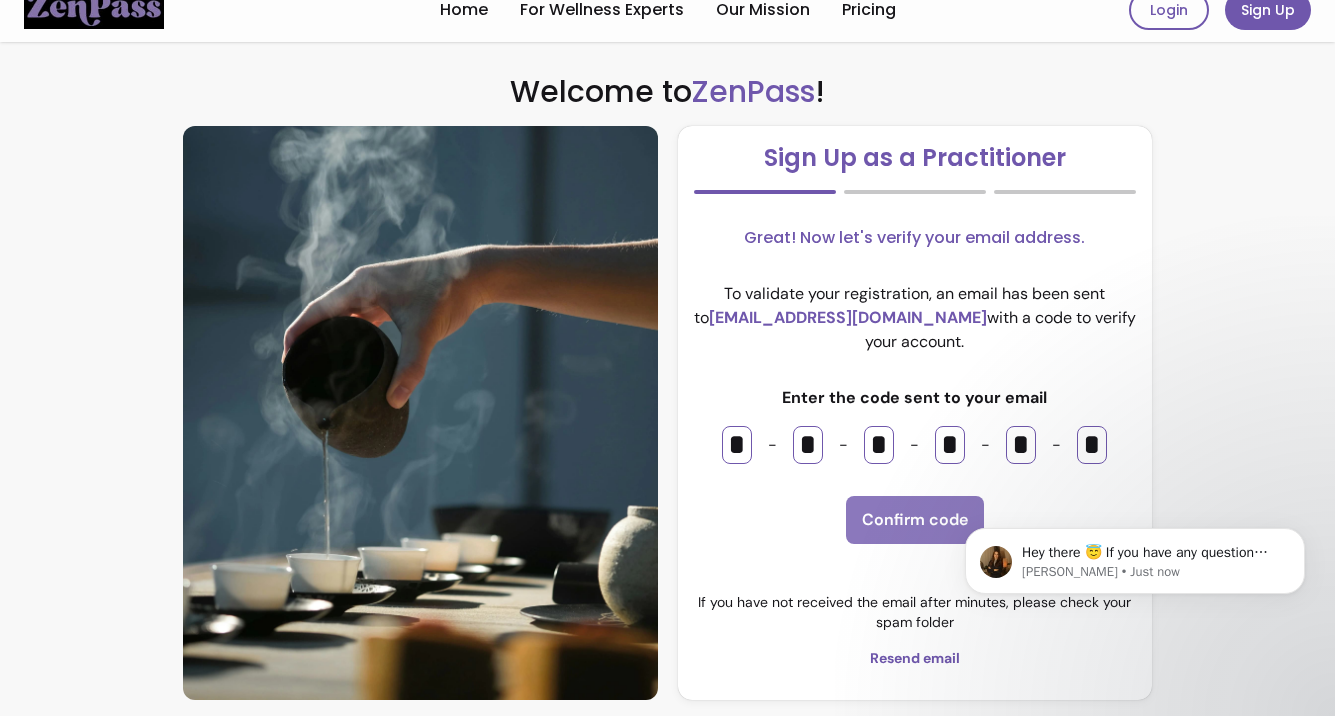 click on "Confirm code" at bounding box center [915, 520] 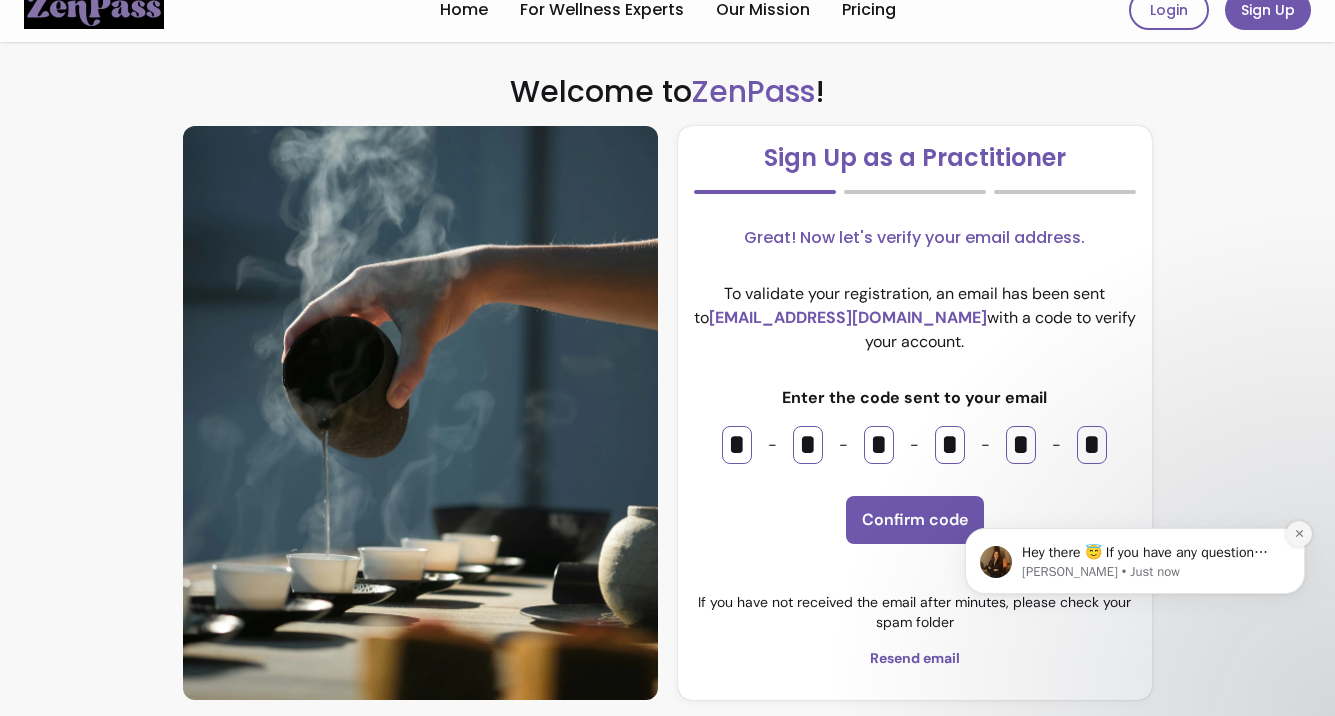 click 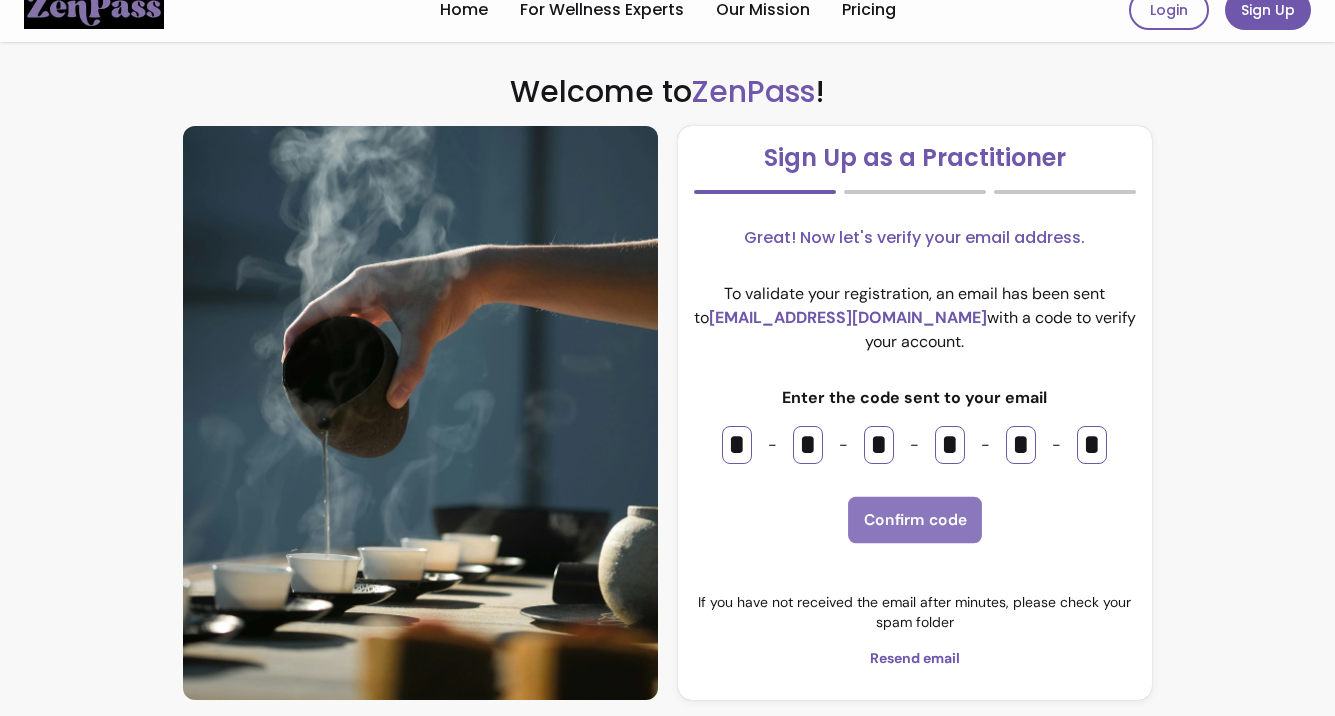 click on "Confirm code" at bounding box center [915, 520] 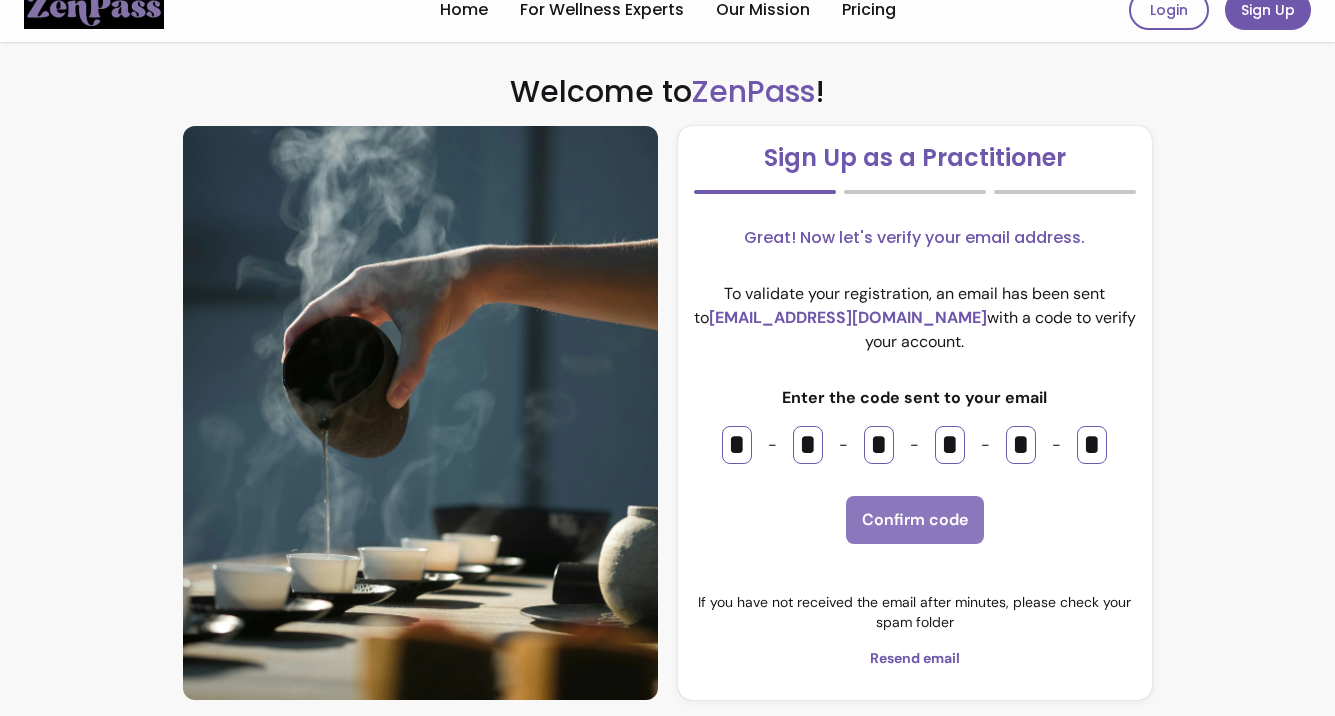 scroll, scrollTop: 0, scrollLeft: 0, axis: both 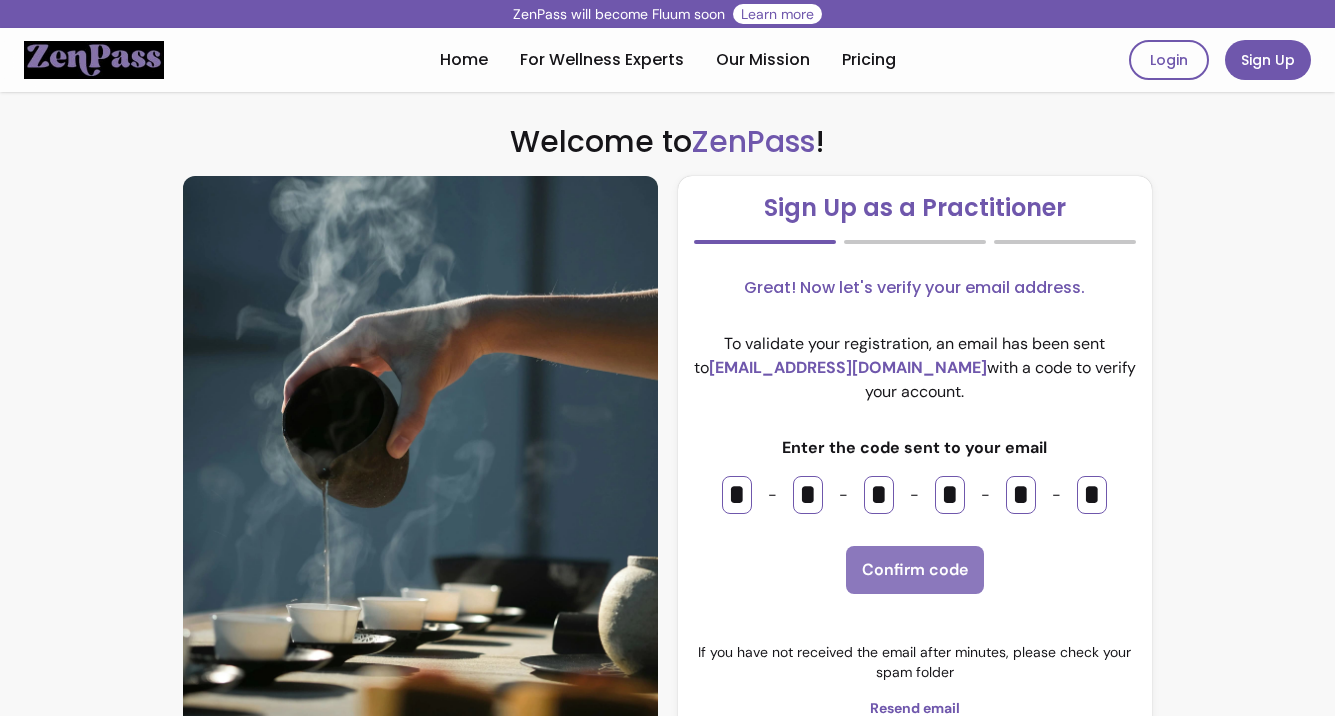 click on "Confirm code" at bounding box center (915, 570) 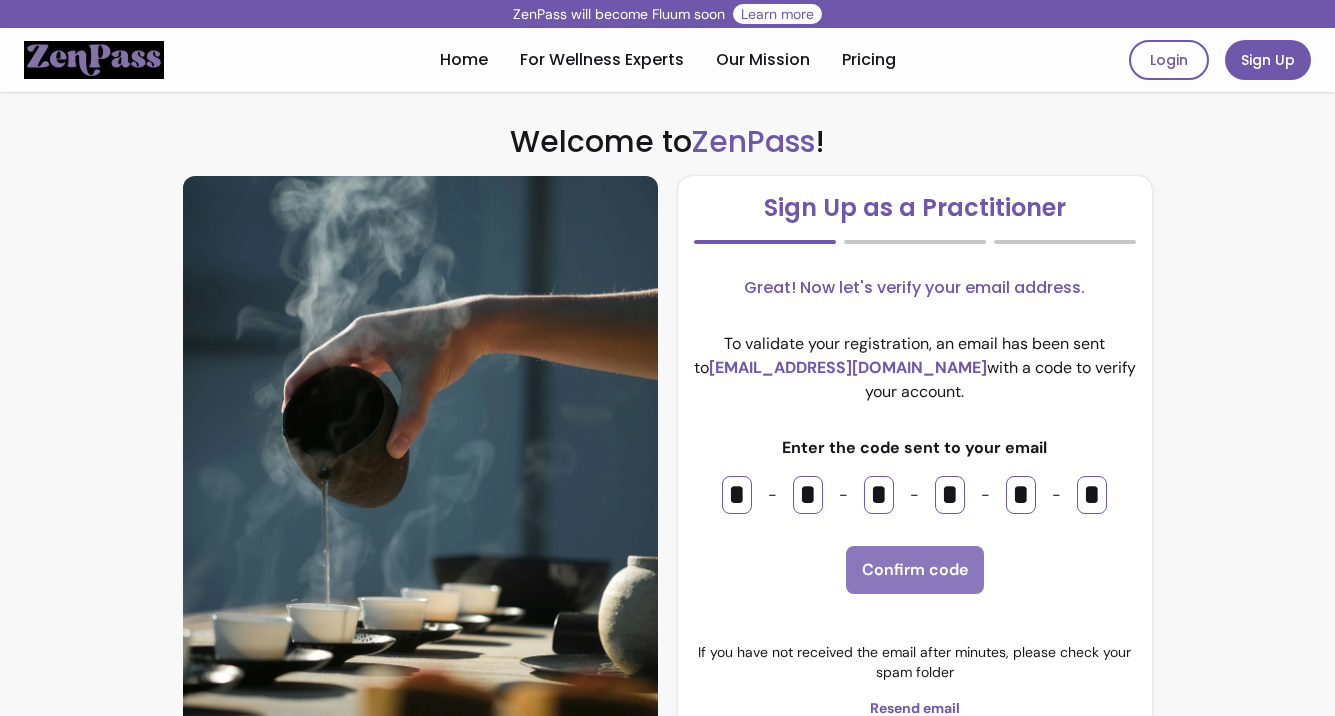 click on "Confirm code" at bounding box center [915, 570] 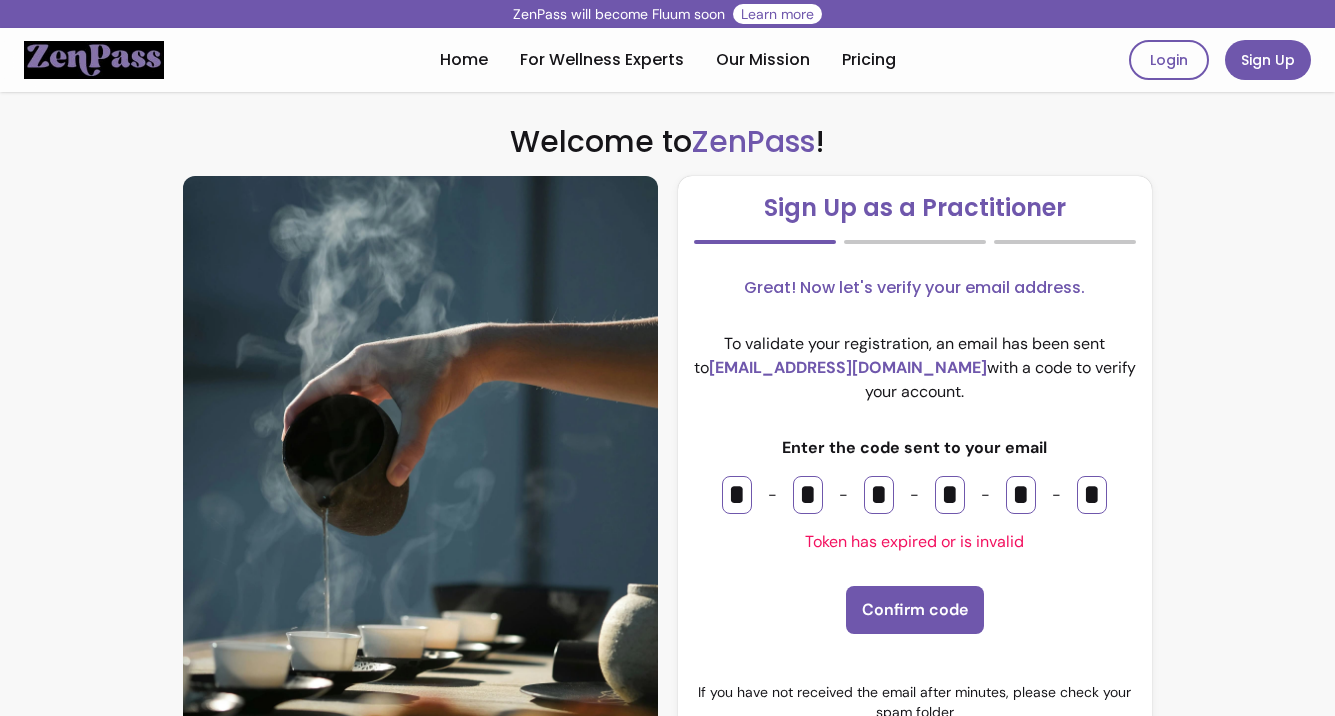click on "Token has expired or is invalid" at bounding box center [914, 542] 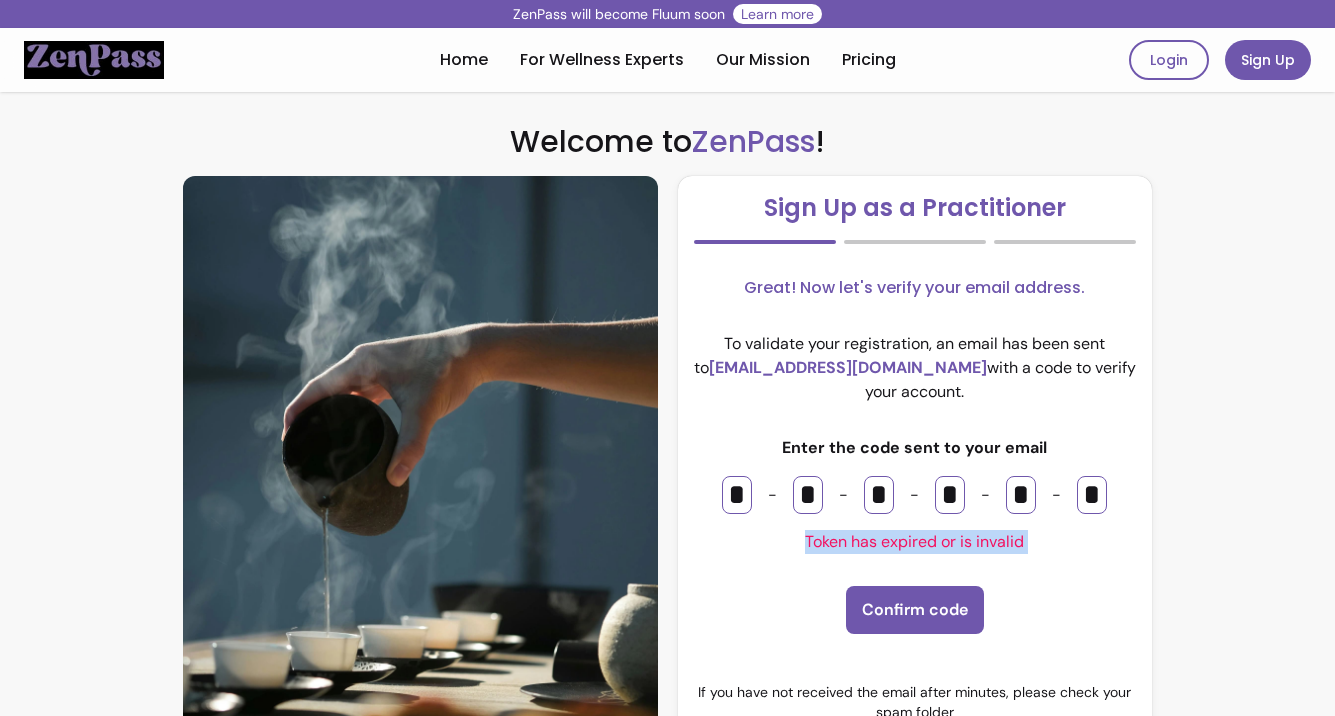 click on "Token has expired or is invalid" at bounding box center [914, 542] 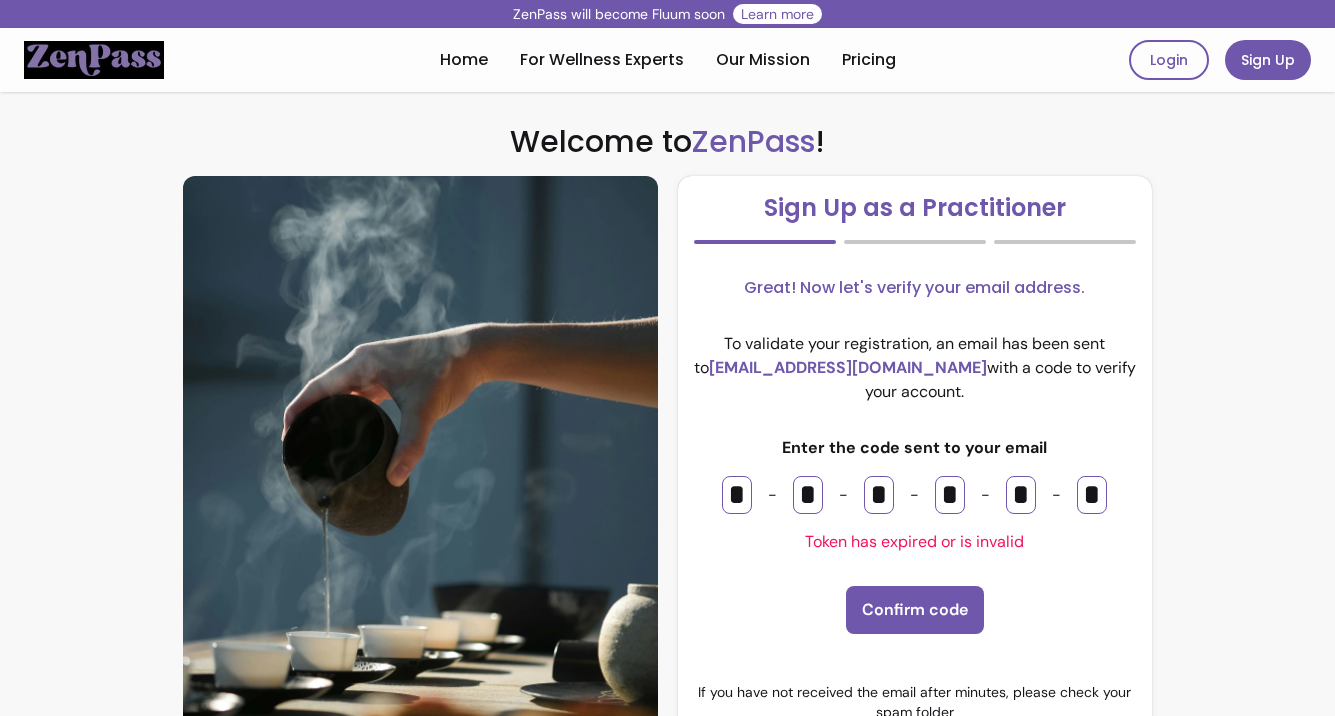 click on "Token has expired or is invalid" at bounding box center (914, 542) 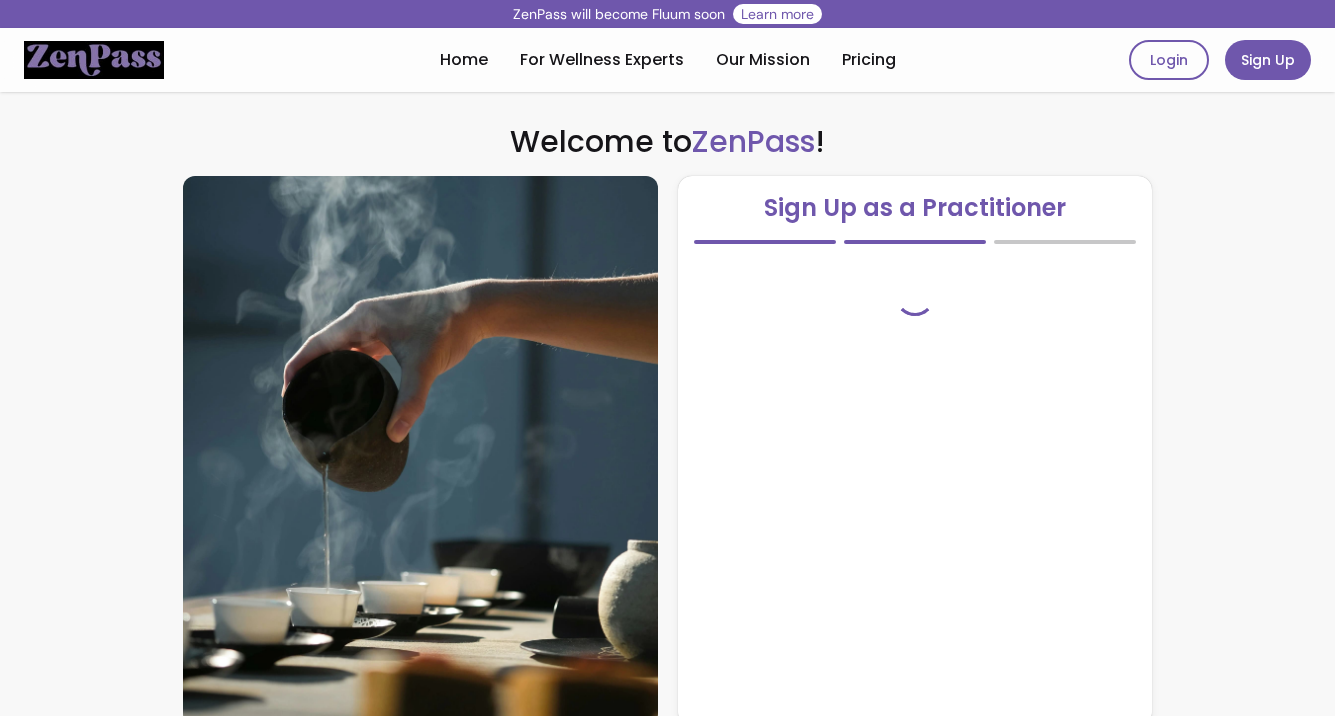 click on "Sign Up as a Practitioner" at bounding box center (915, 451) 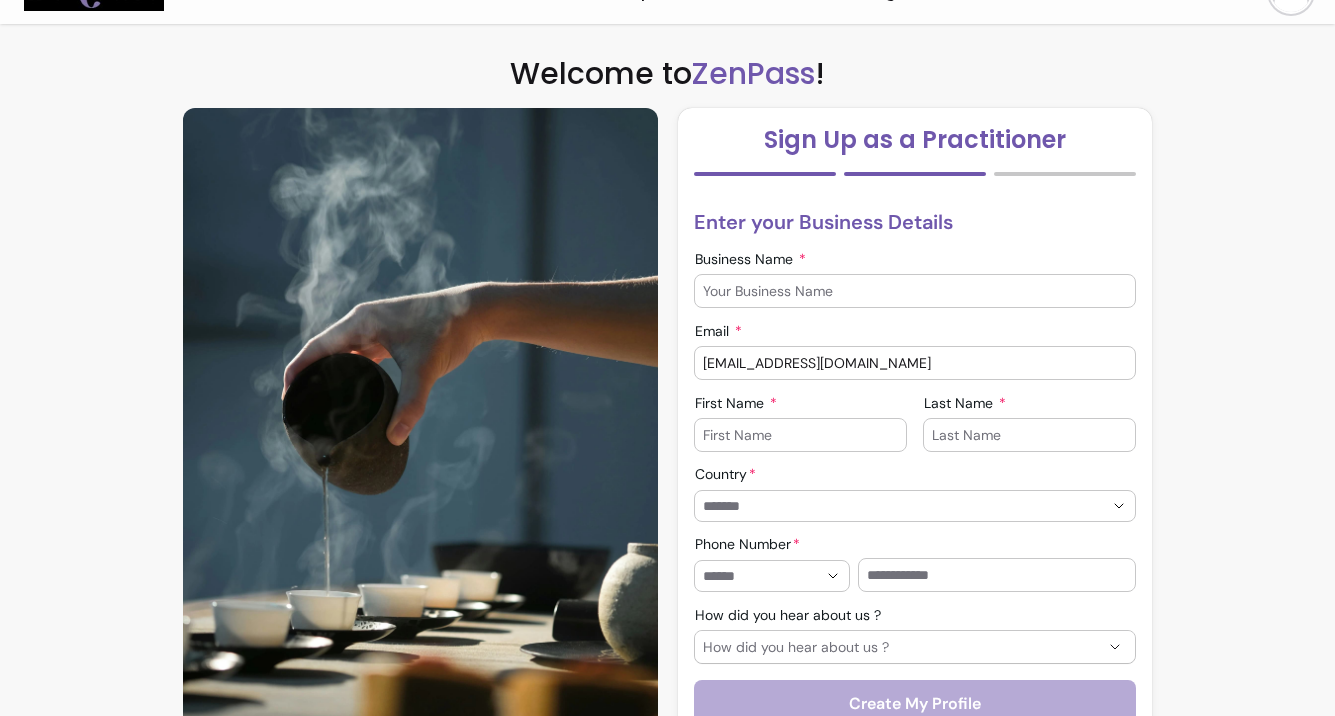 scroll, scrollTop: 83, scrollLeft: 0, axis: vertical 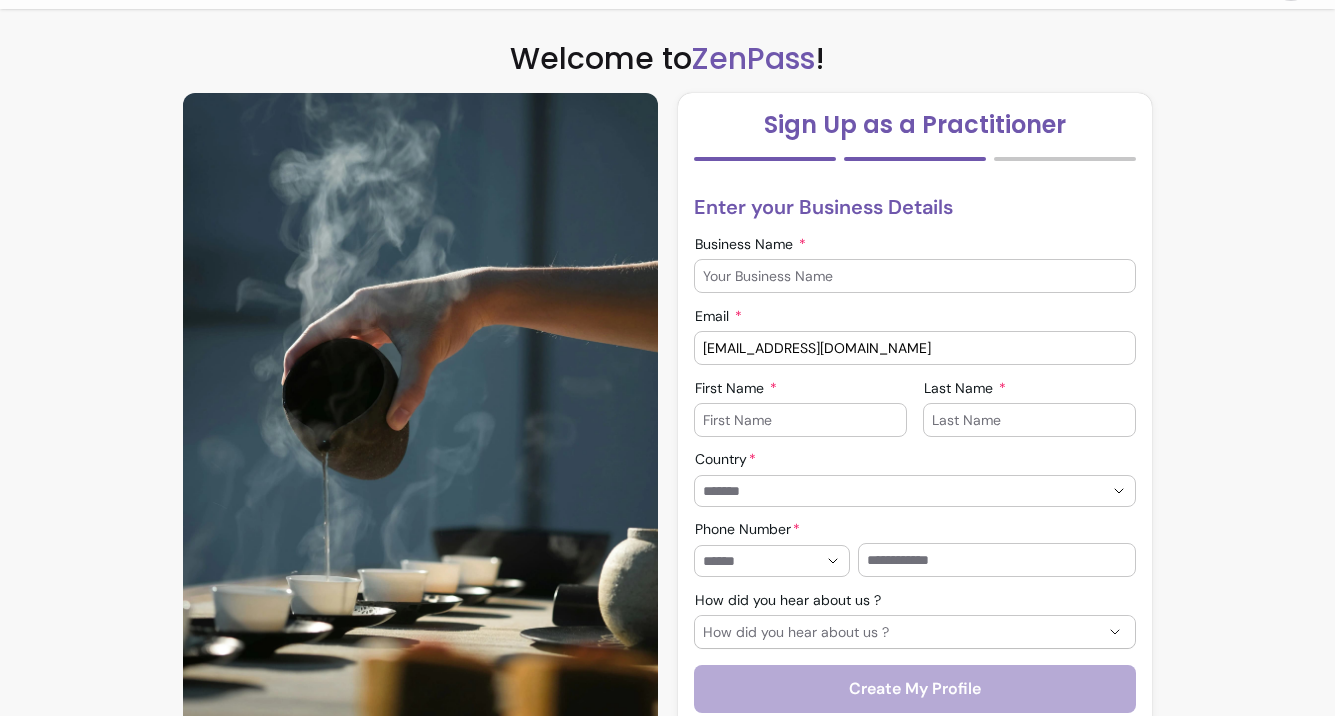 click on "Business Name" at bounding box center [915, 276] 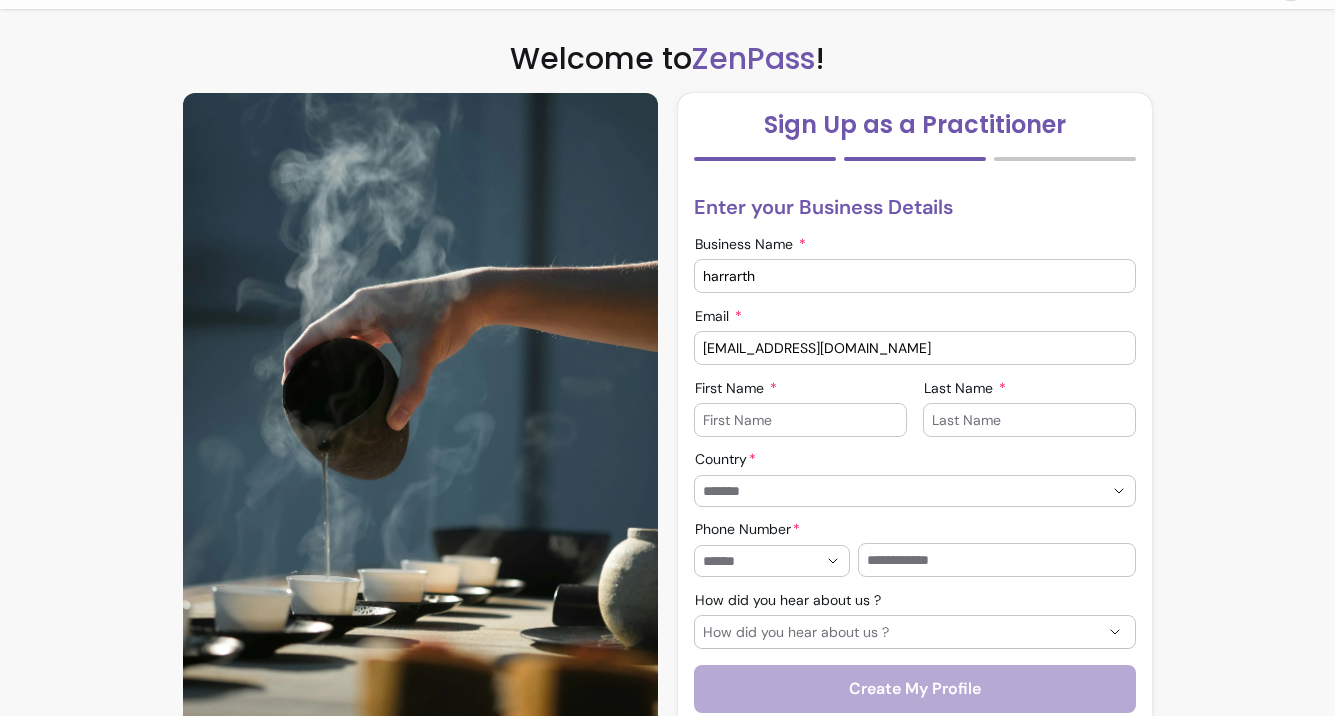 type on "harrarth" 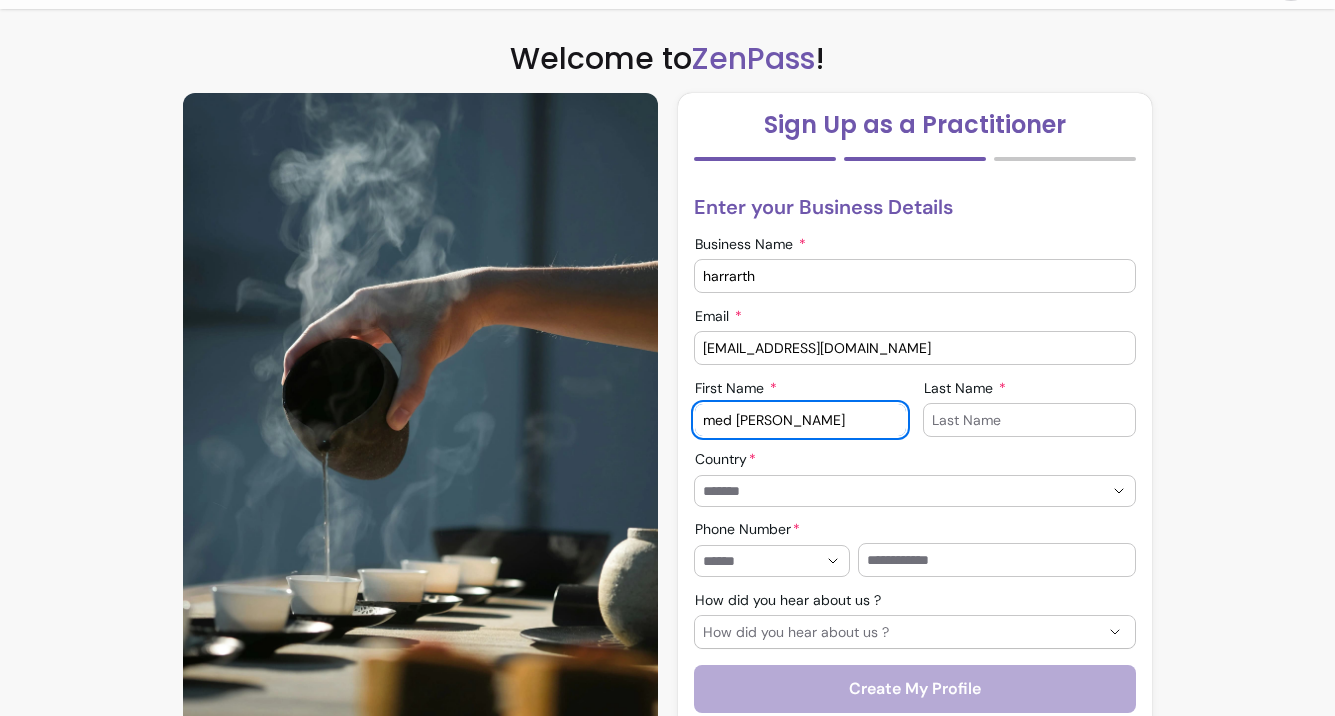 type on "med ali" 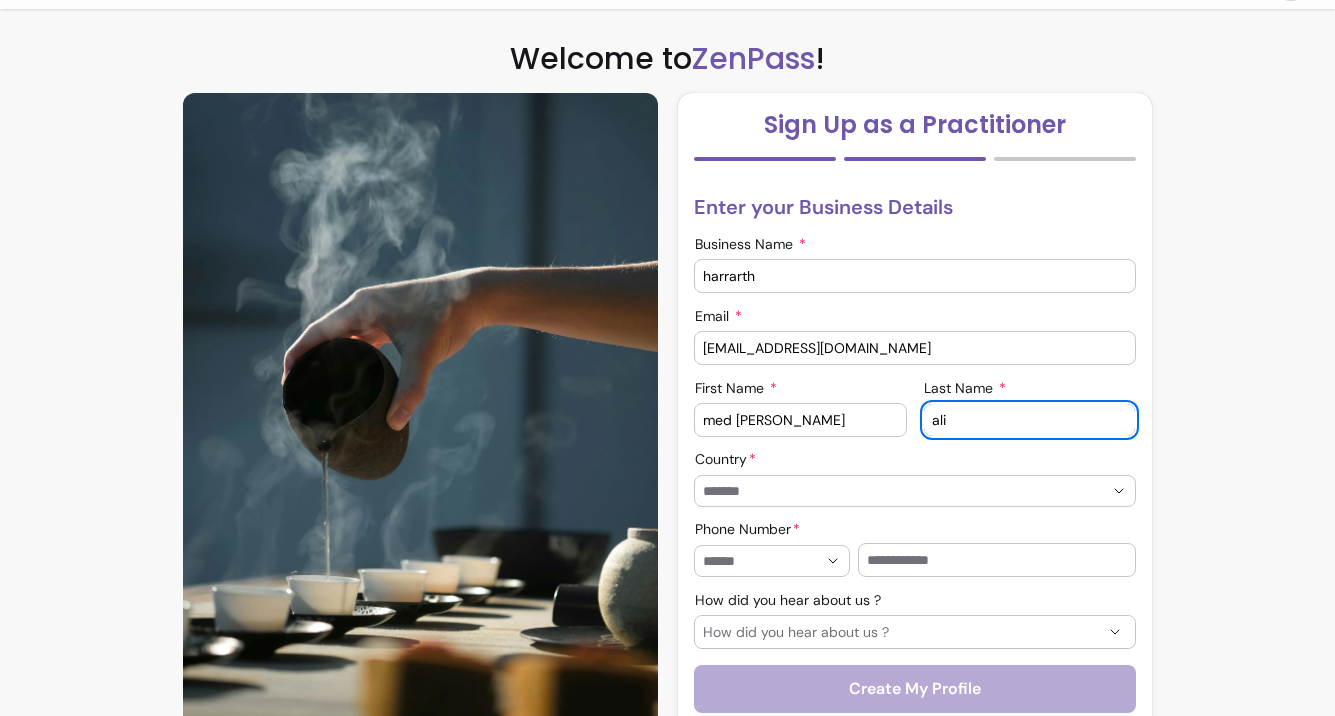 type on "ali" 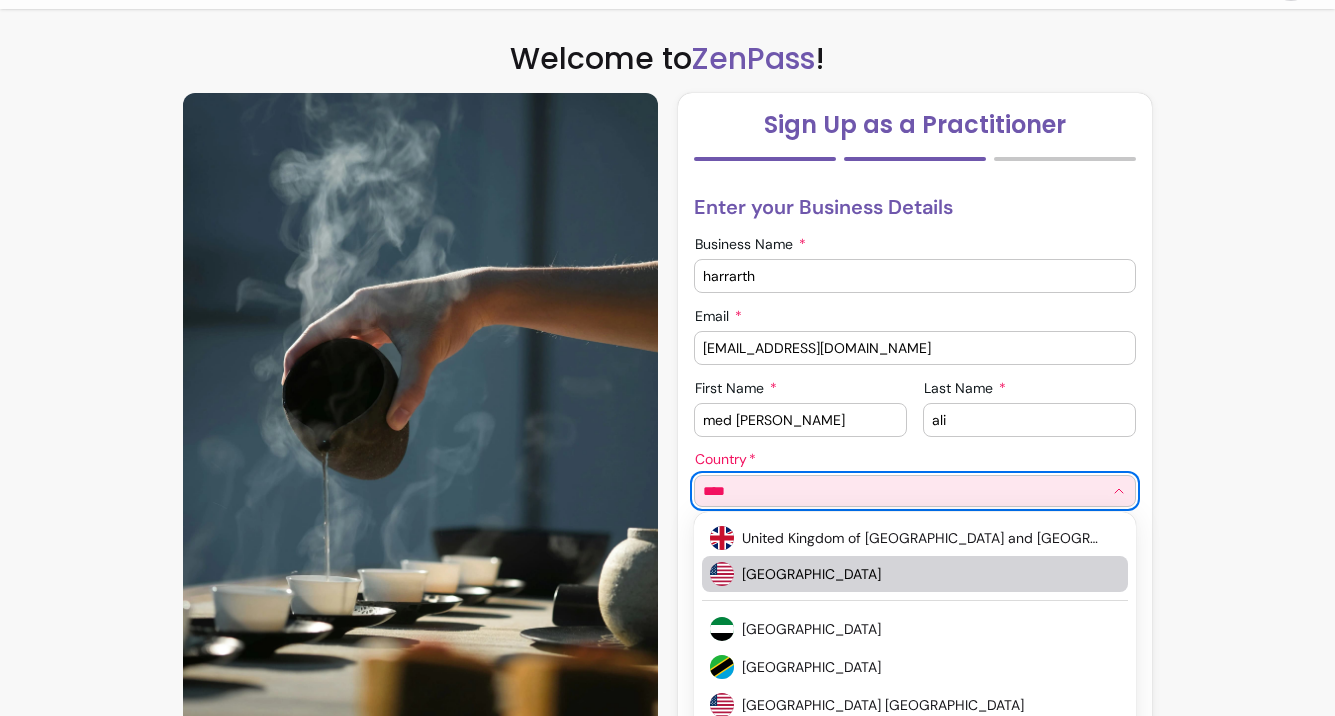 click on "United States of America" at bounding box center (921, 574) 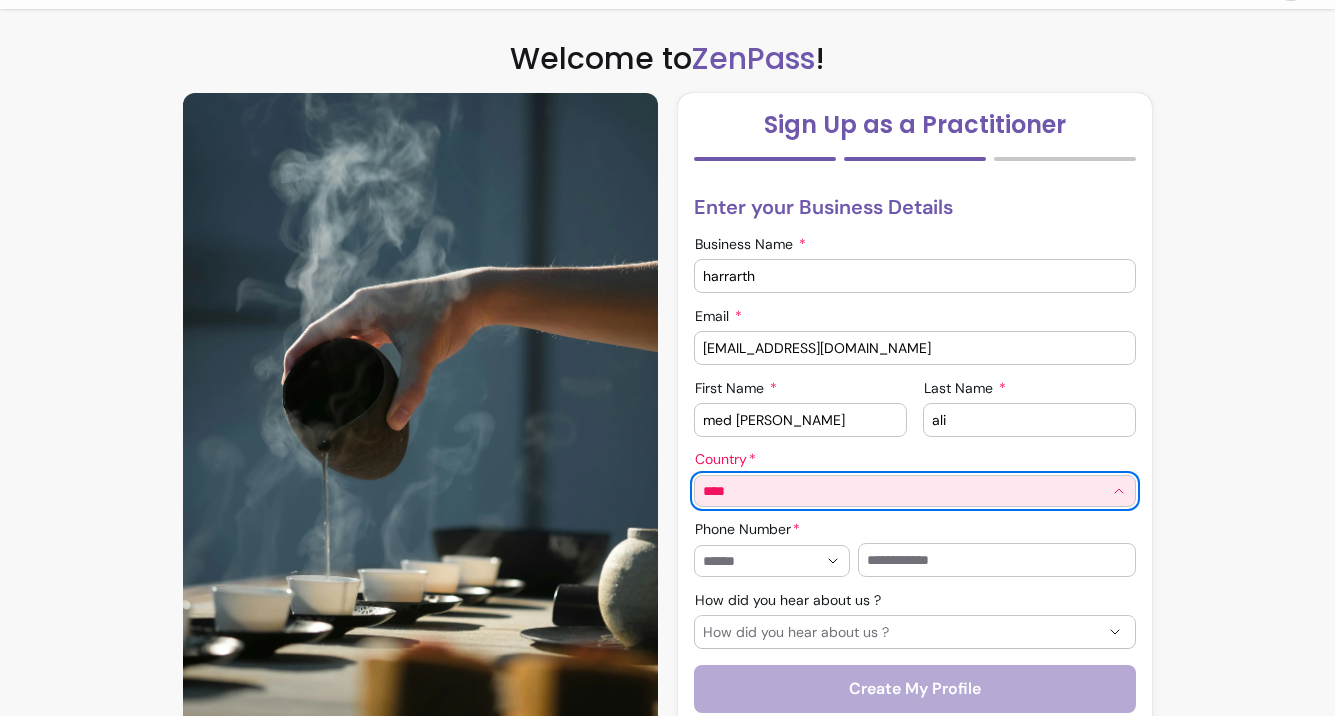 type on "**********" 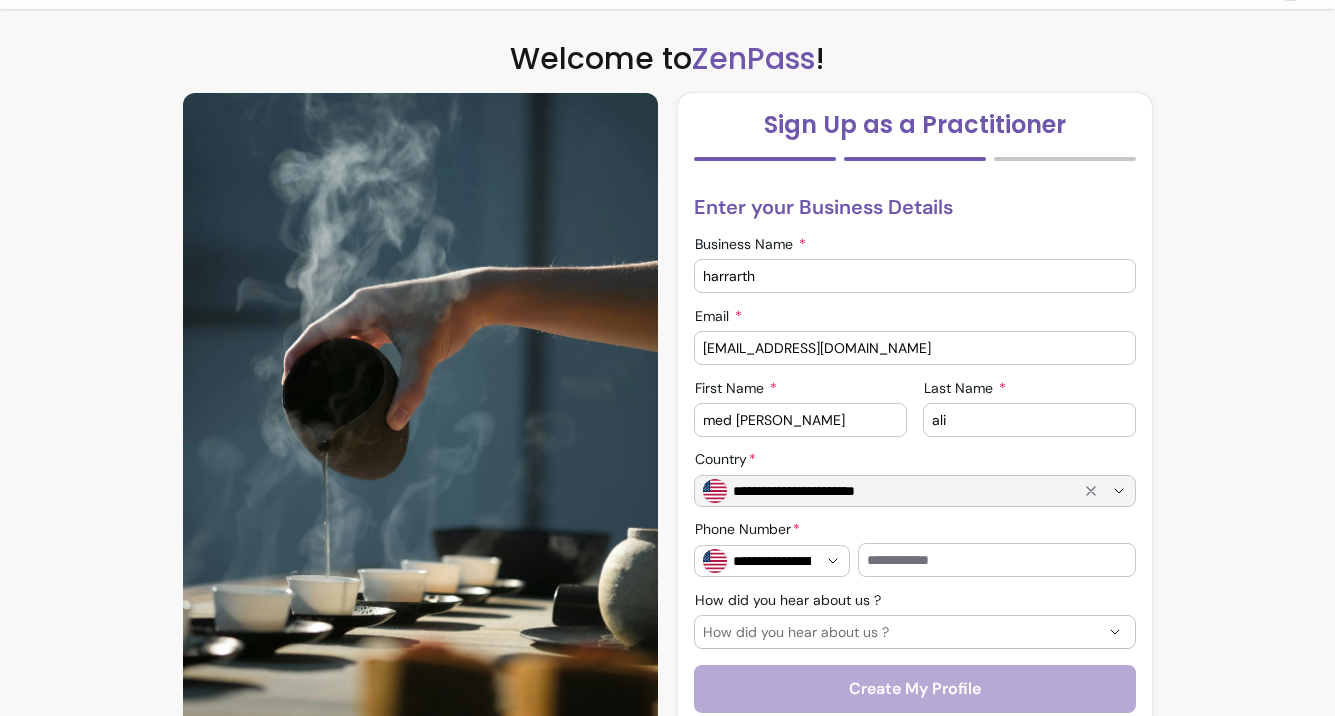 scroll, scrollTop: 128, scrollLeft: 0, axis: vertical 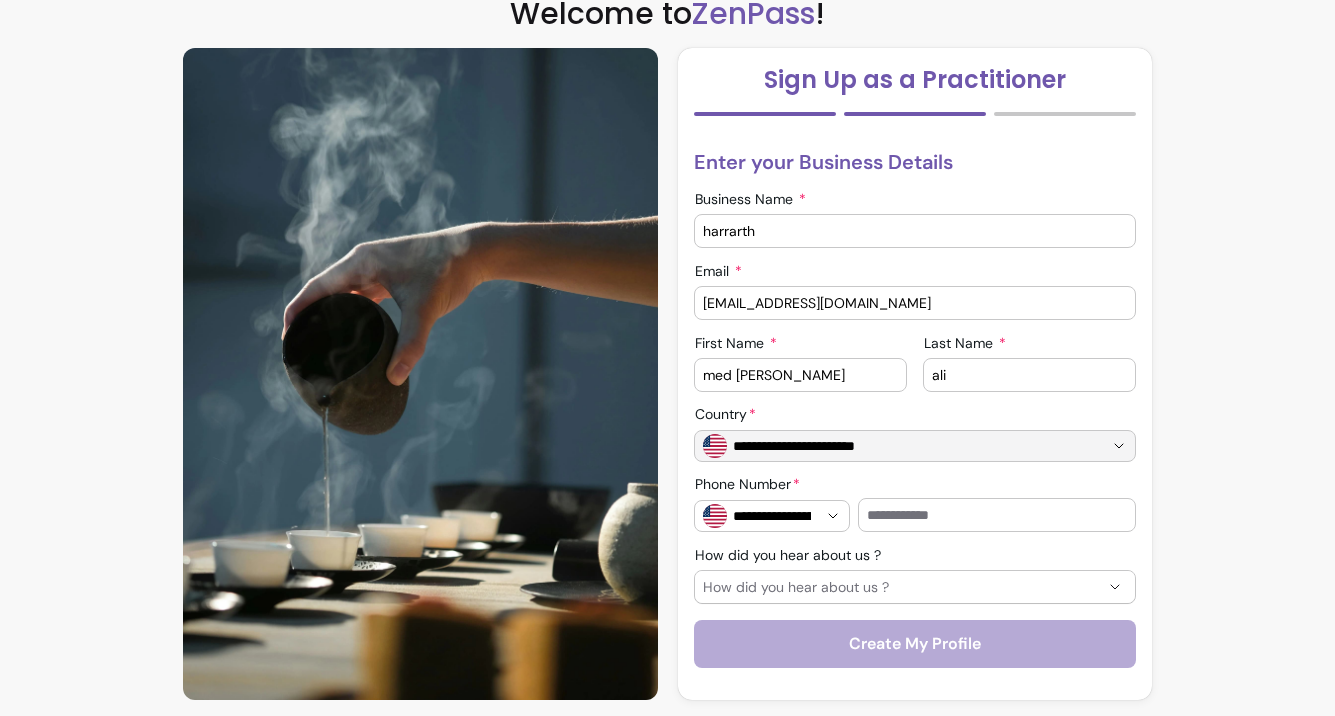 type on "**********" 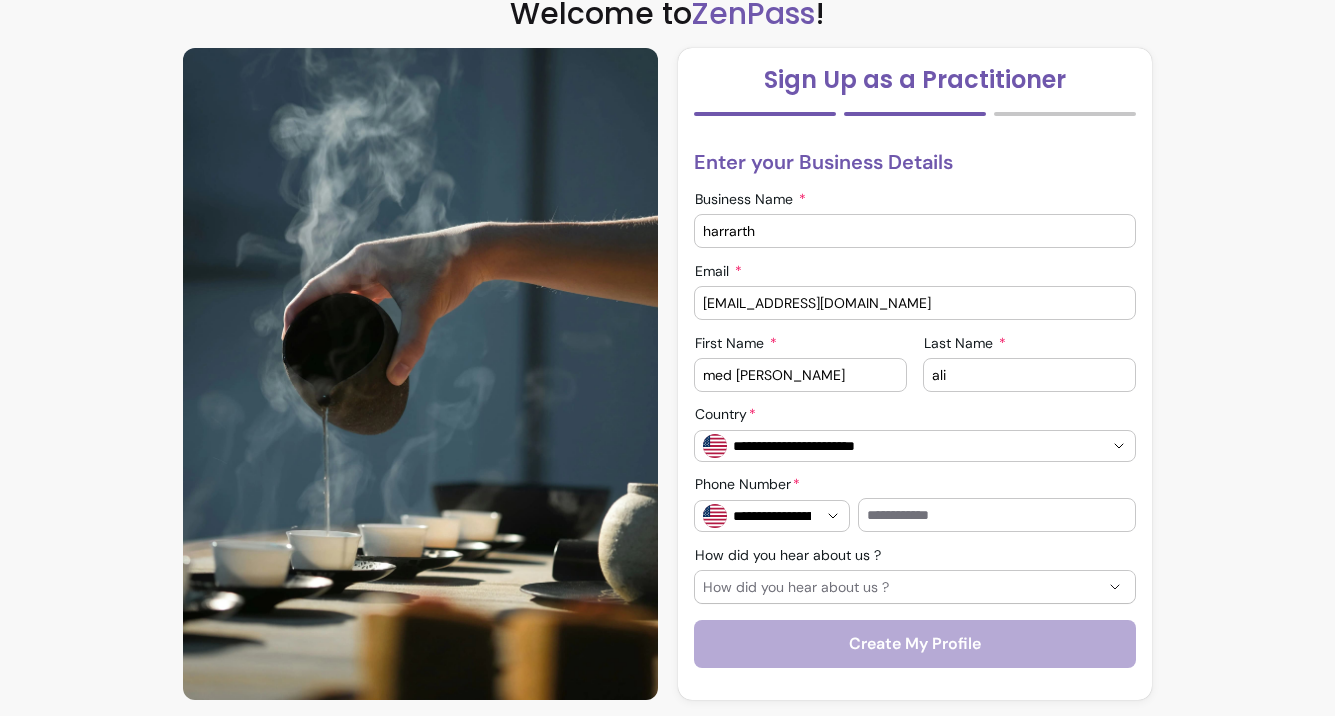 click at bounding box center [997, 515] 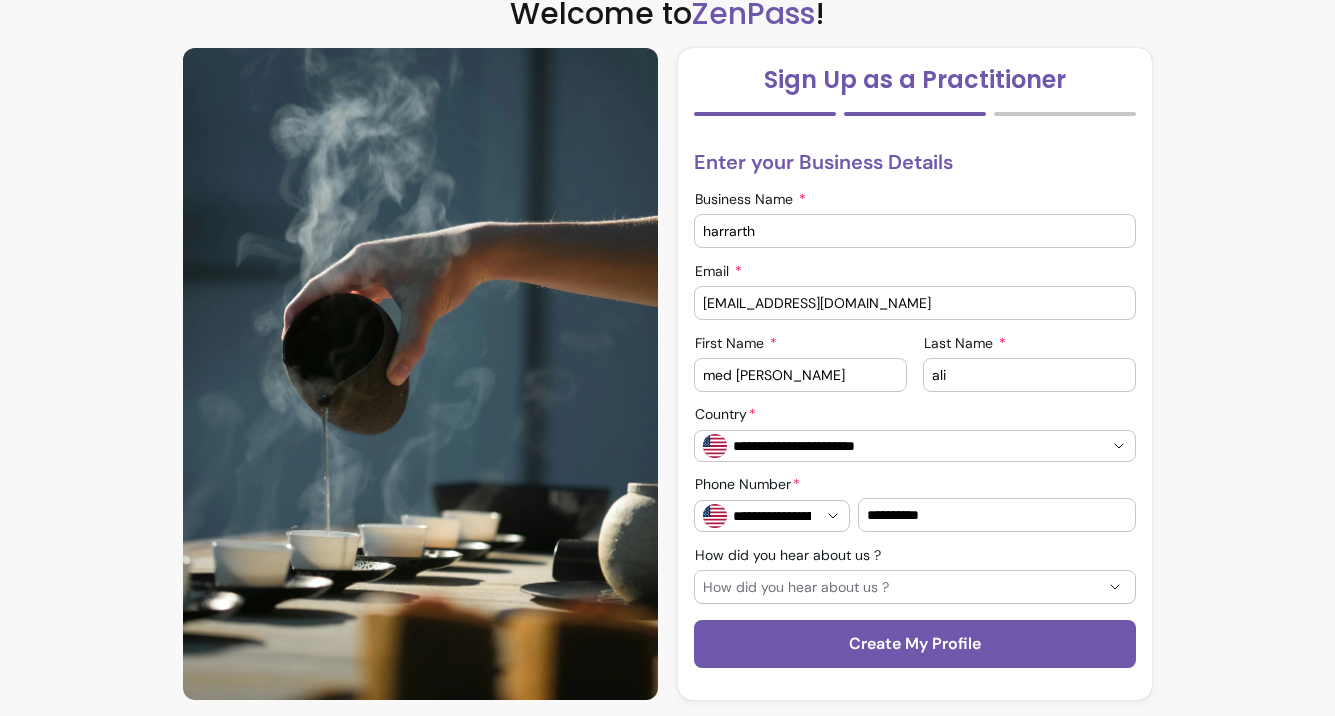 type on "**********" 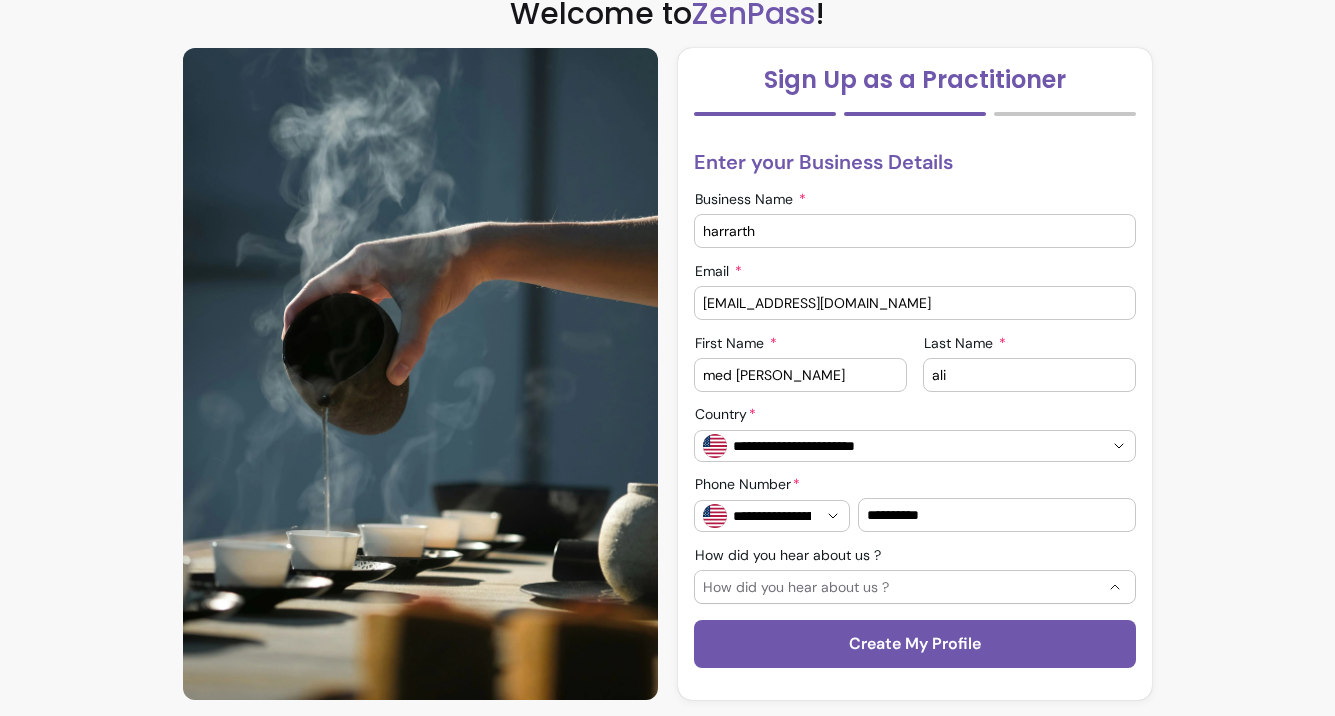click on "How did you hear about us ?" at bounding box center (903, 587) 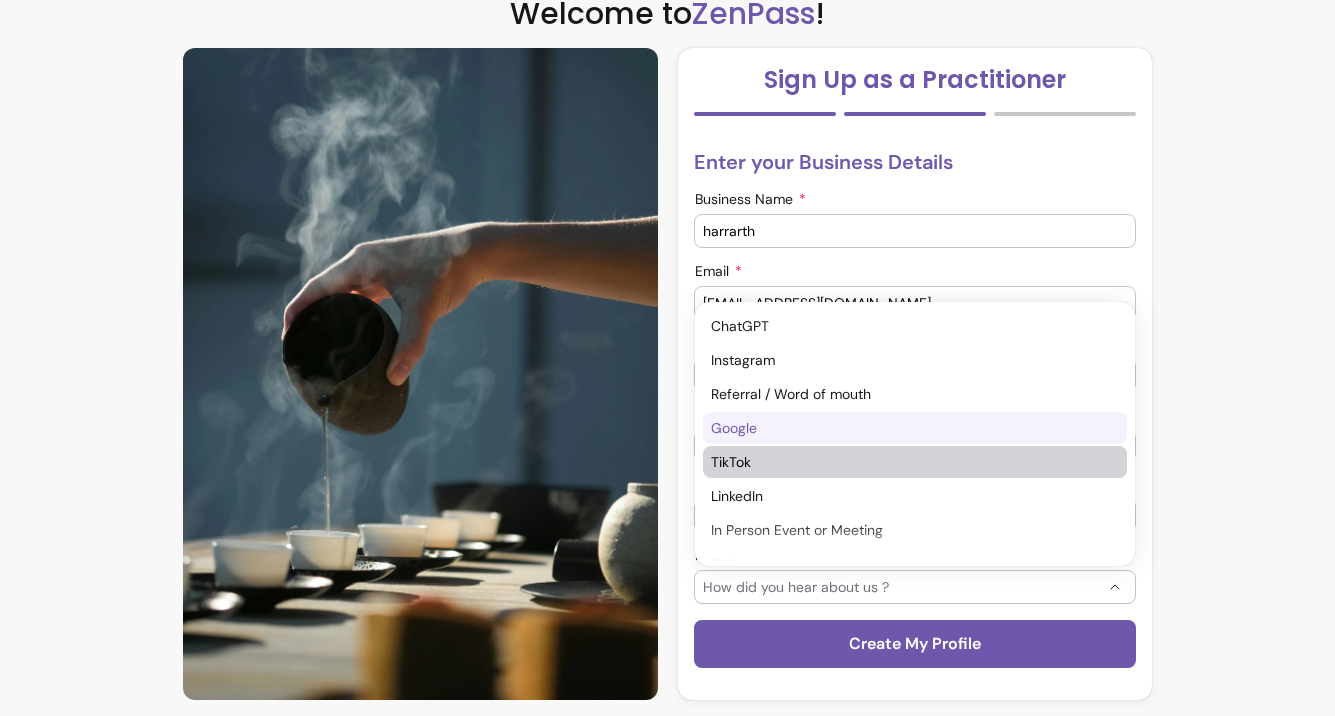 click on "Google" at bounding box center [905, 428] 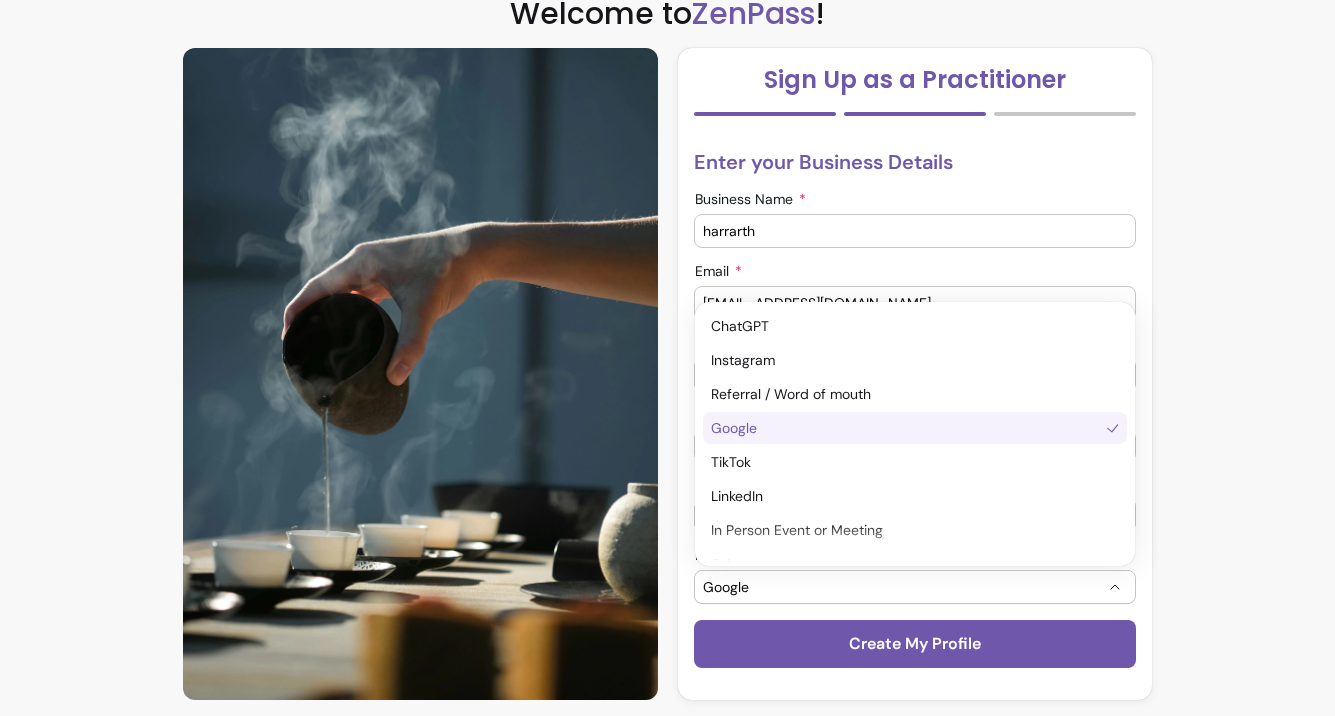 scroll, scrollTop: 19, scrollLeft: 0, axis: vertical 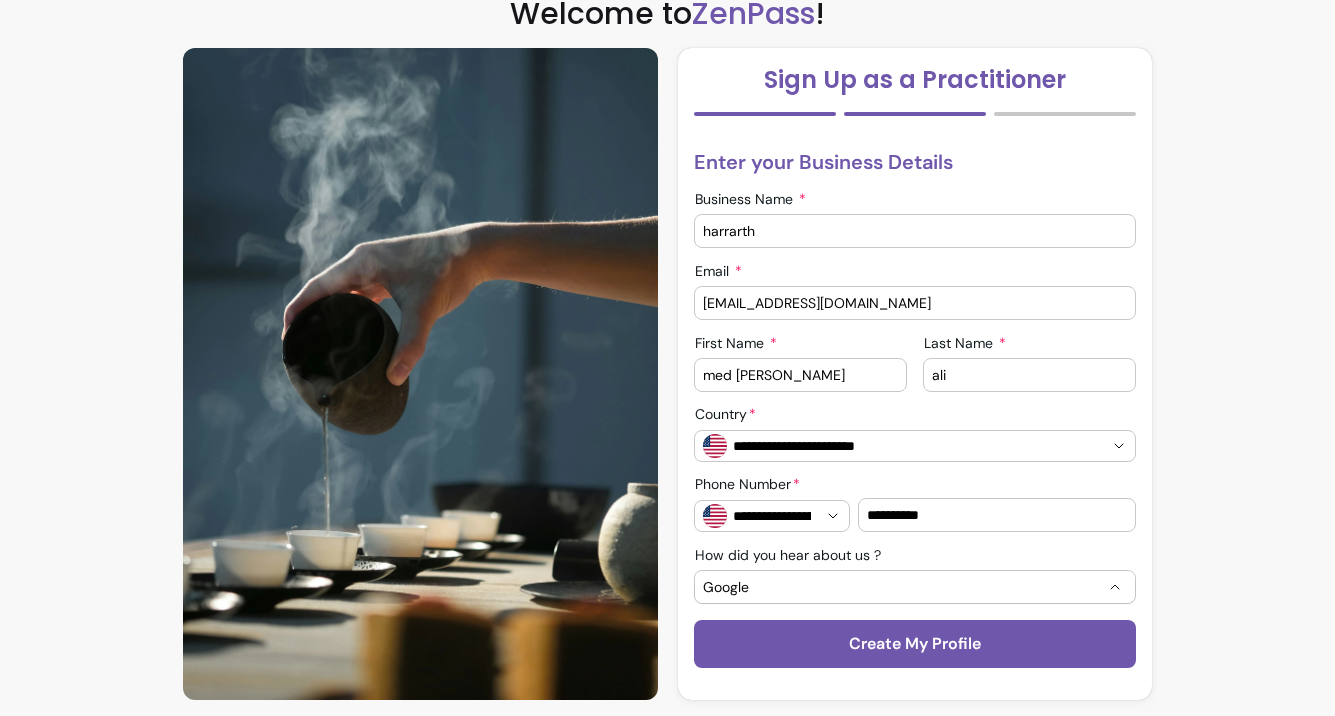 click on "**********" at bounding box center (667, 308) 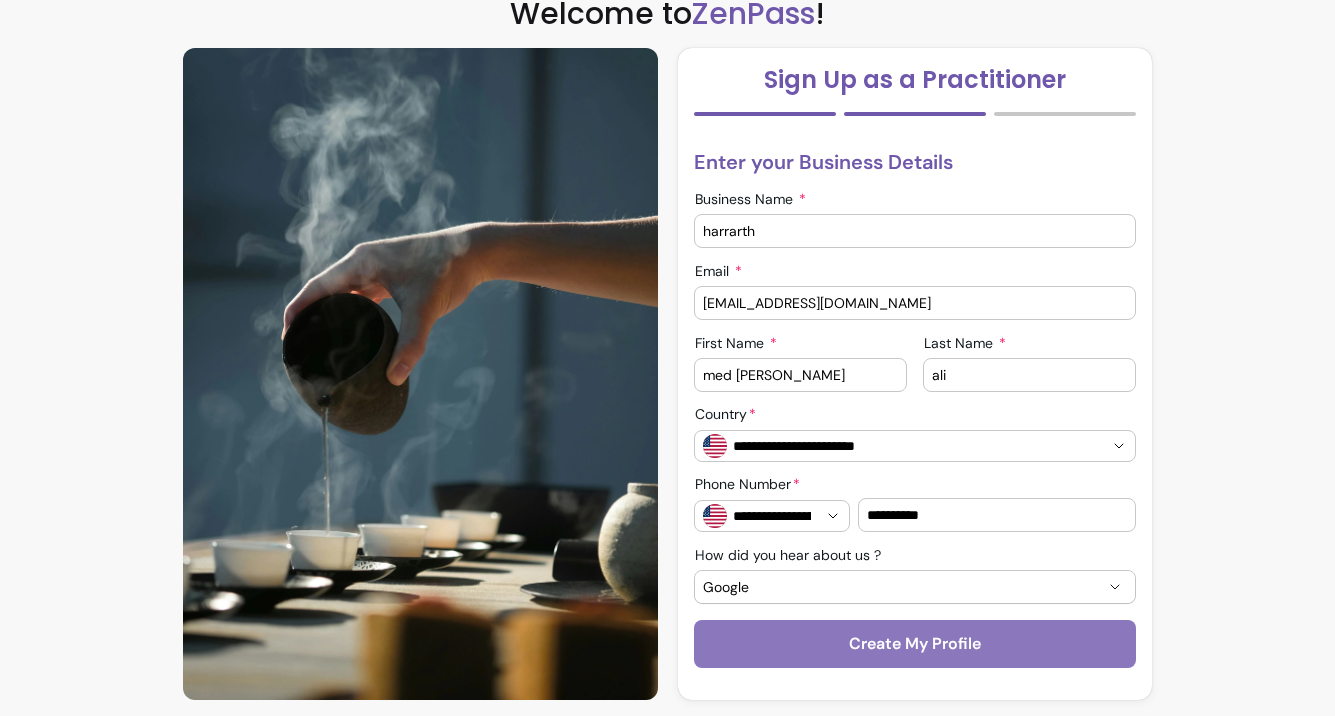 click on "Create My Profile" at bounding box center [915, 644] 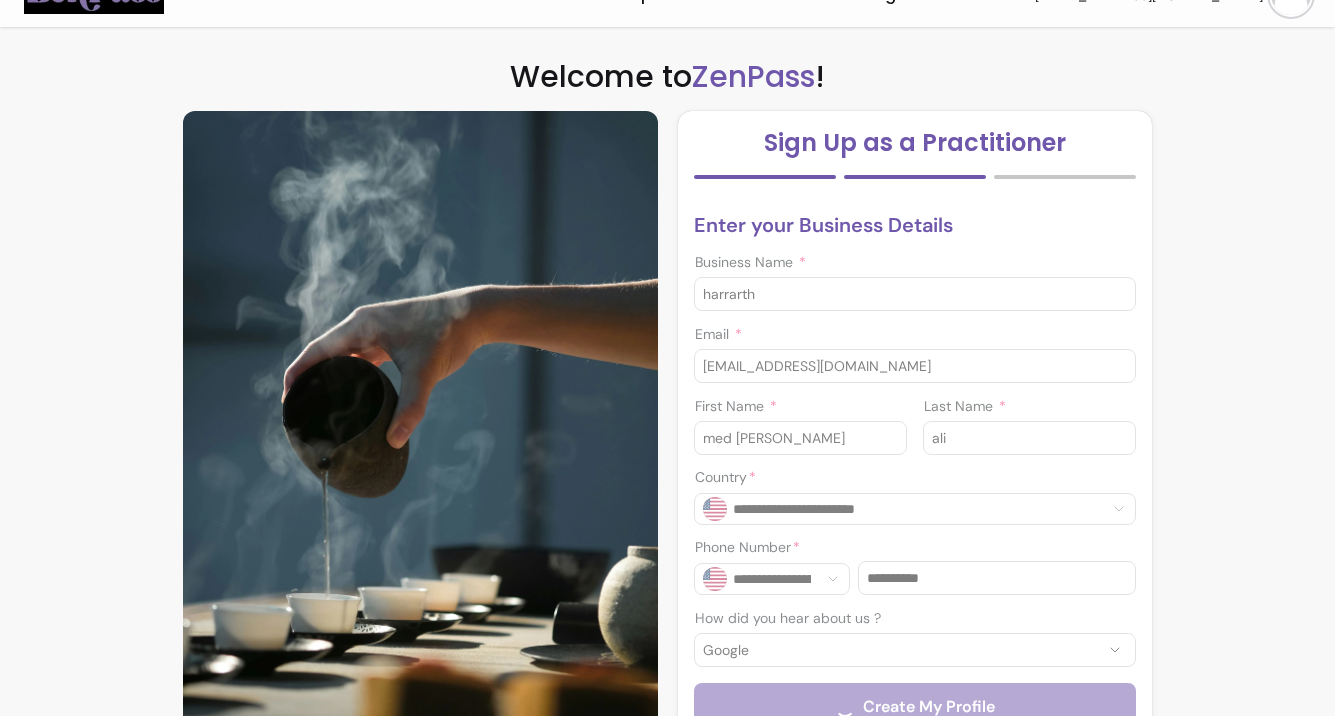 scroll, scrollTop: 128, scrollLeft: 0, axis: vertical 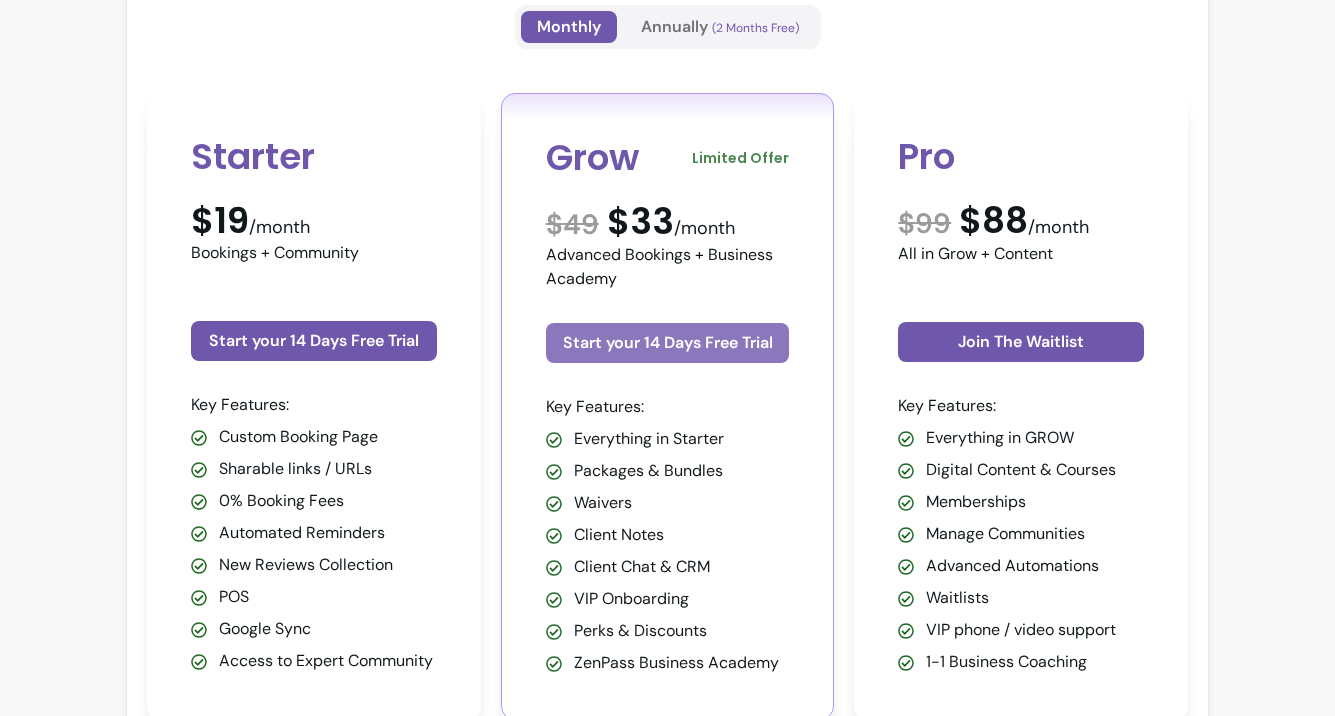 click on "Start your 14 Days Free Trial" at bounding box center [668, 343] 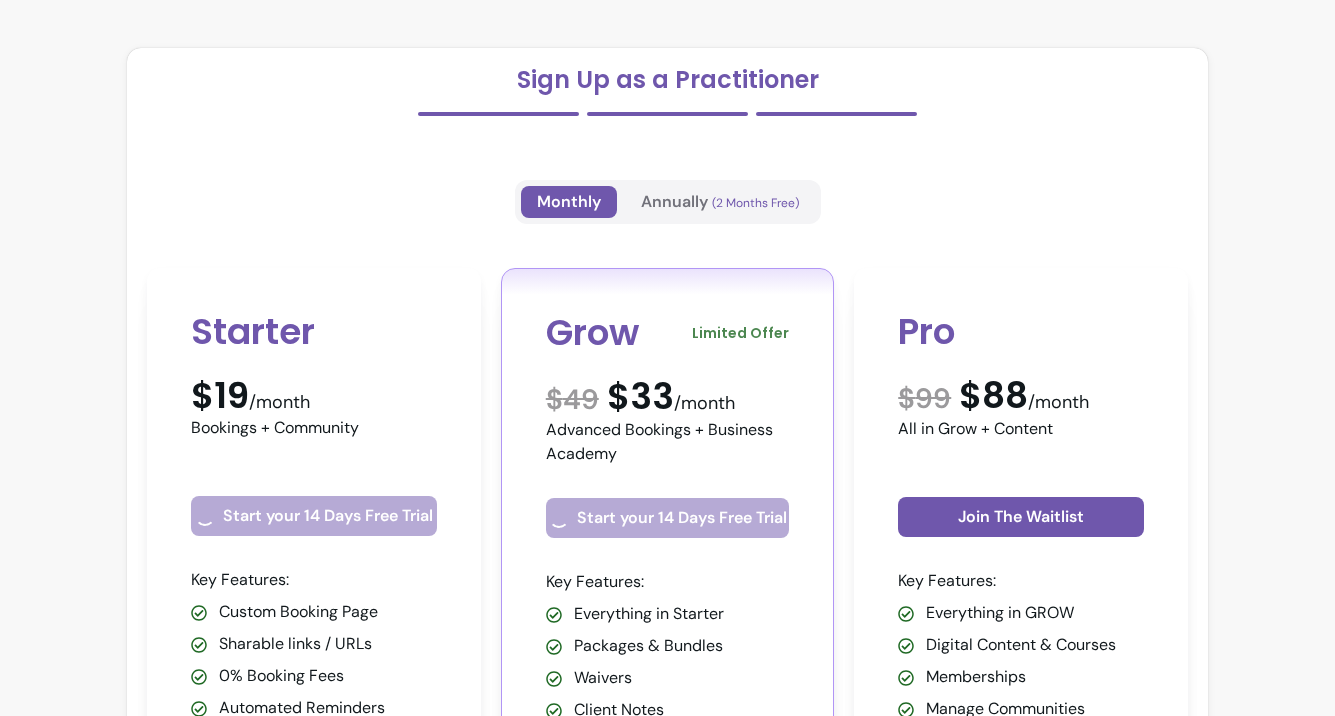 scroll, scrollTop: 0, scrollLeft: 0, axis: both 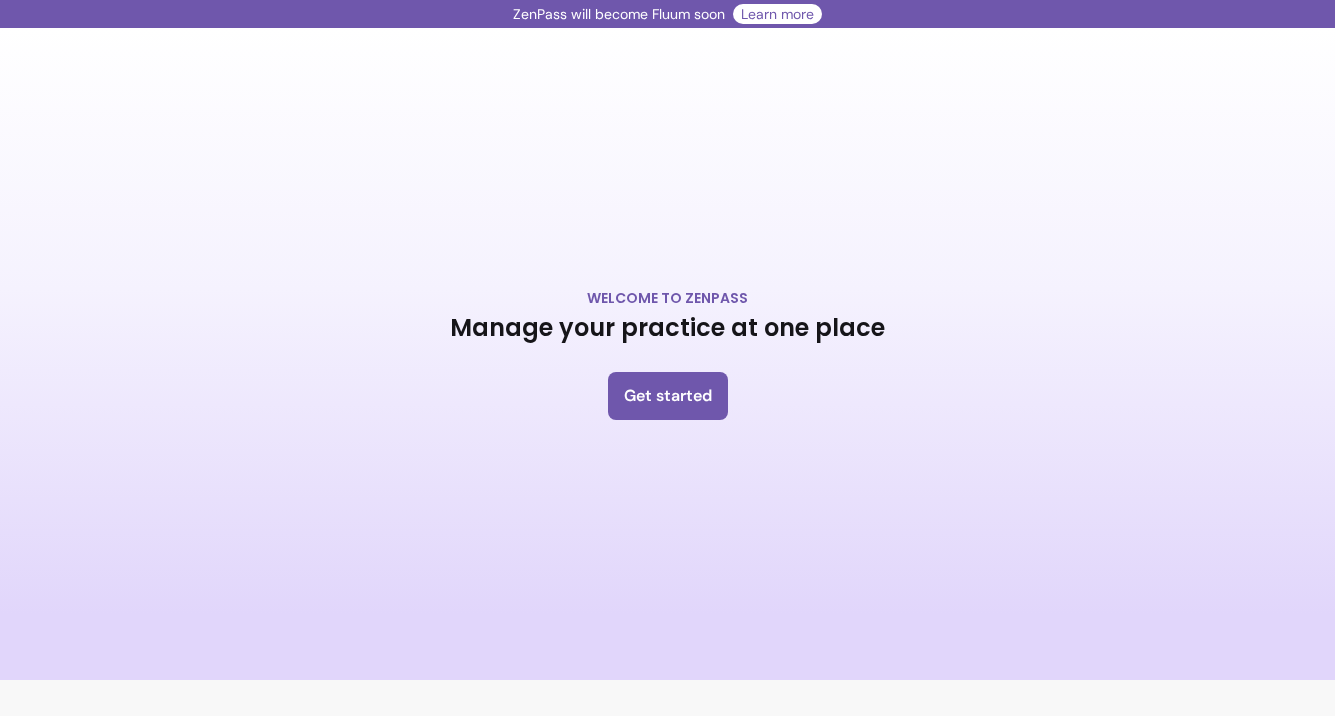 click on "Welcome to ZenPass Manage your practice at one place Get started" at bounding box center [667, 354] 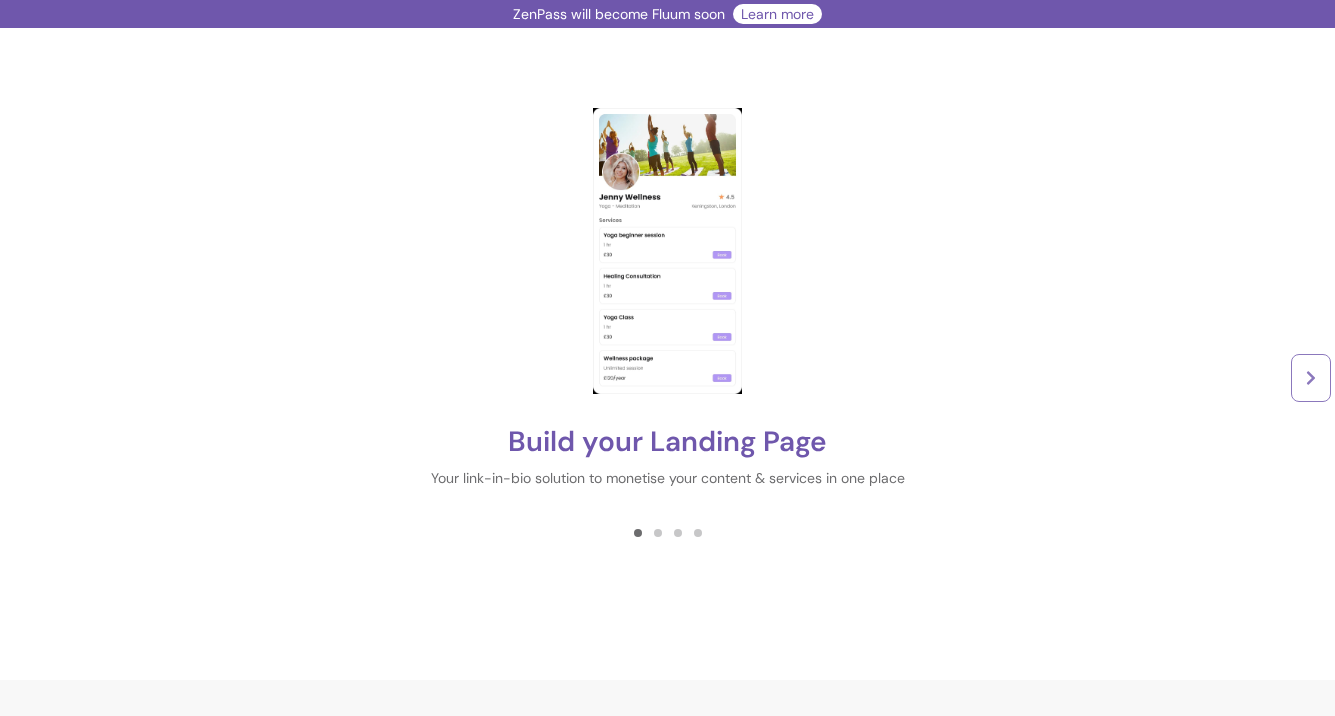 click at bounding box center [1311, 378] 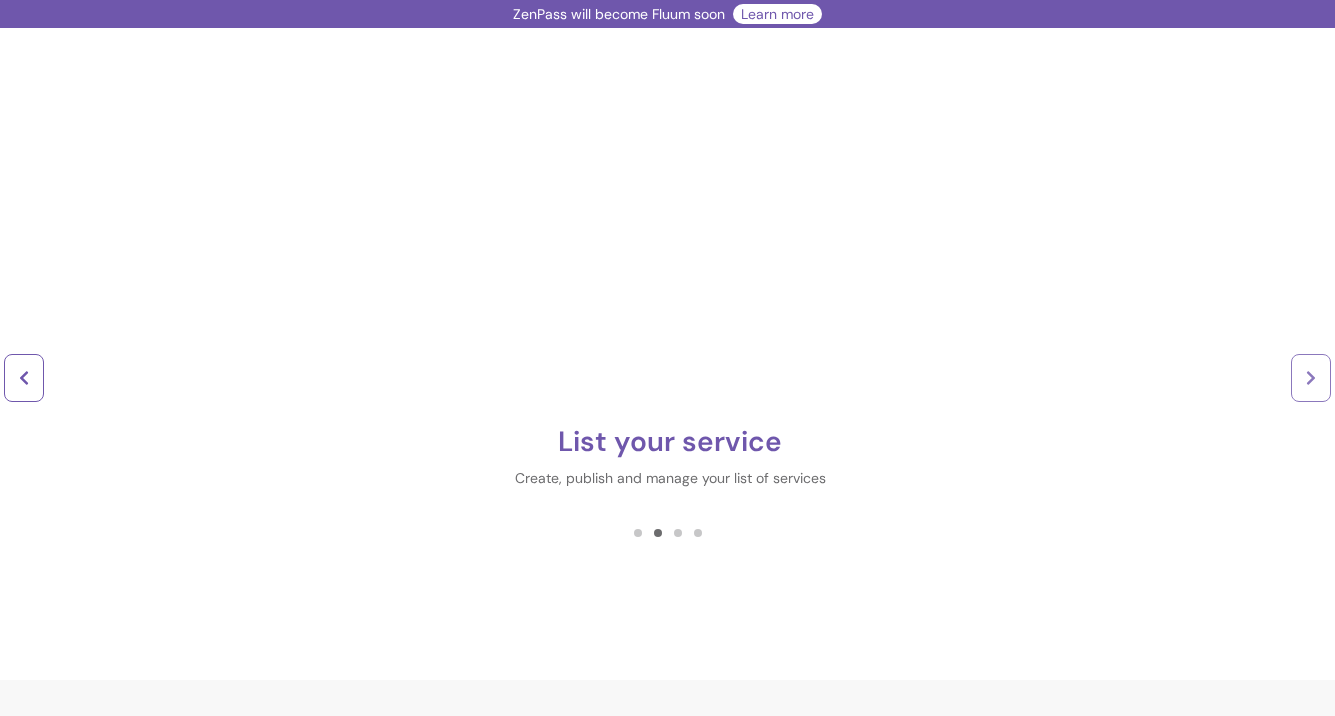 click at bounding box center [1311, 378] 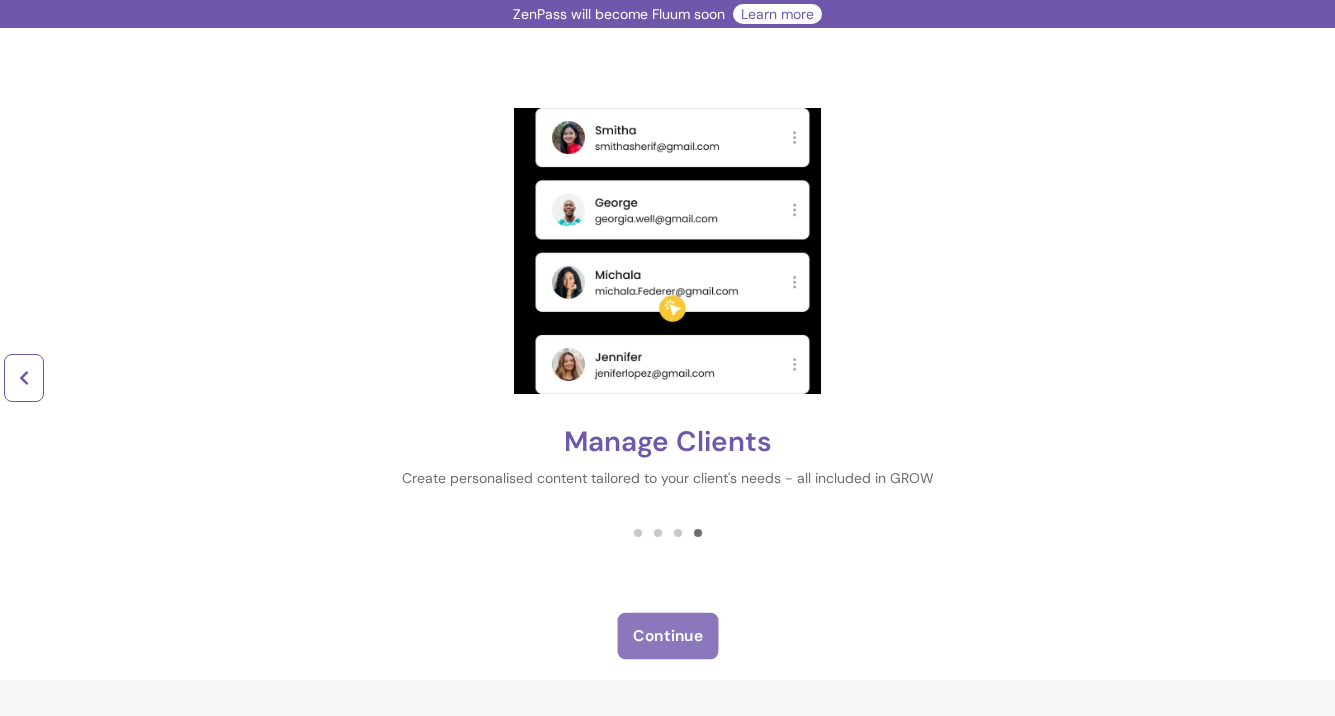 click on "Continue" at bounding box center (667, 636) 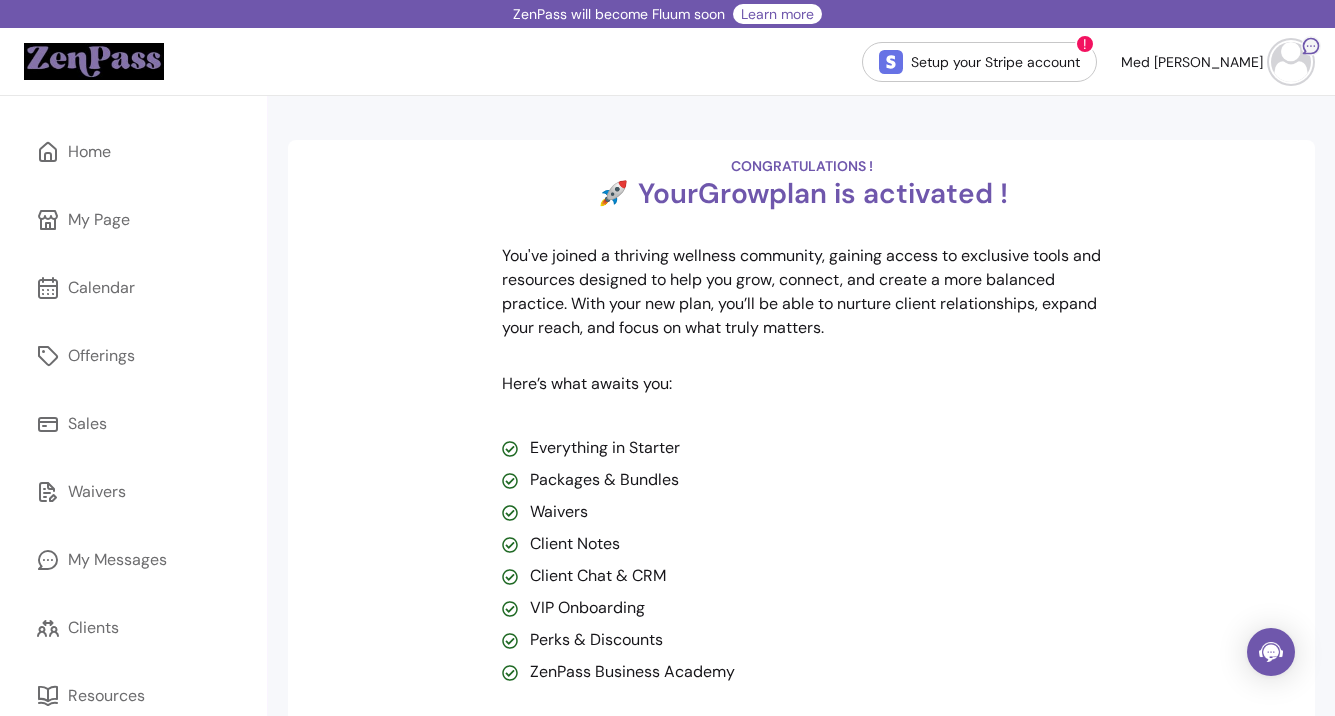 click on "Perks & Discounts" at bounding box center (816, 640) 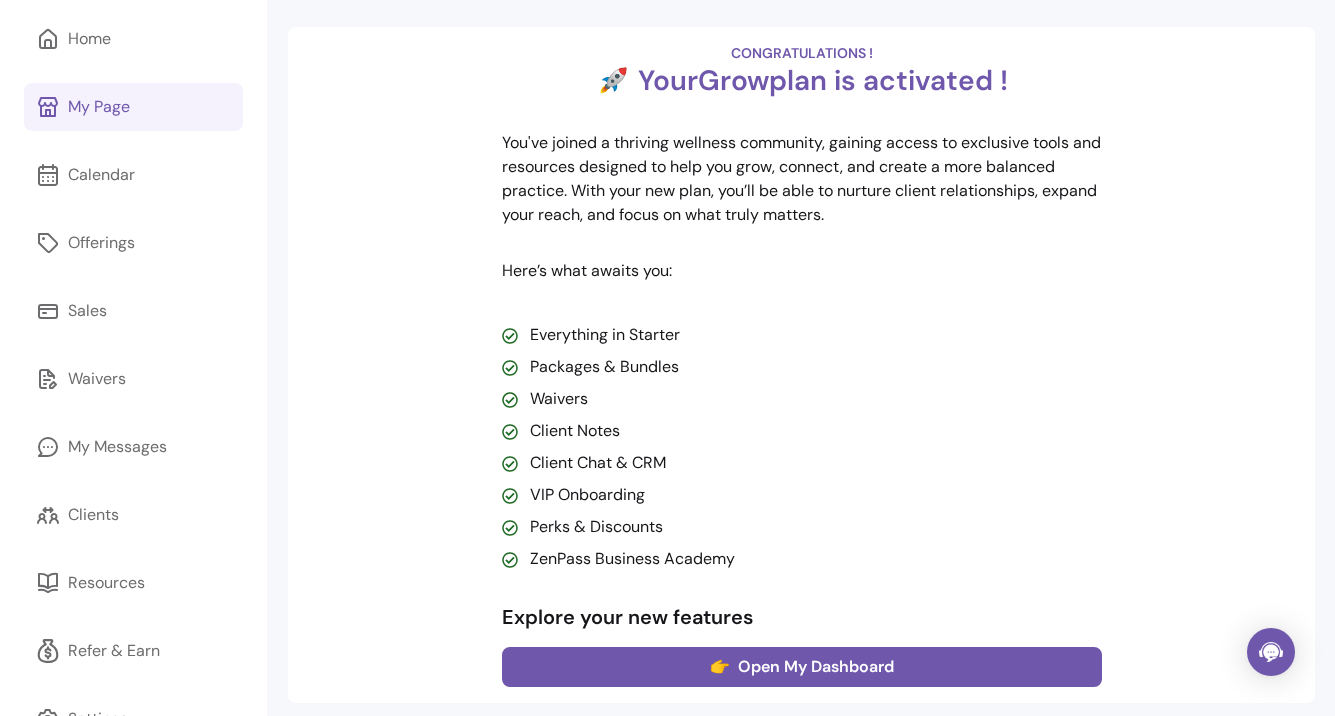 scroll, scrollTop: 172, scrollLeft: 0, axis: vertical 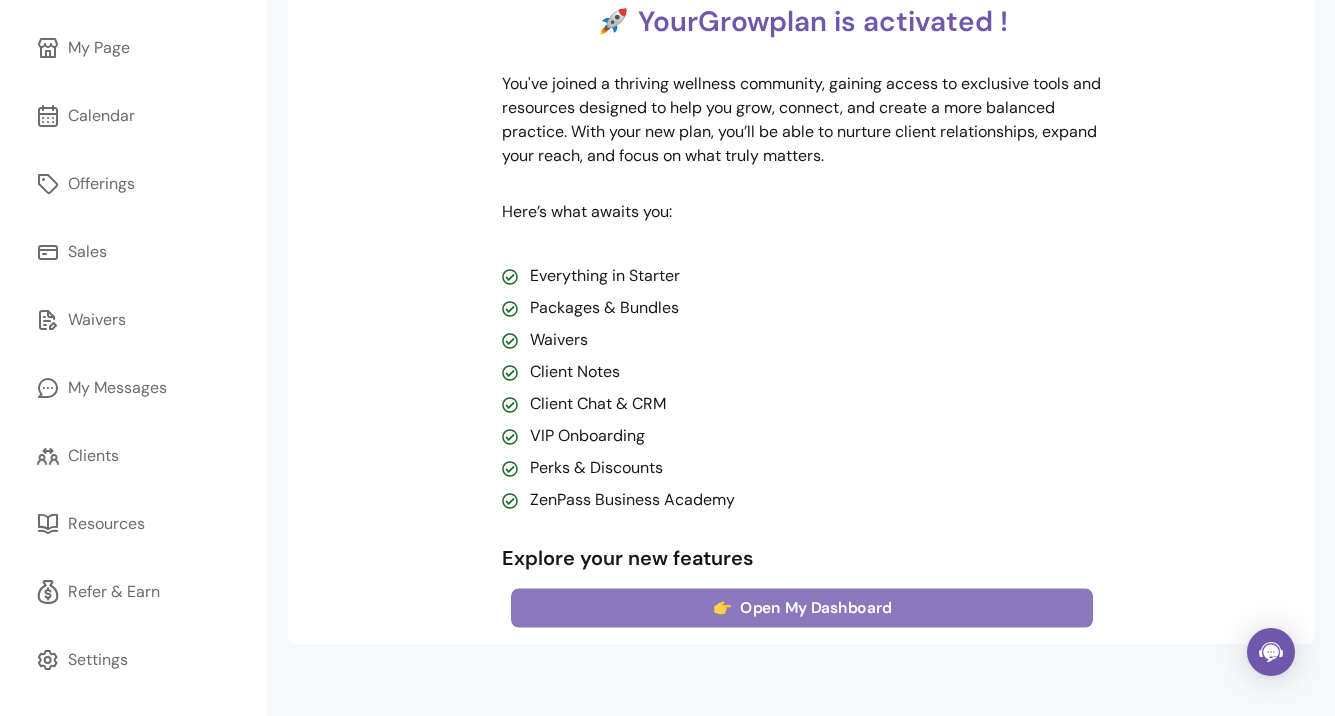 click on "👉 Open My Dashboard" at bounding box center [802, 608] 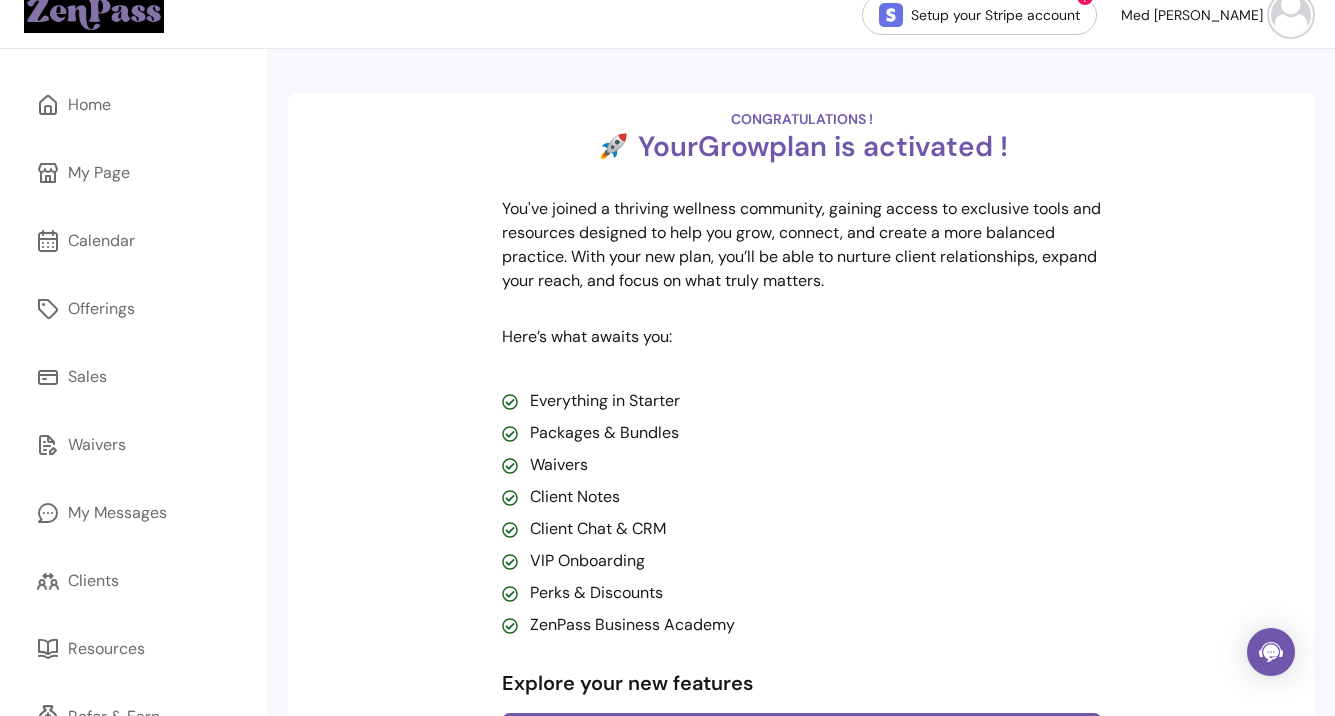 scroll, scrollTop: 0, scrollLeft: 0, axis: both 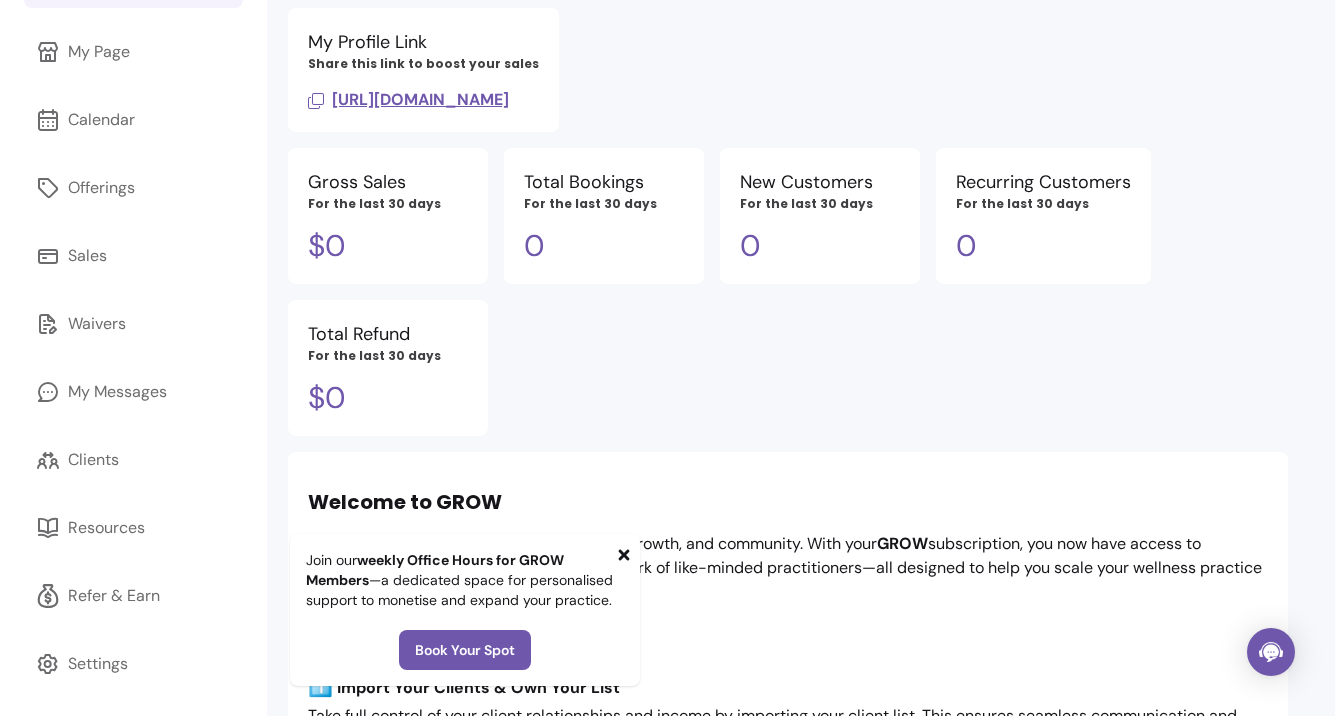 click 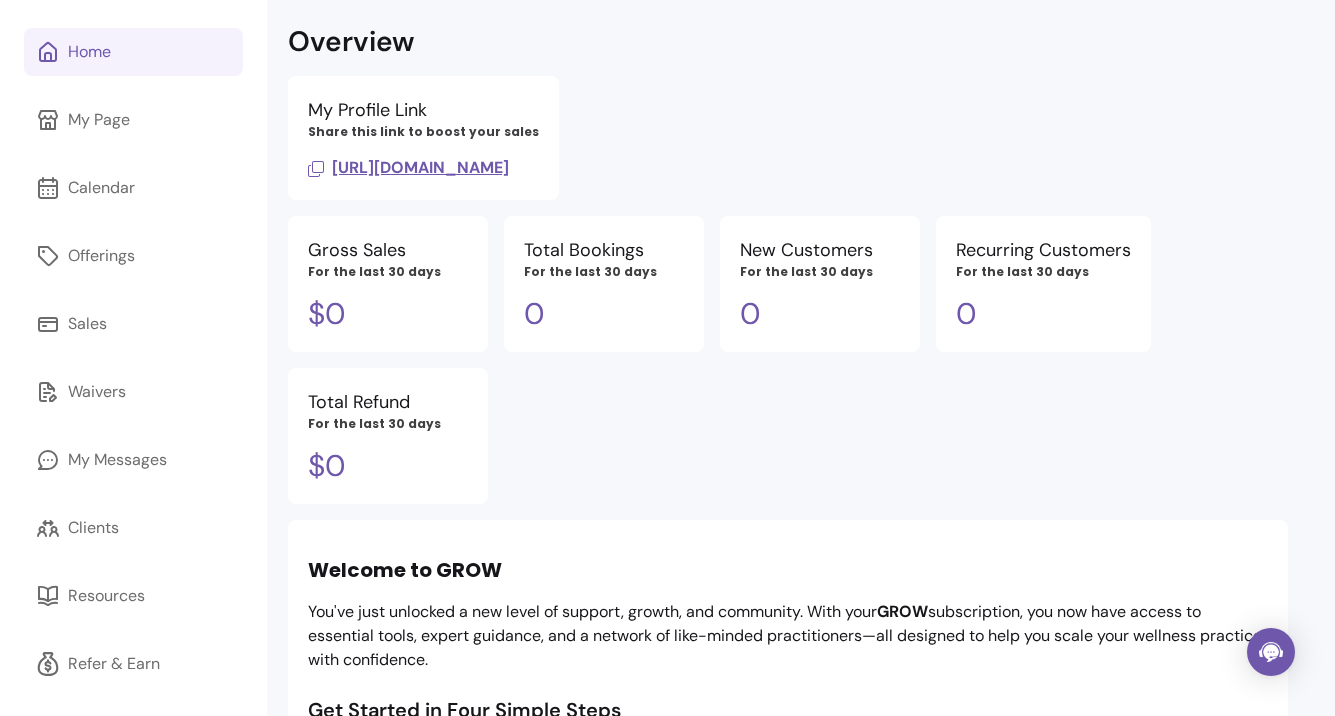 scroll, scrollTop: 0, scrollLeft: 0, axis: both 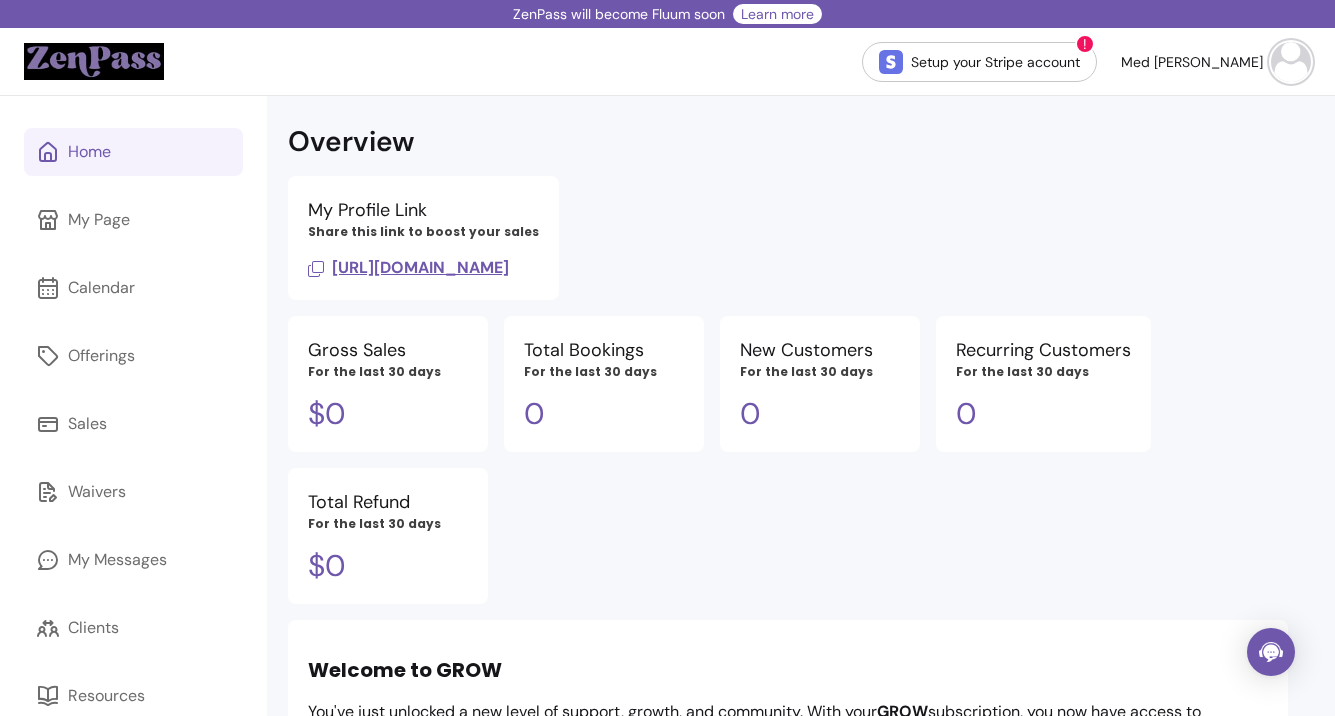 click 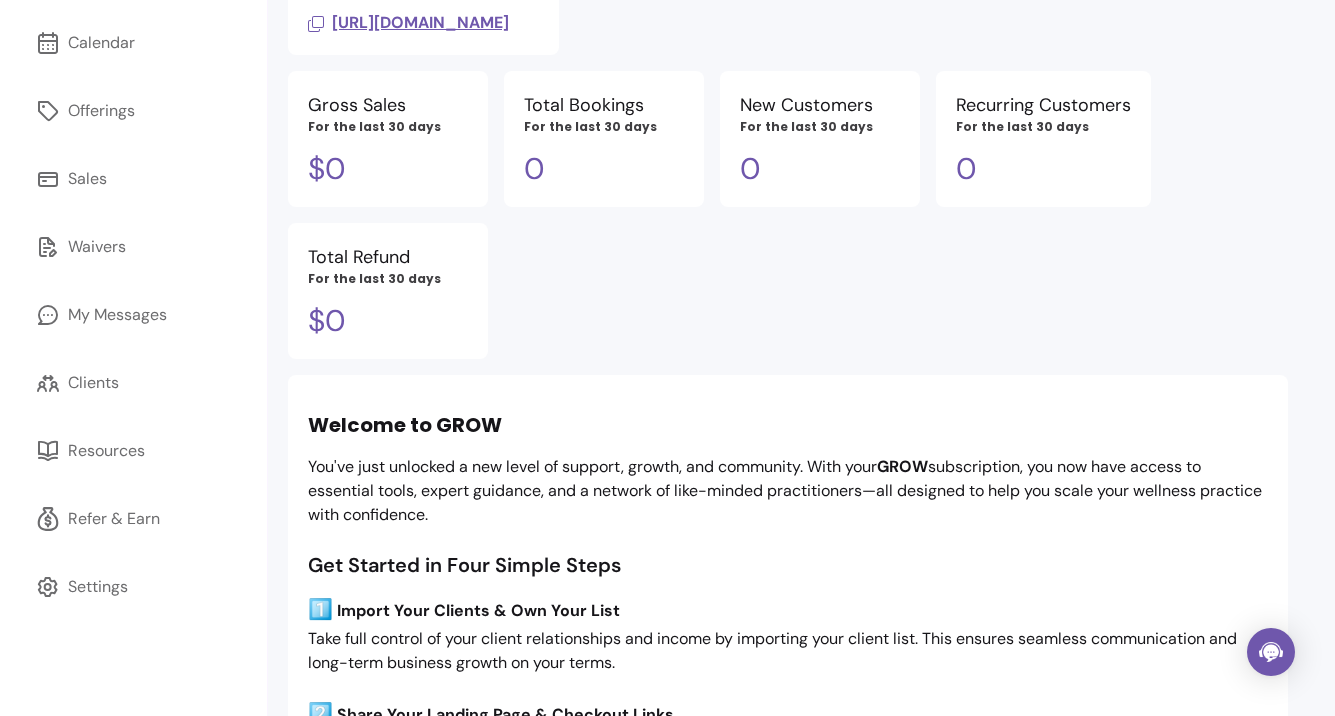 scroll, scrollTop: 76, scrollLeft: 0, axis: vertical 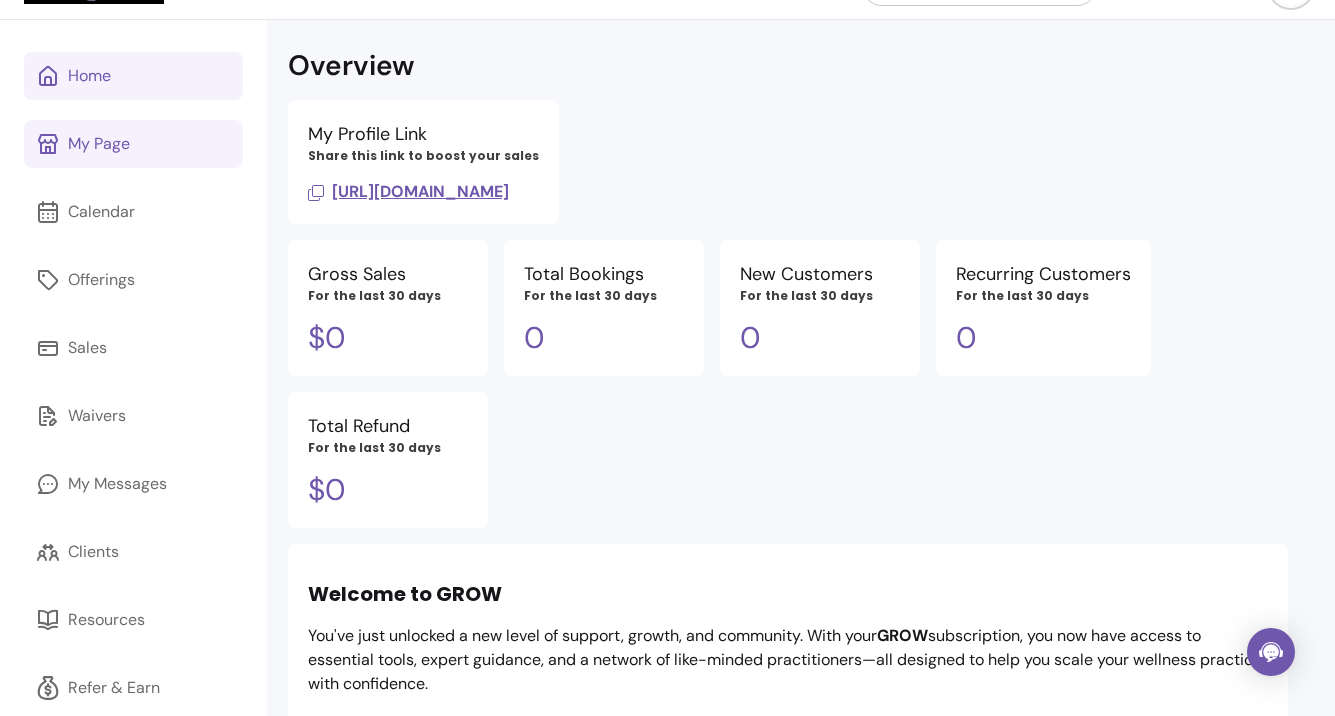 click on "My Page" at bounding box center (133, 144) 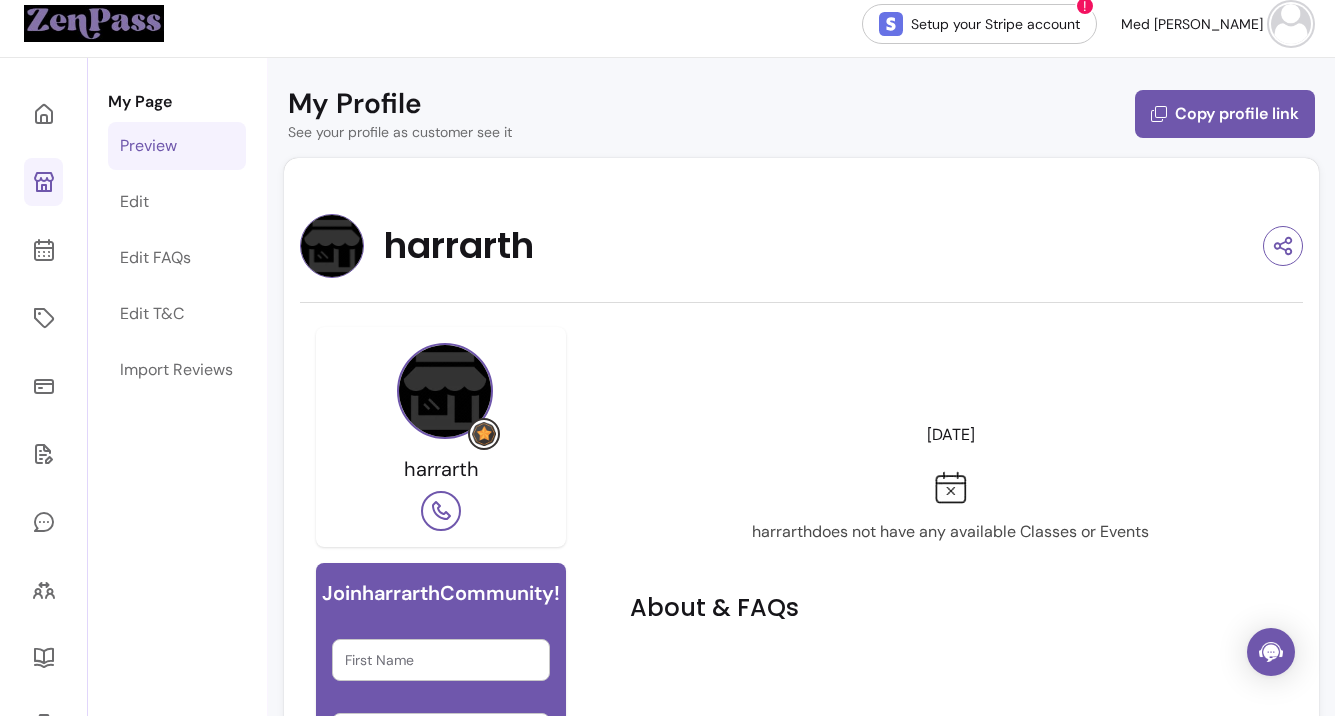 scroll, scrollTop: 0, scrollLeft: 0, axis: both 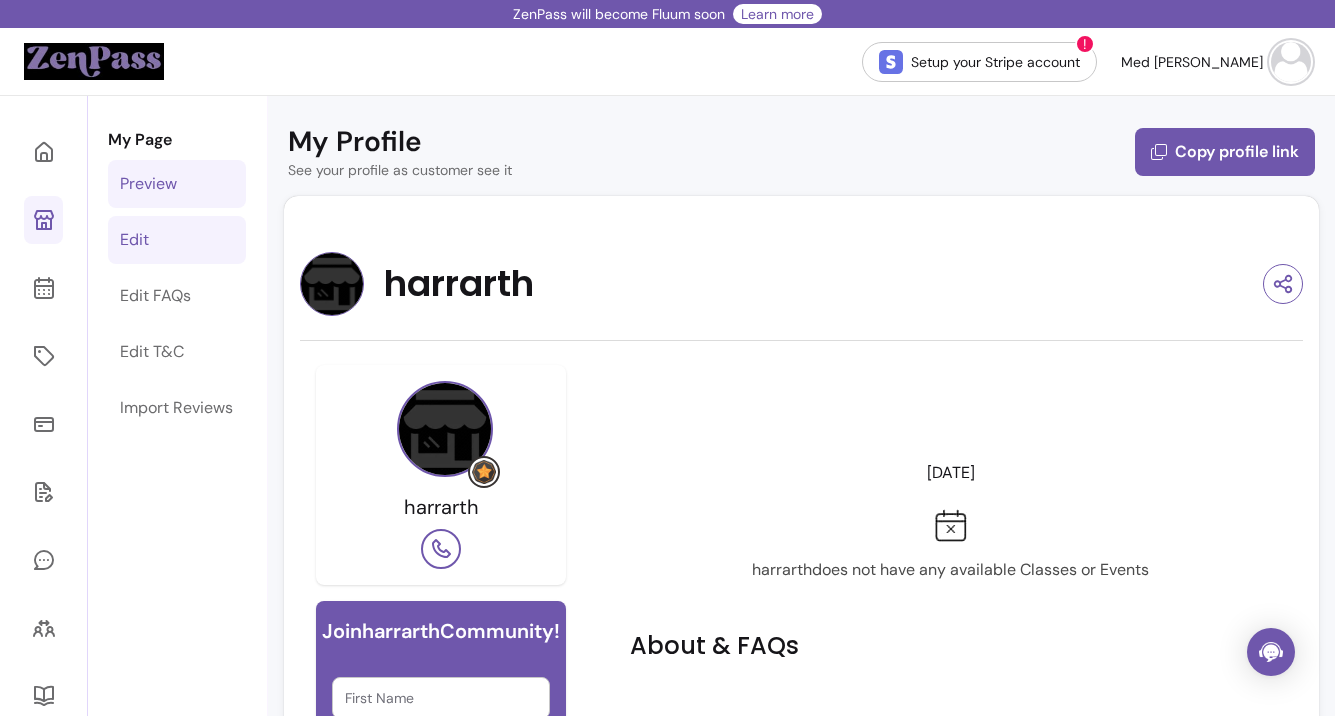 click on "Edit" at bounding box center (177, 240) 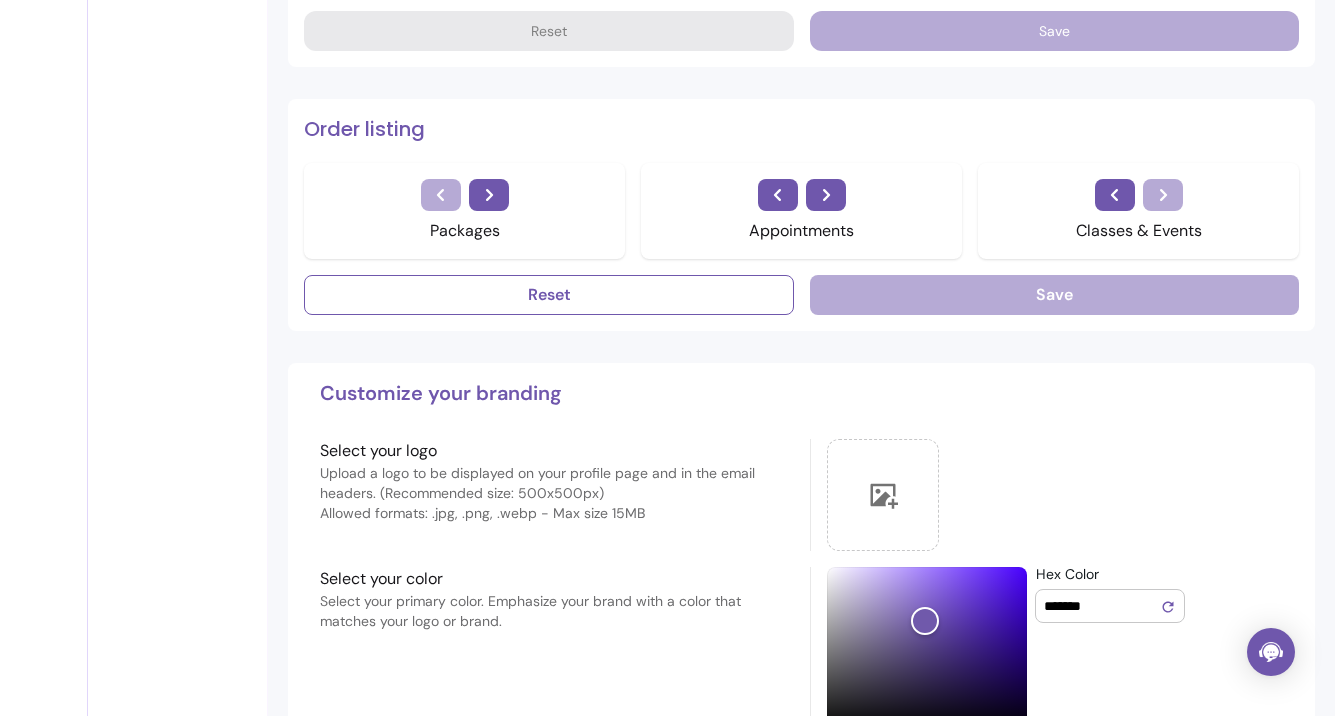 scroll, scrollTop: 1329, scrollLeft: 0, axis: vertical 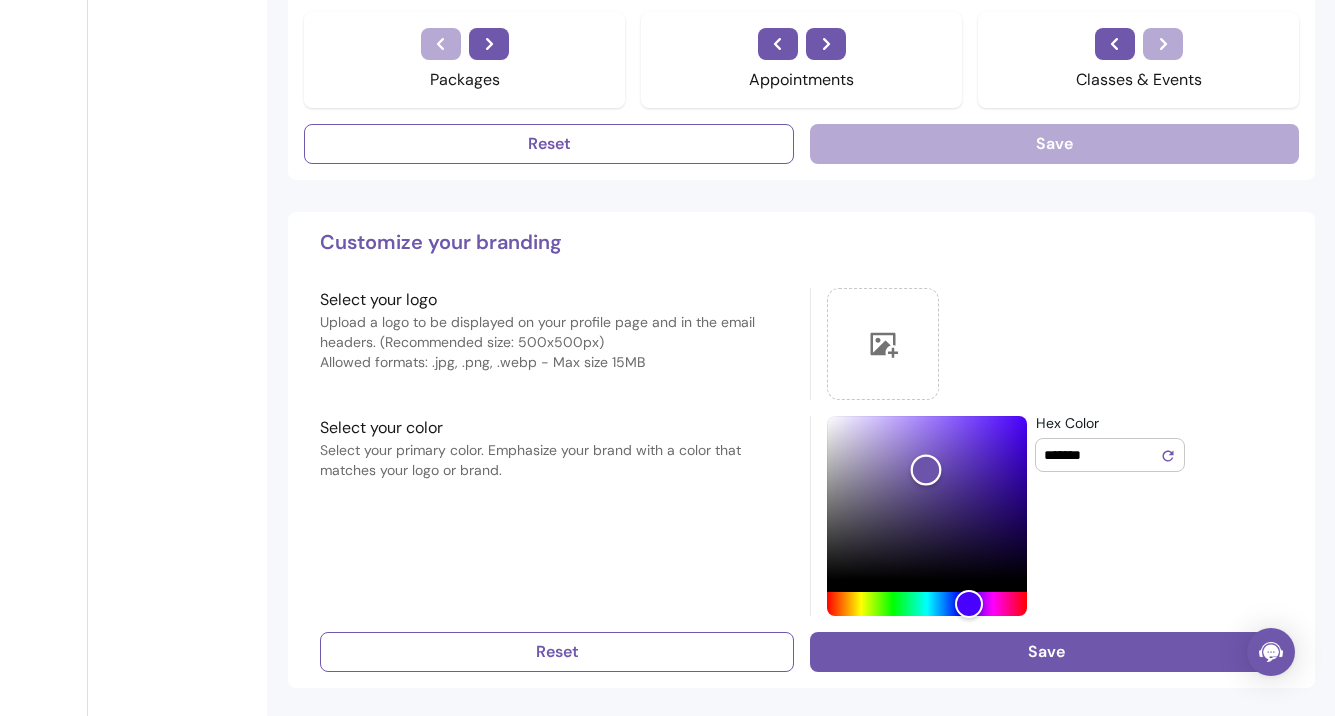 drag, startPoint x: 930, startPoint y: 470, endPoint x: 851, endPoint y: 438, distance: 85.23497 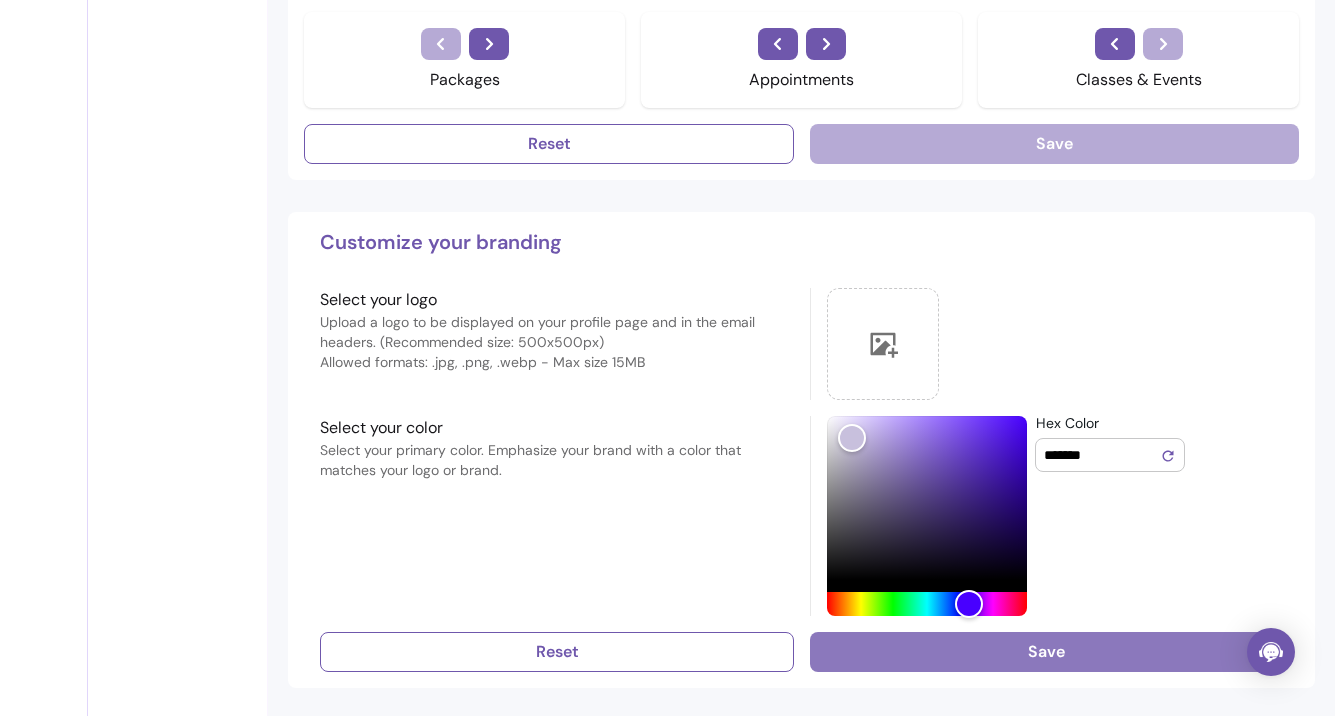 click on "Save" at bounding box center [1046, 652] 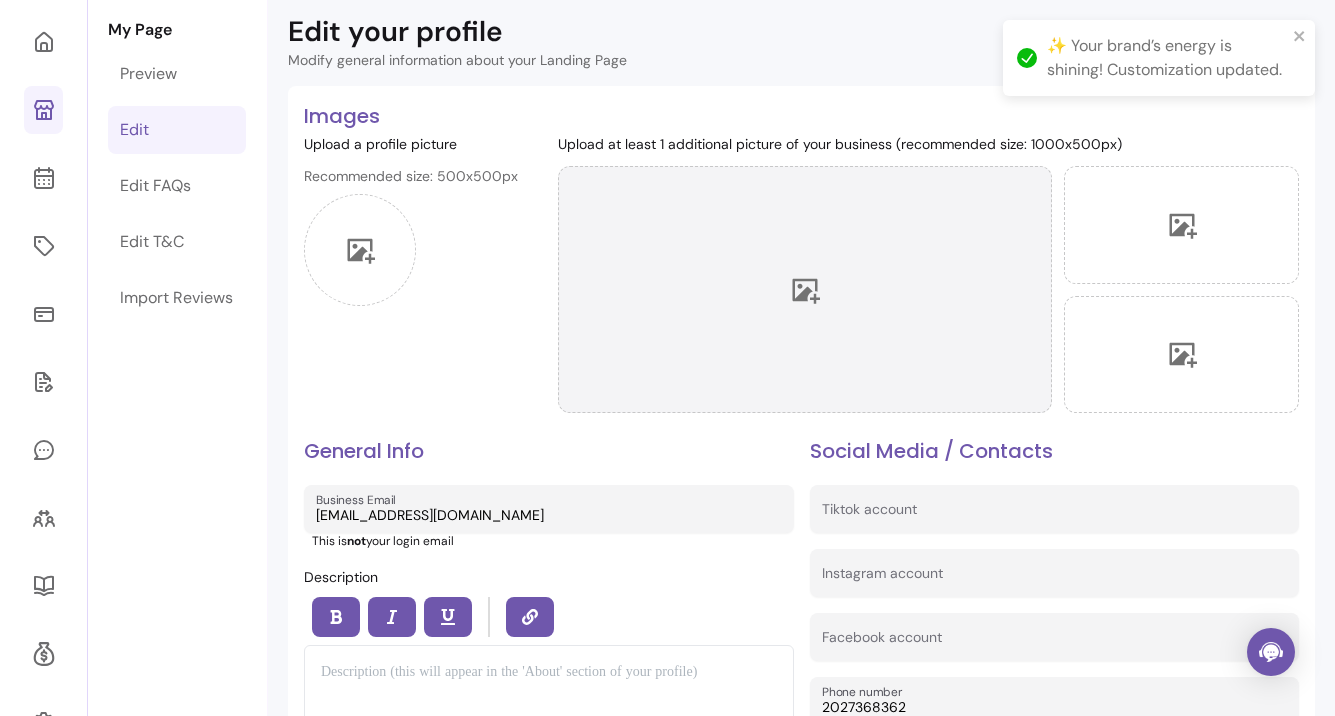 scroll, scrollTop: 0, scrollLeft: 0, axis: both 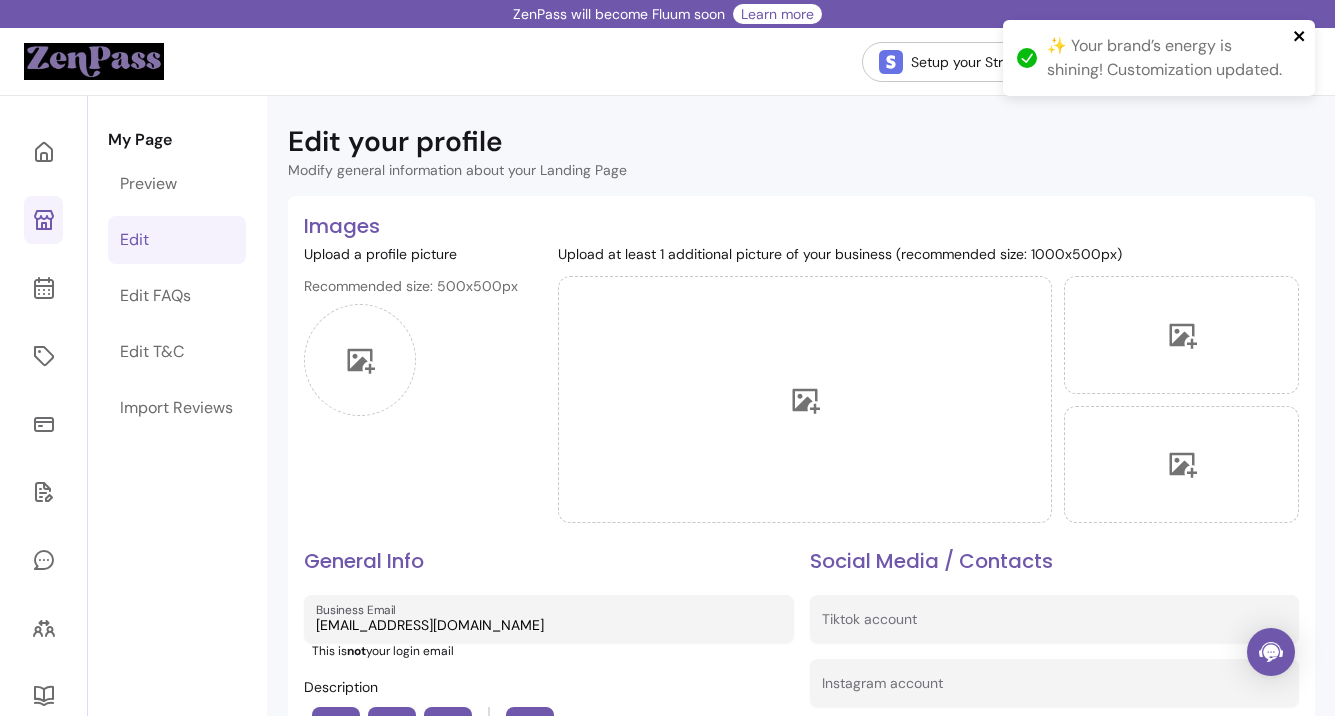click 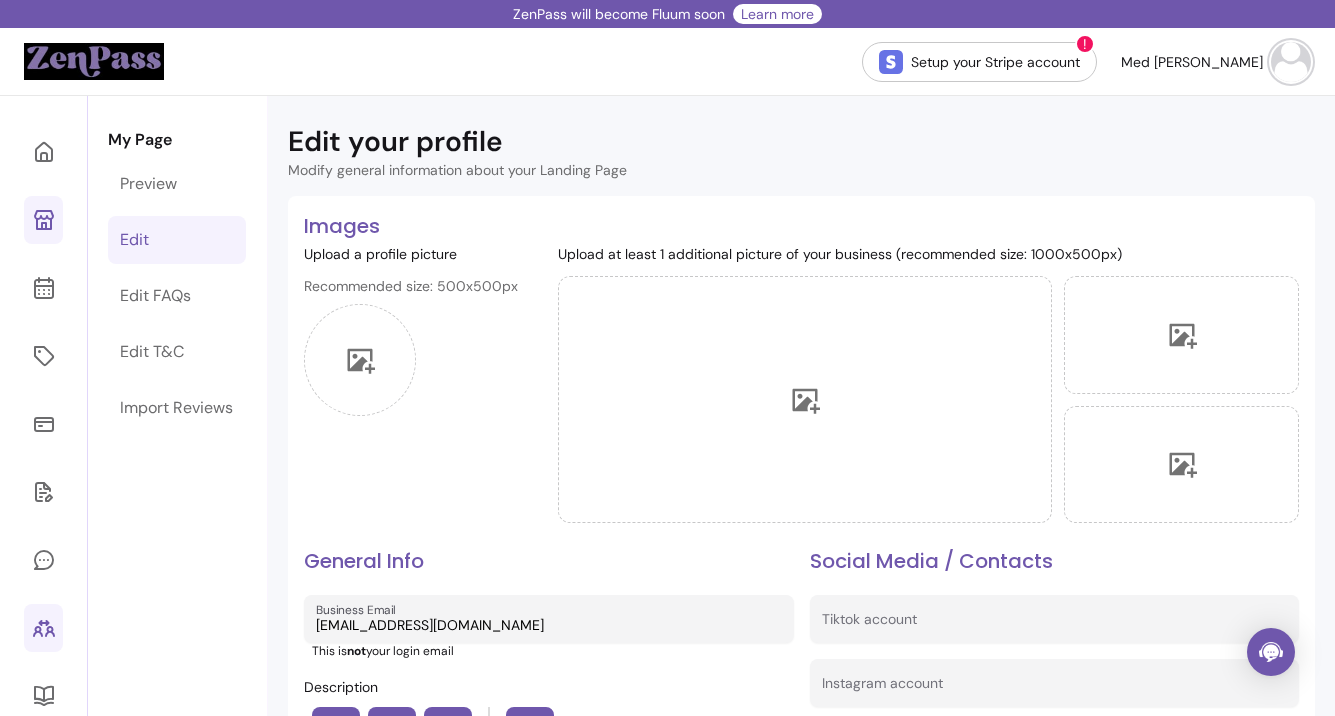 click 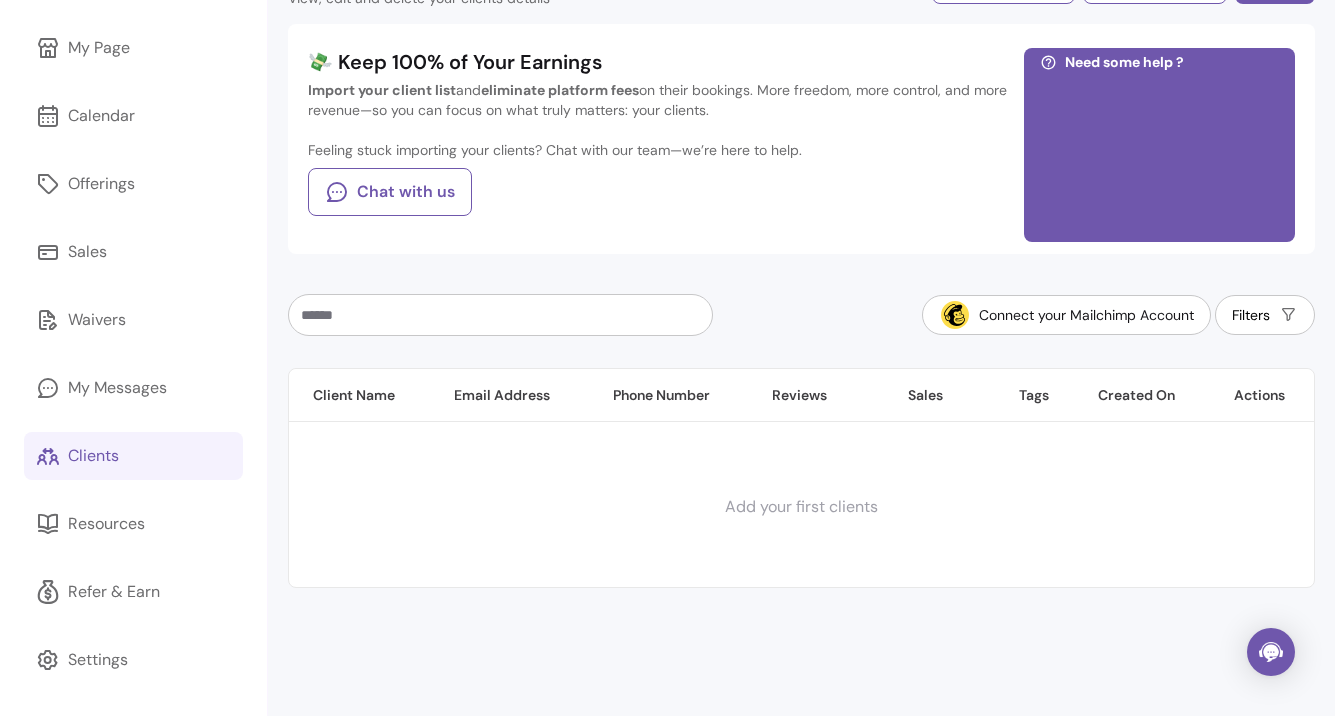 scroll, scrollTop: 0, scrollLeft: 0, axis: both 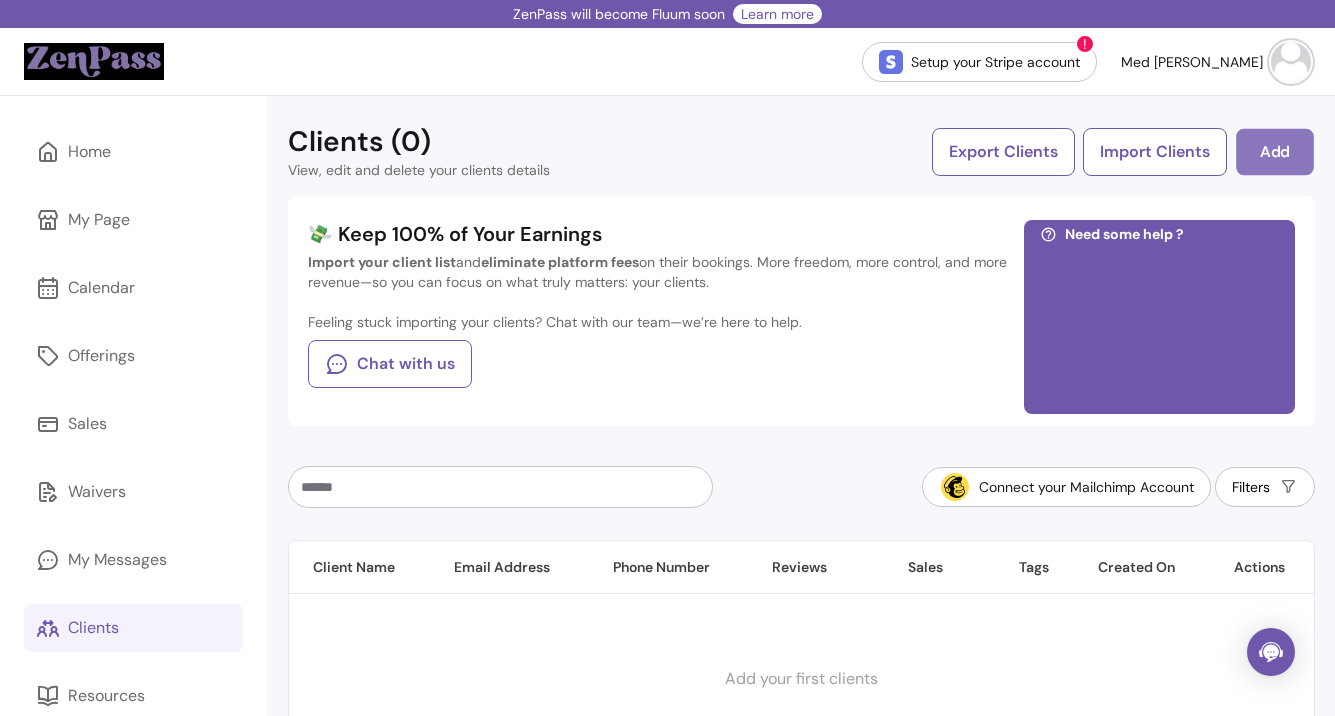 click on "Add" at bounding box center [1275, 152] 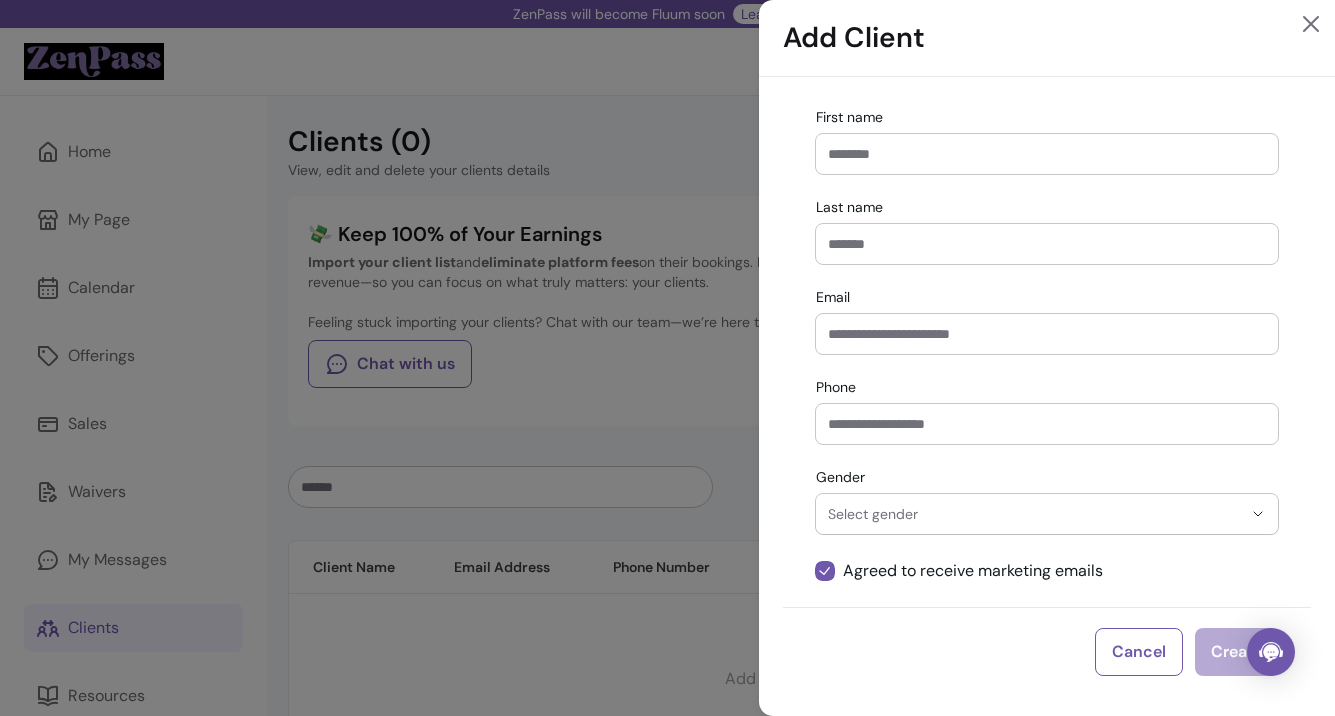 click on "First name" at bounding box center [1047, 154] 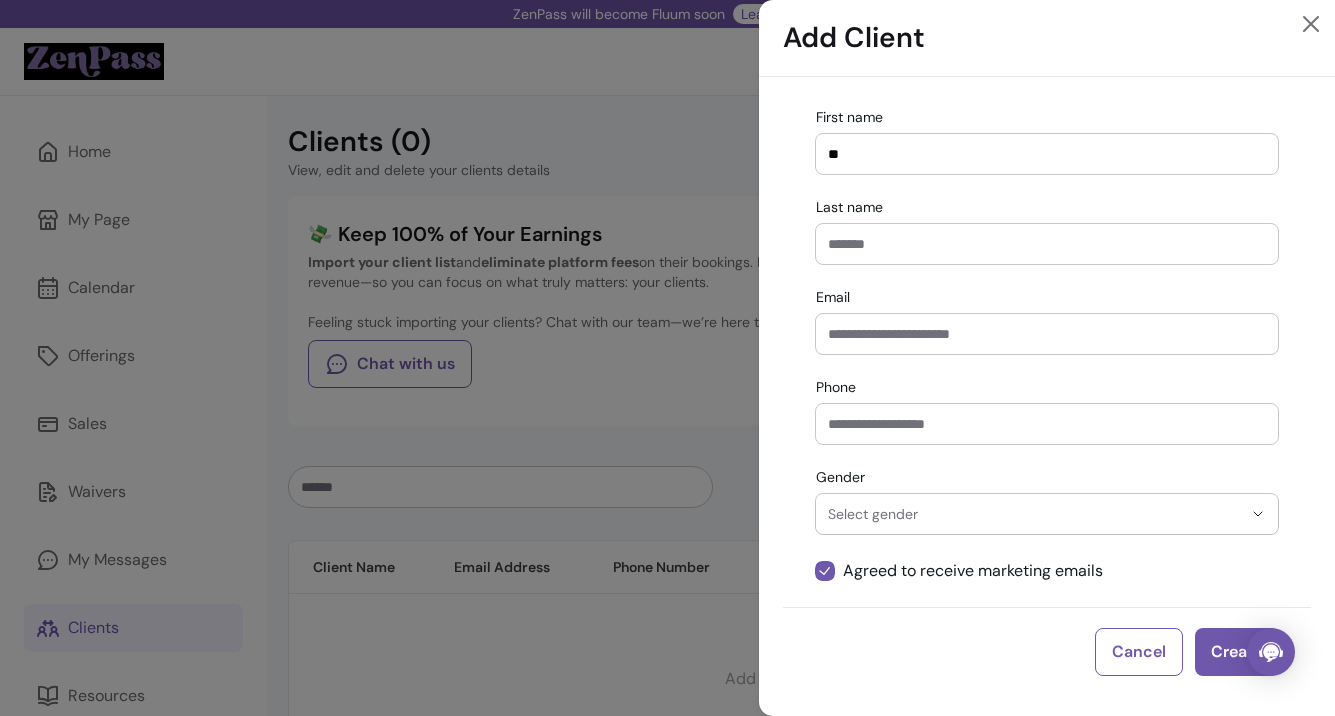 type on "*" 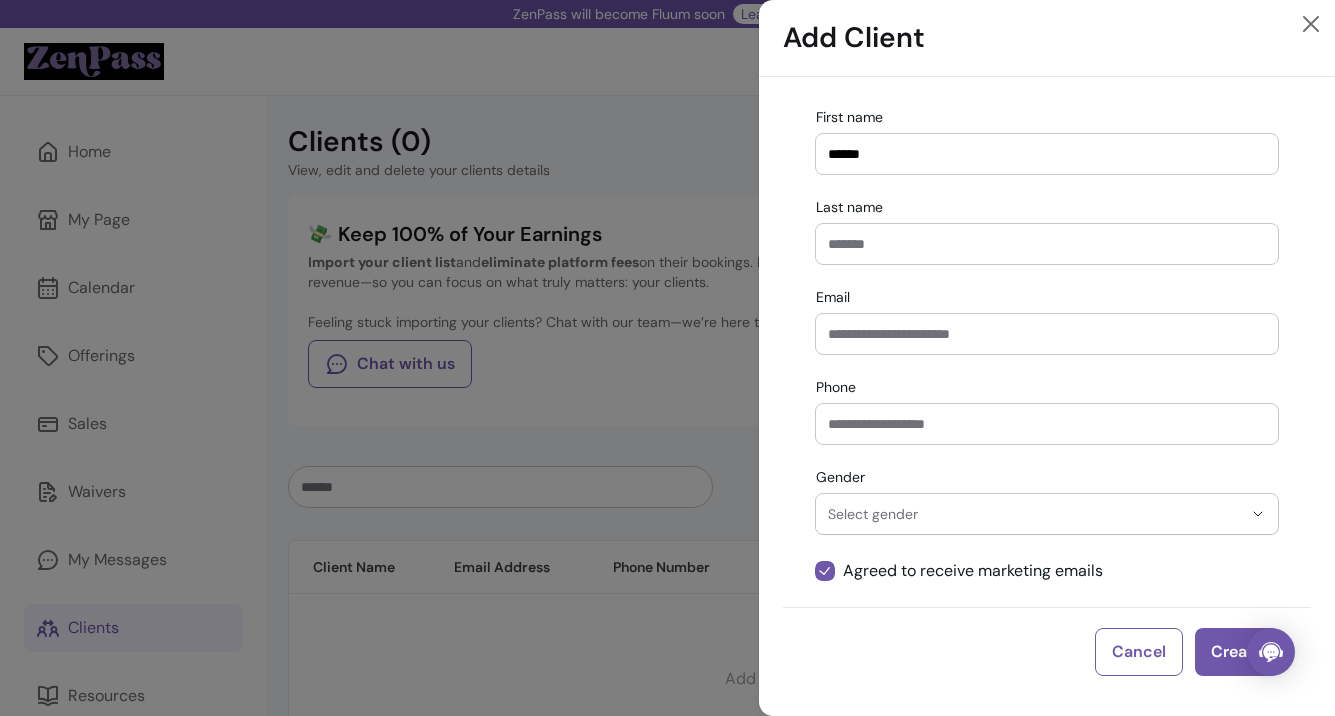 type on "******" 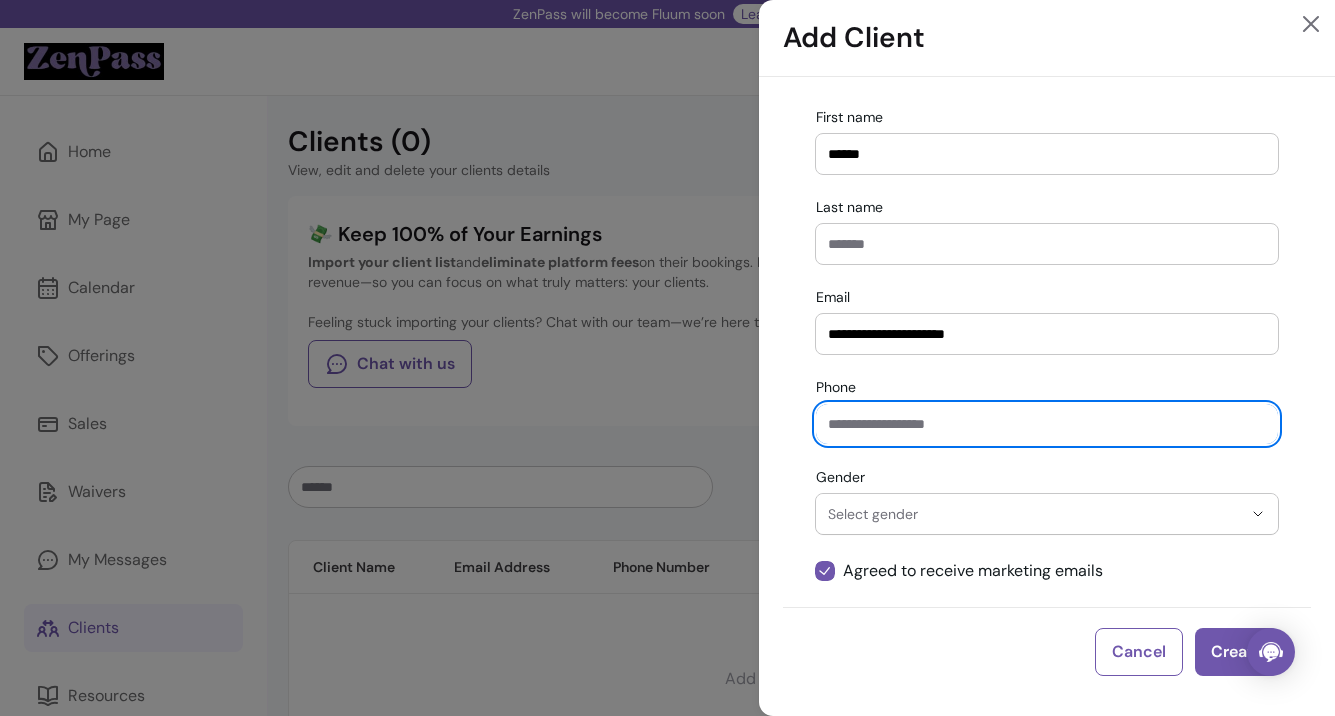 click on "**********" at bounding box center (1047, 334) 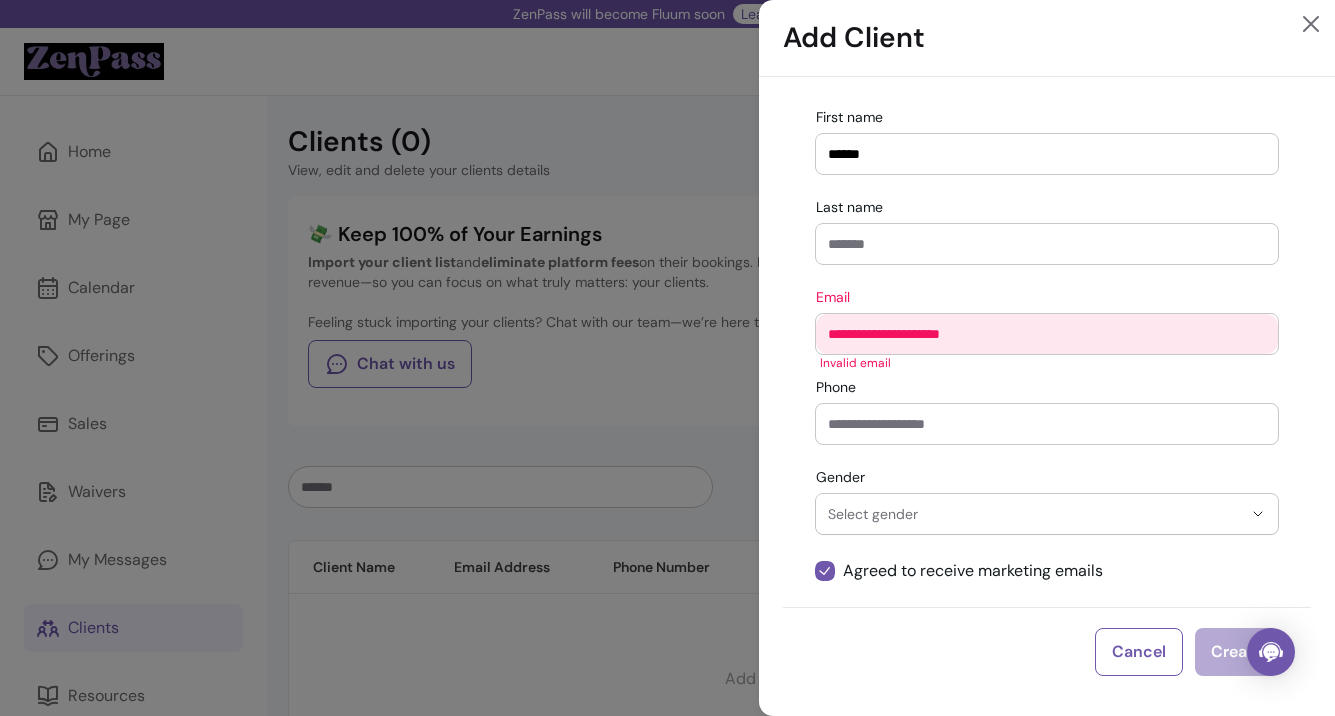 type on "**********" 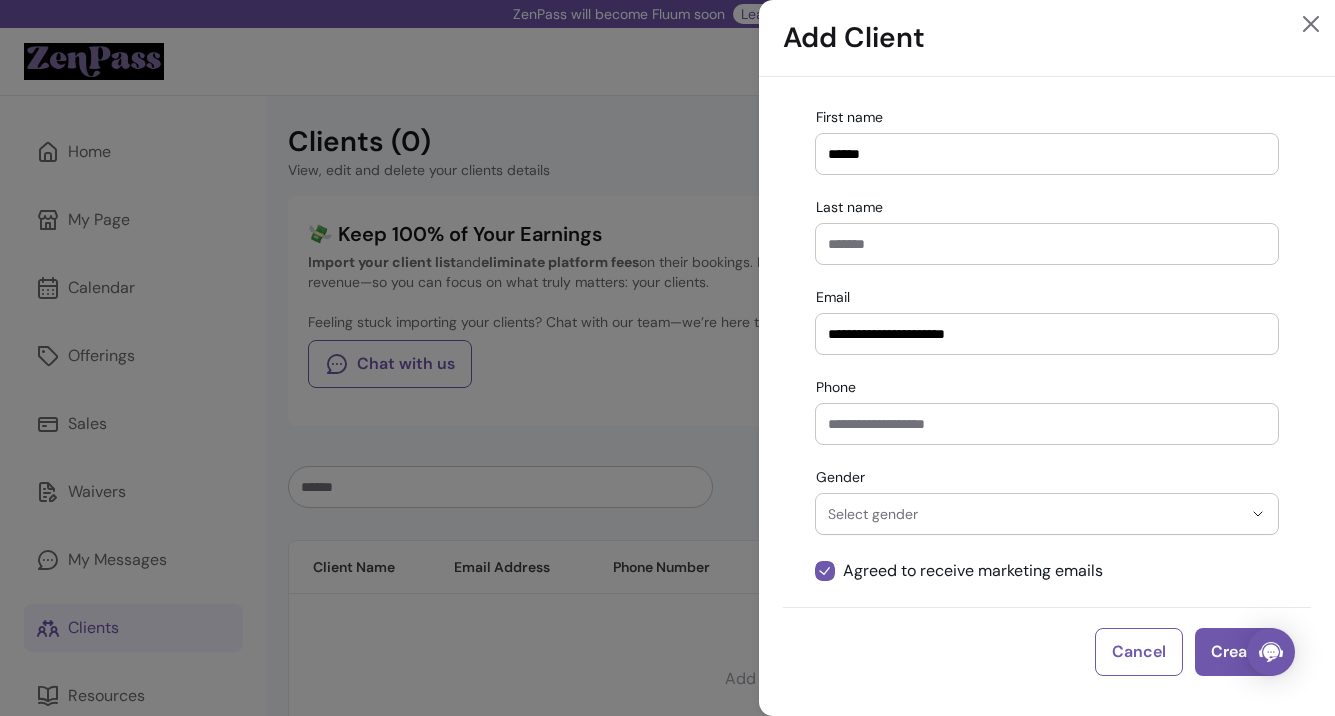 click on "**********" at bounding box center [1047, 334] 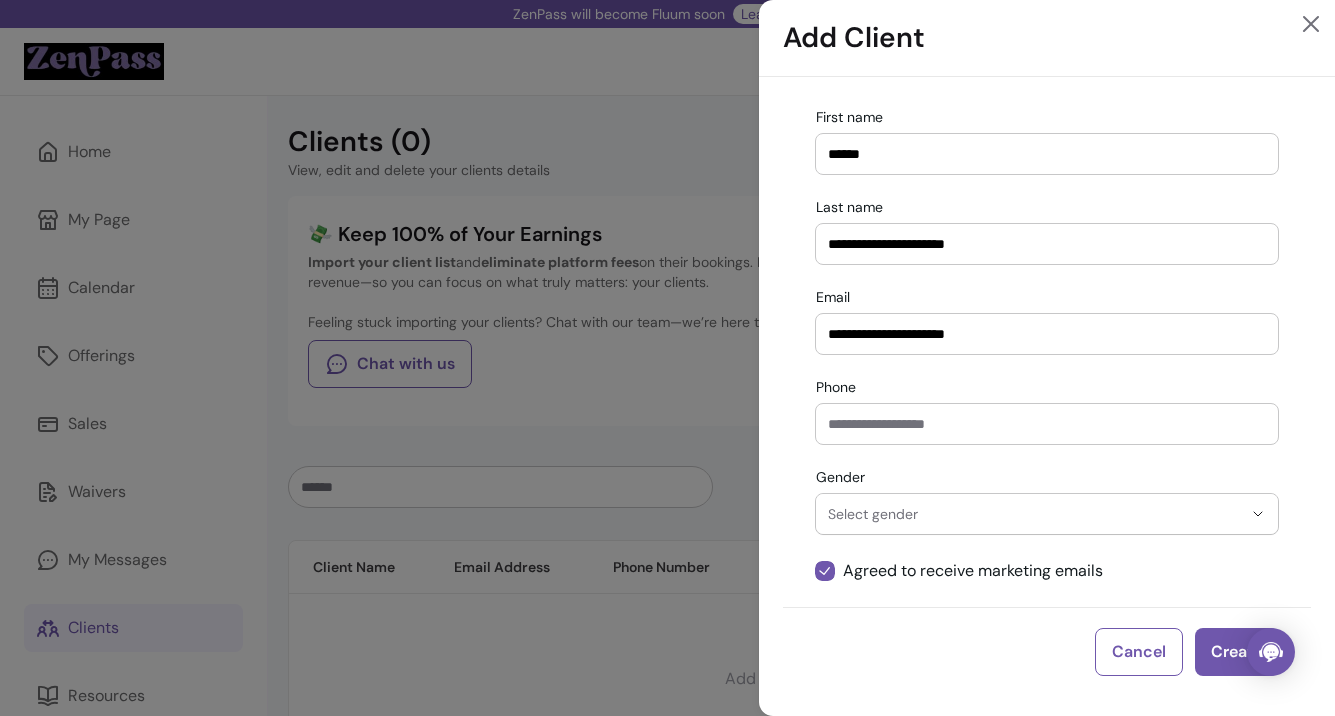 type 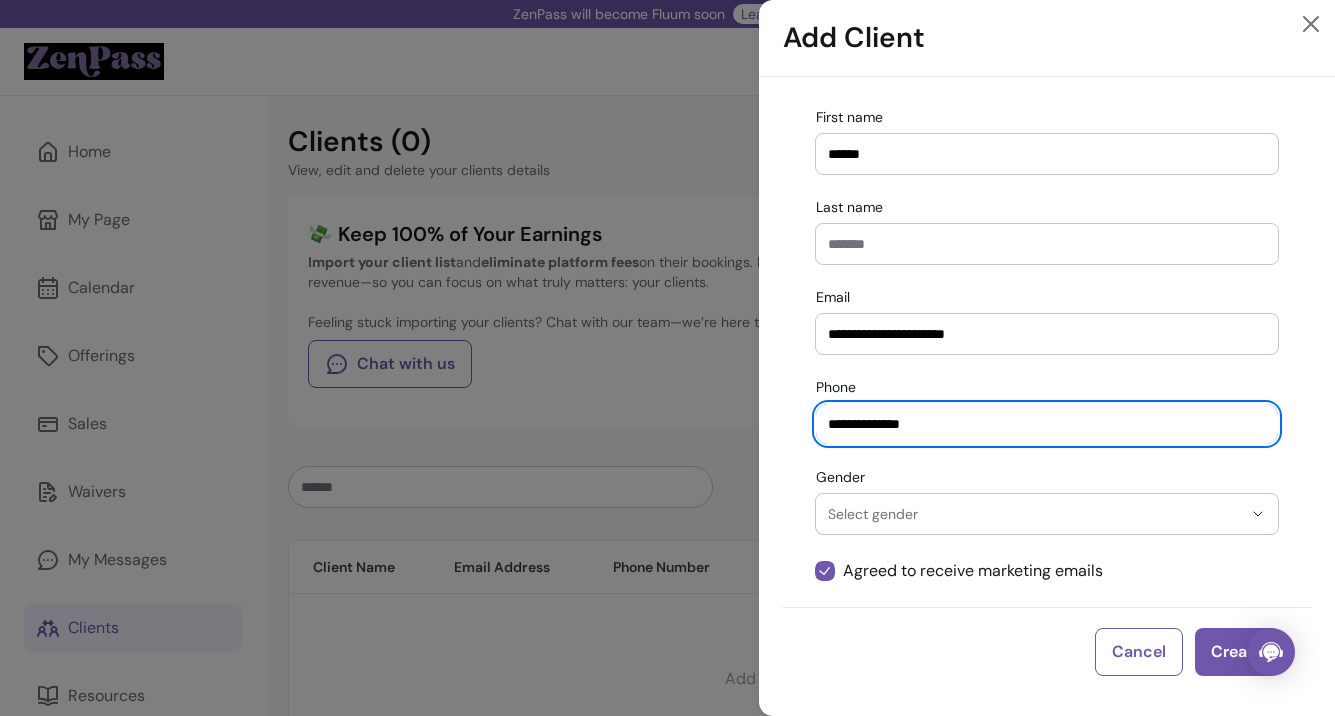type on "**********" 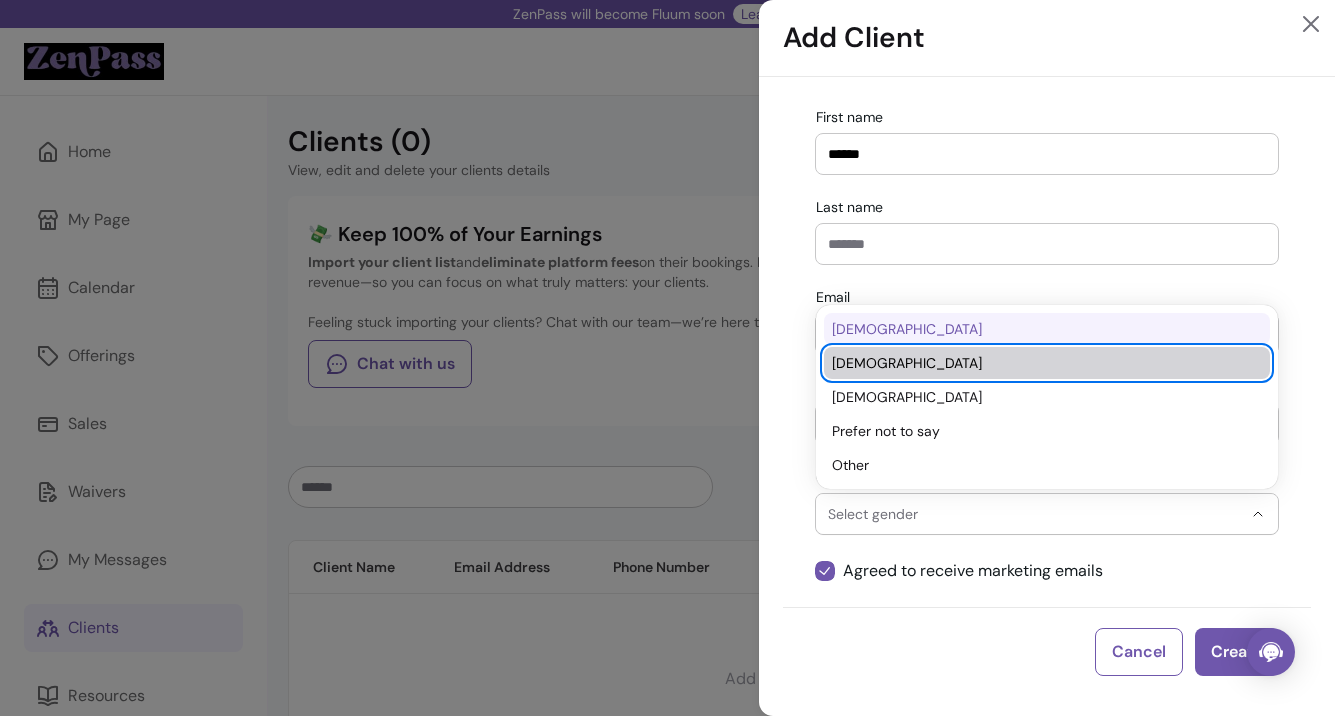 click on "Male" at bounding box center [1037, 329] 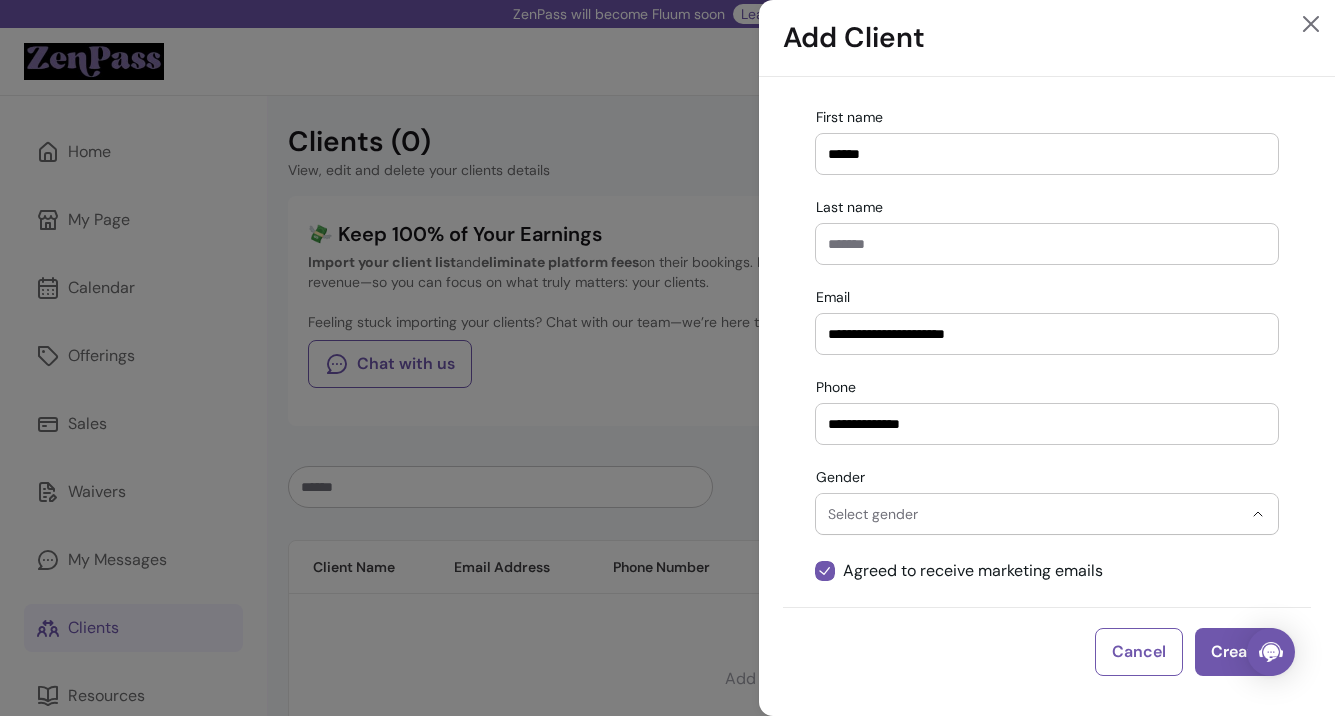 select on "****" 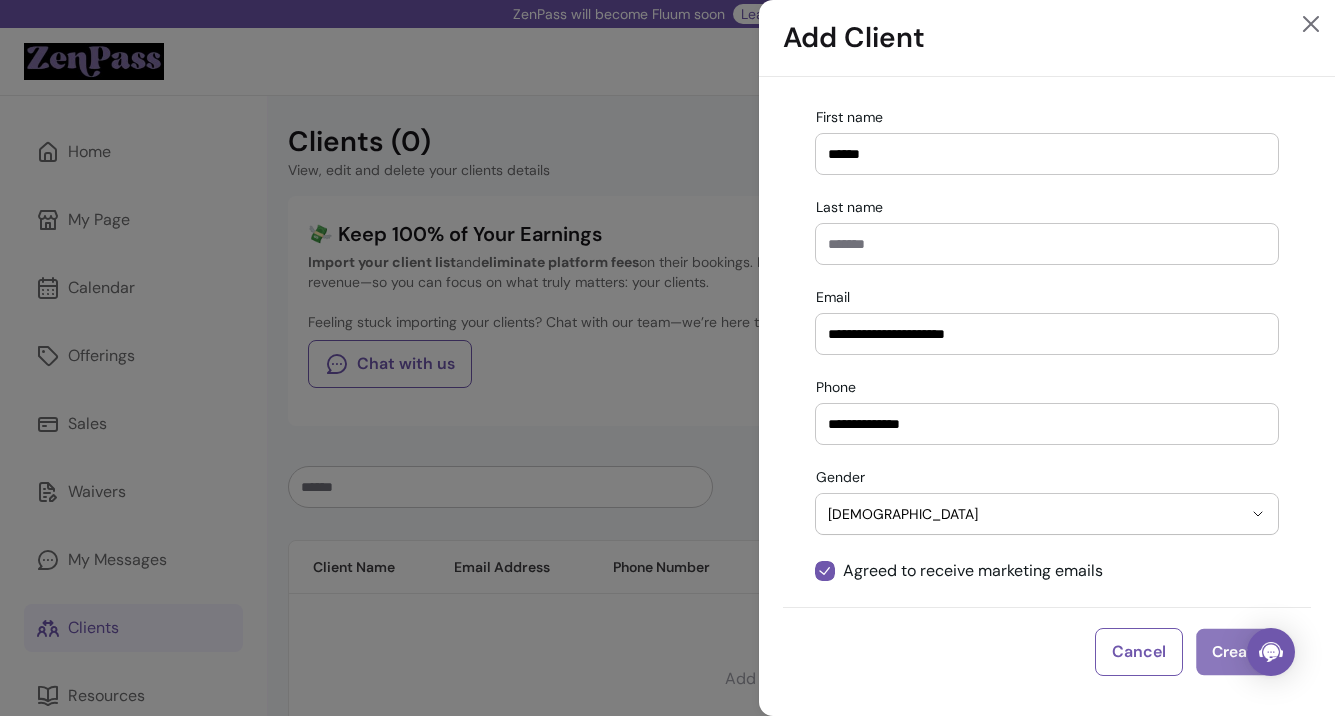 click on "Create" at bounding box center [1236, 652] 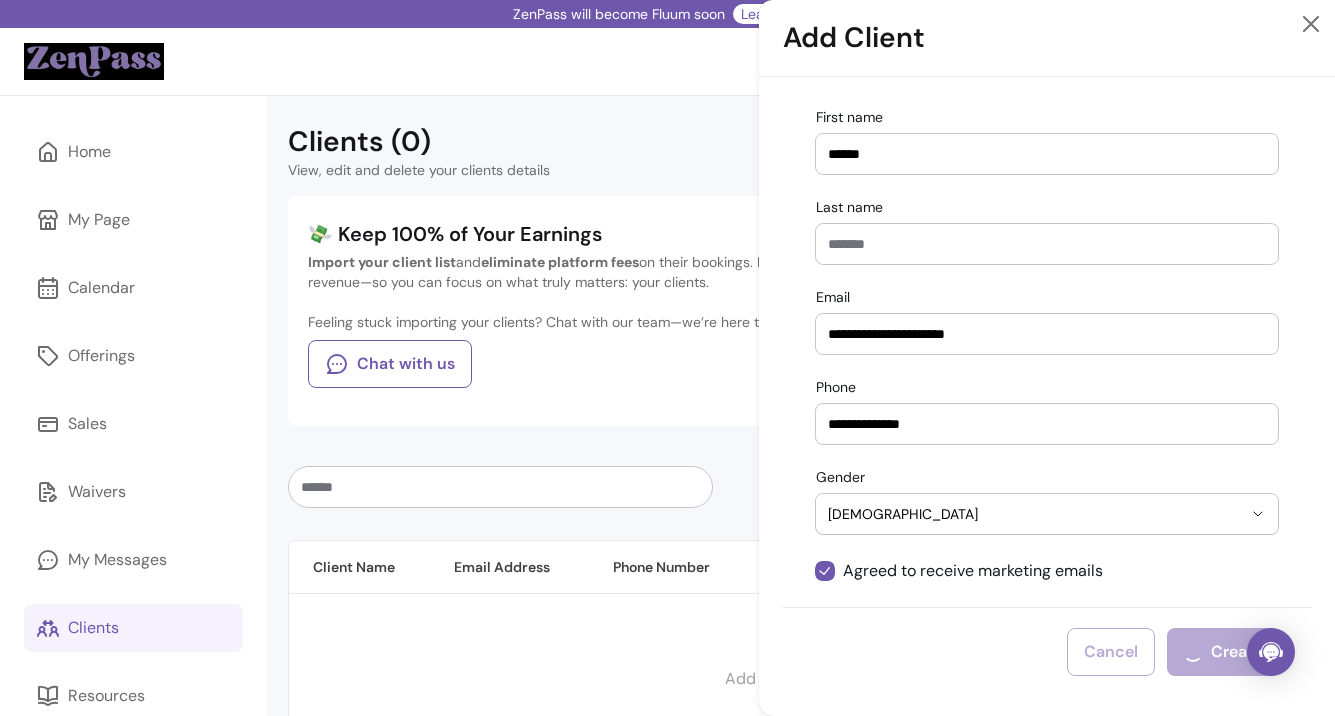 type 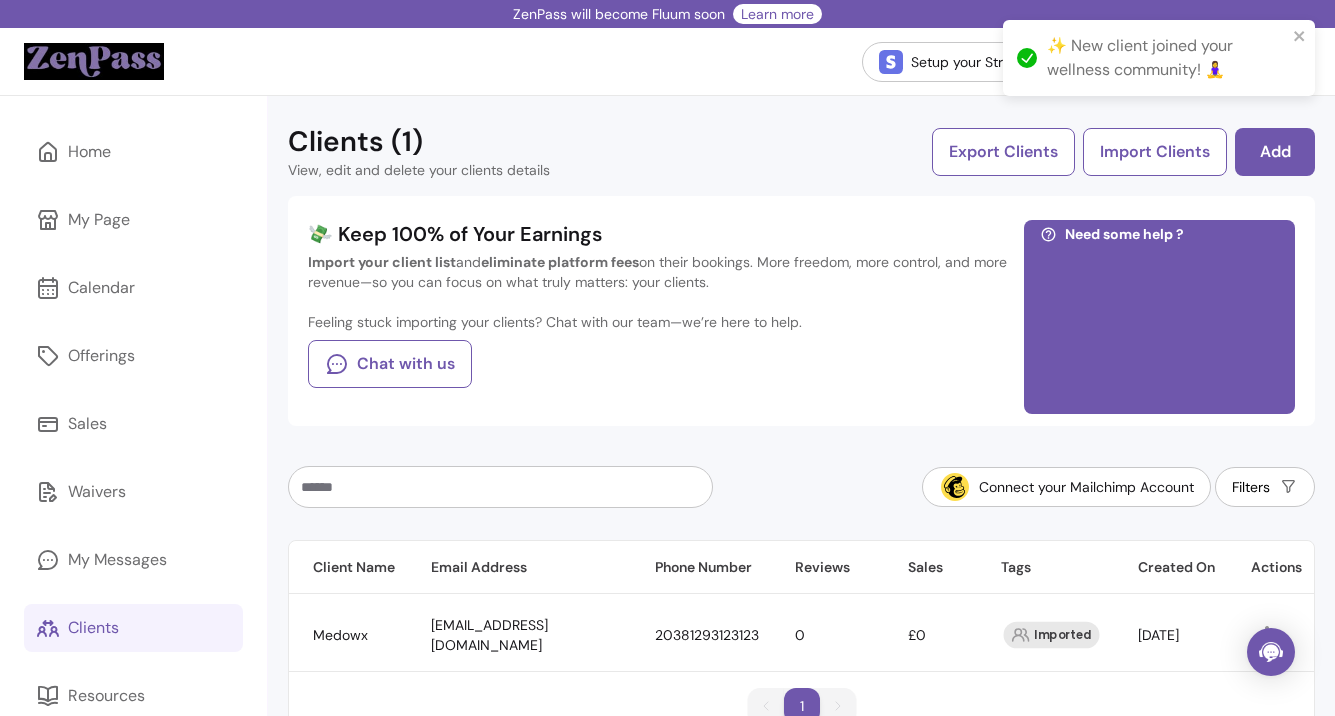 scroll, scrollTop: 172, scrollLeft: 0, axis: vertical 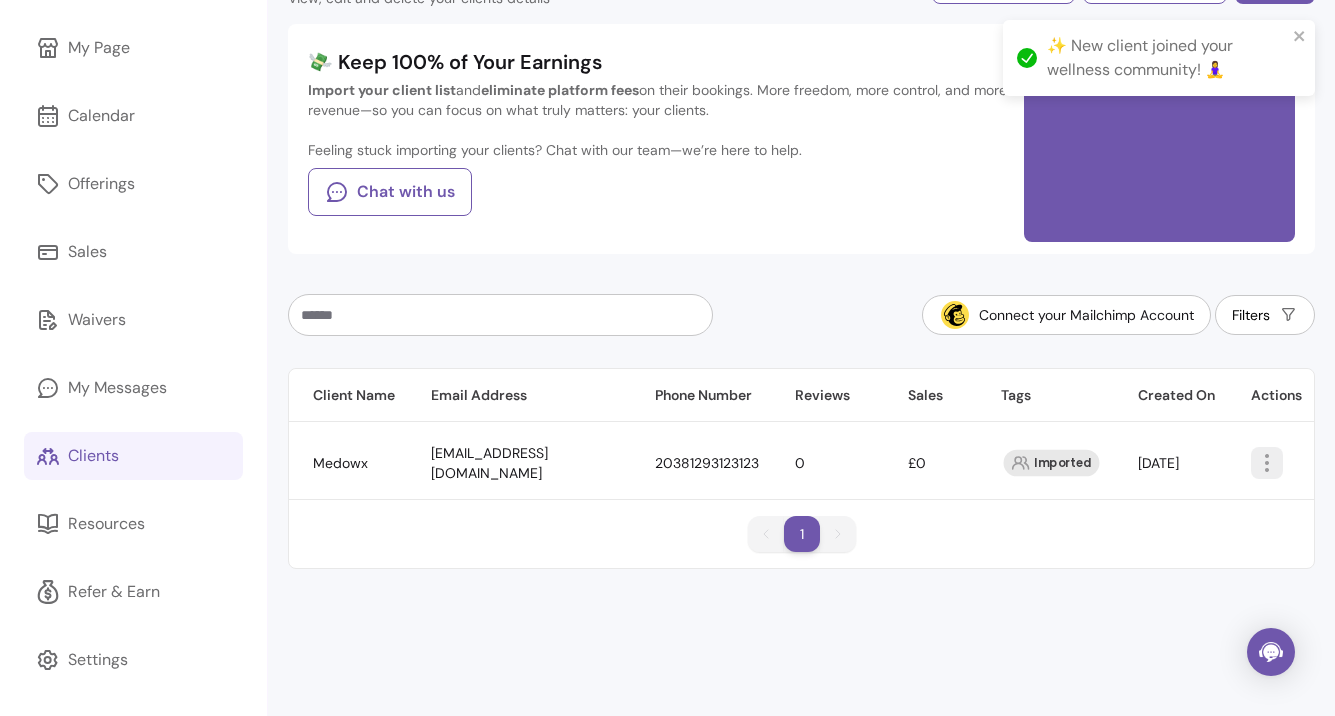 click 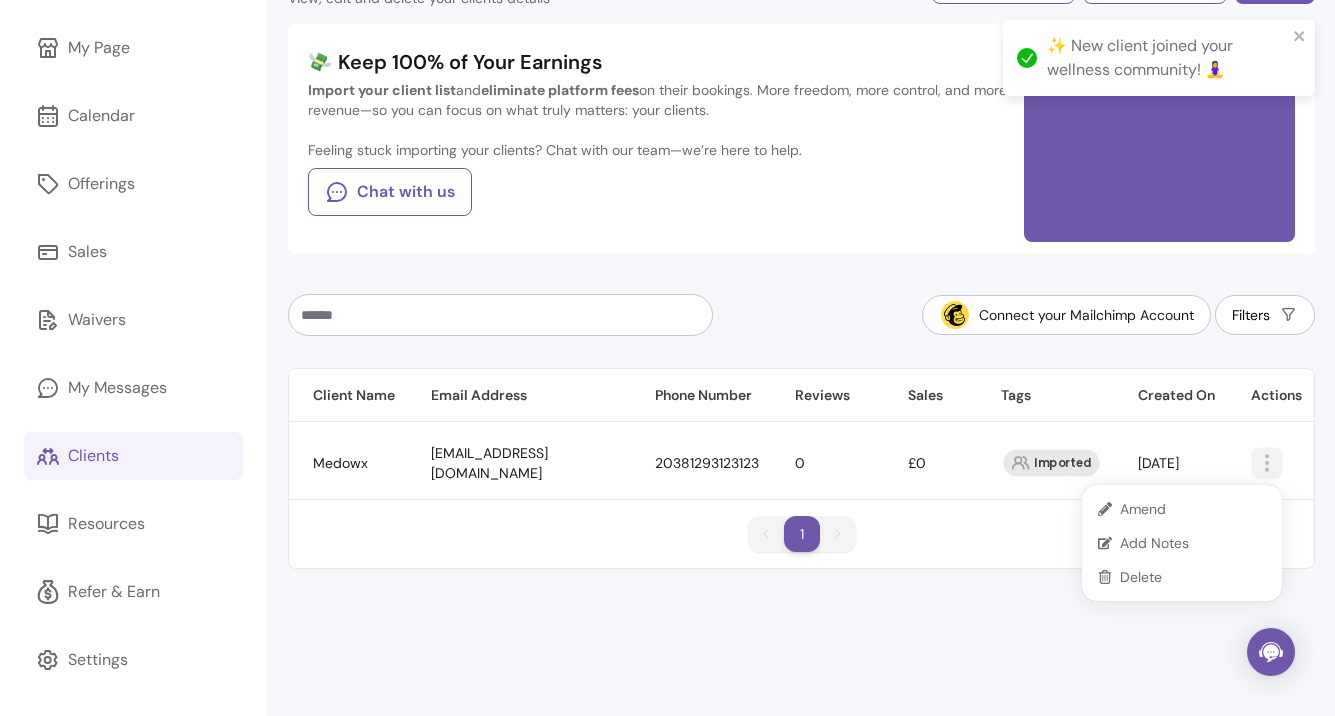 click 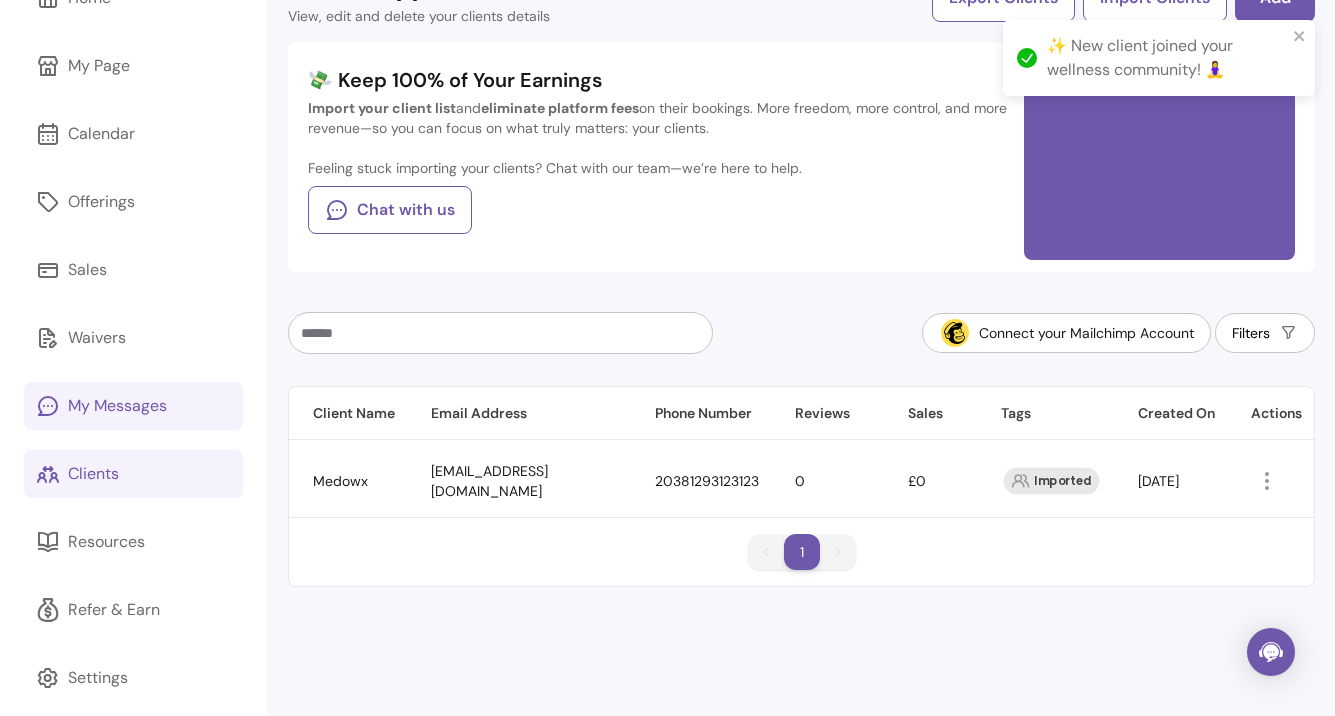 click on "My Messages" at bounding box center [133, 406] 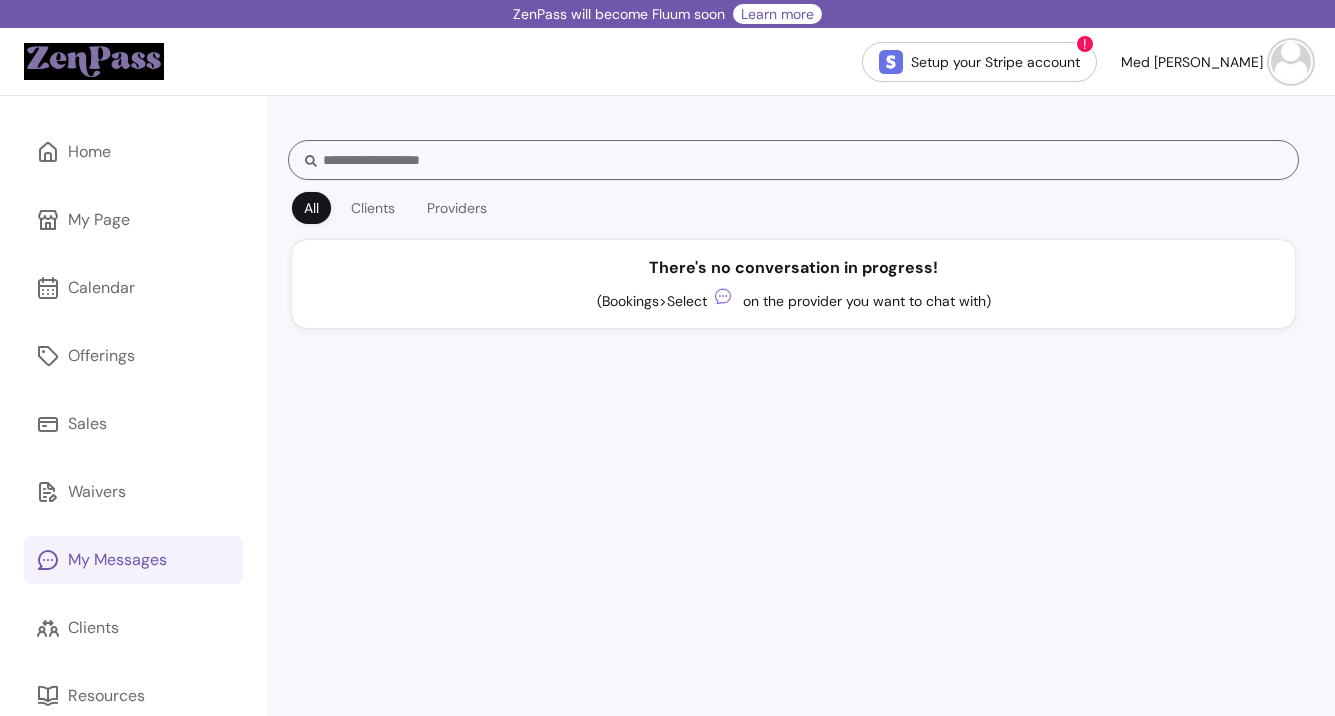 scroll, scrollTop: 172, scrollLeft: 0, axis: vertical 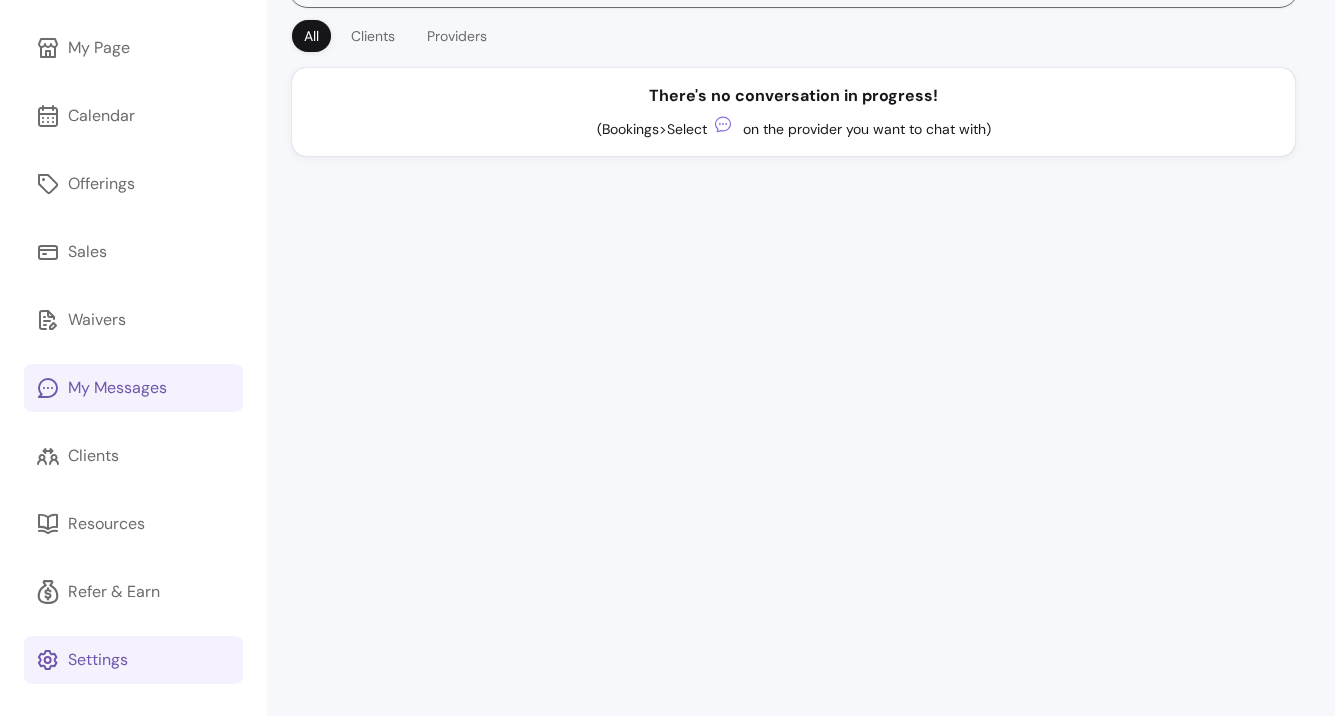 click on "Settings" at bounding box center [98, 660] 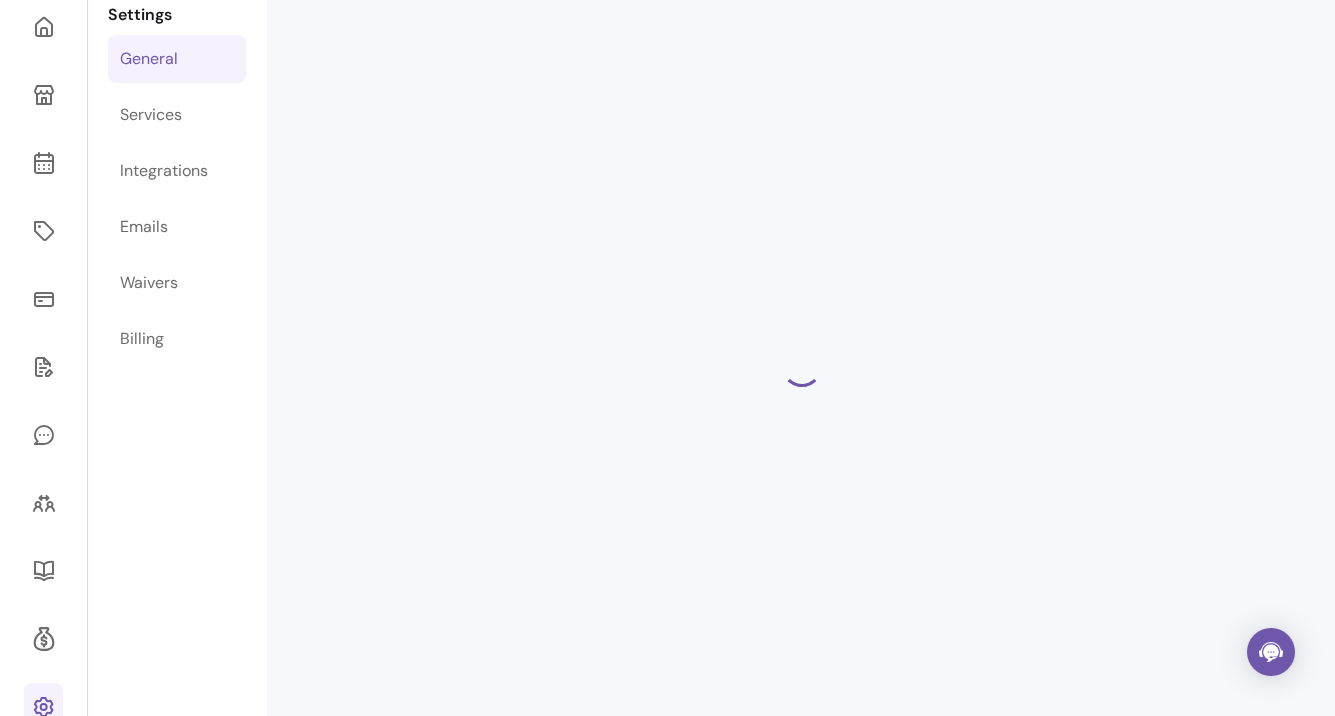 scroll, scrollTop: 96, scrollLeft: 0, axis: vertical 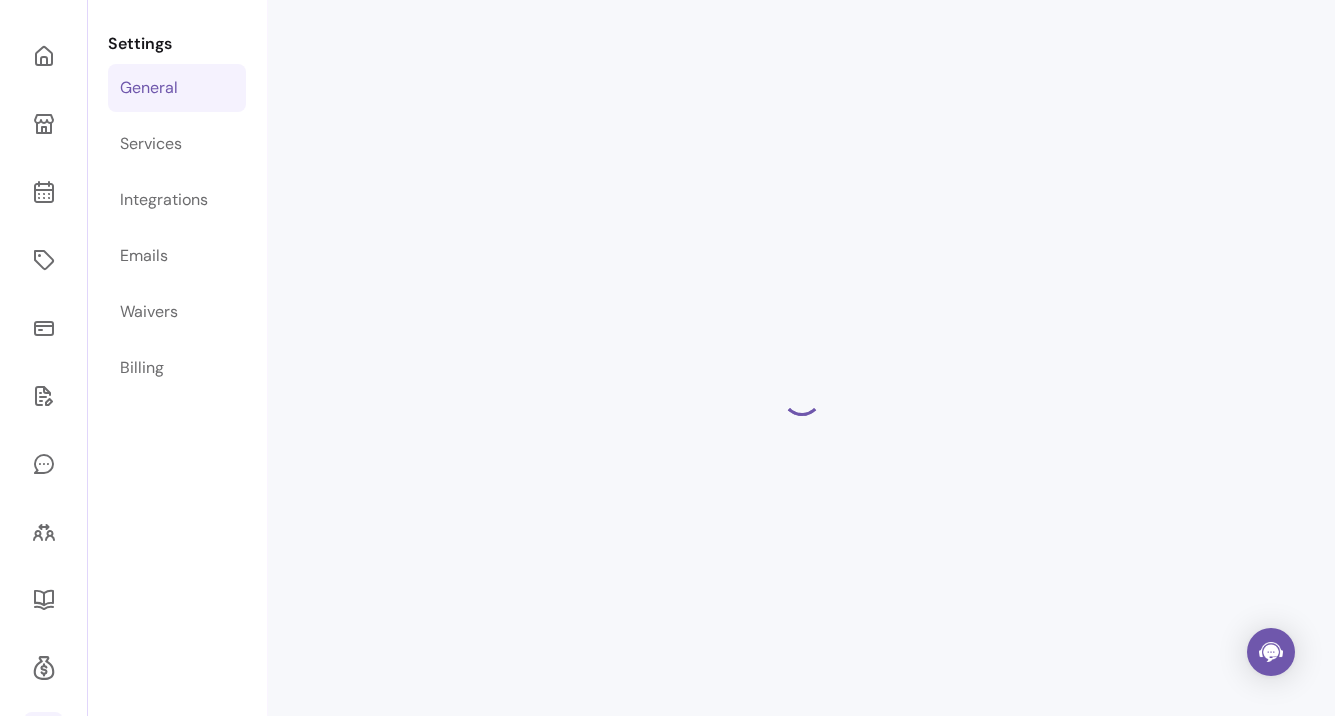 select on "**********" 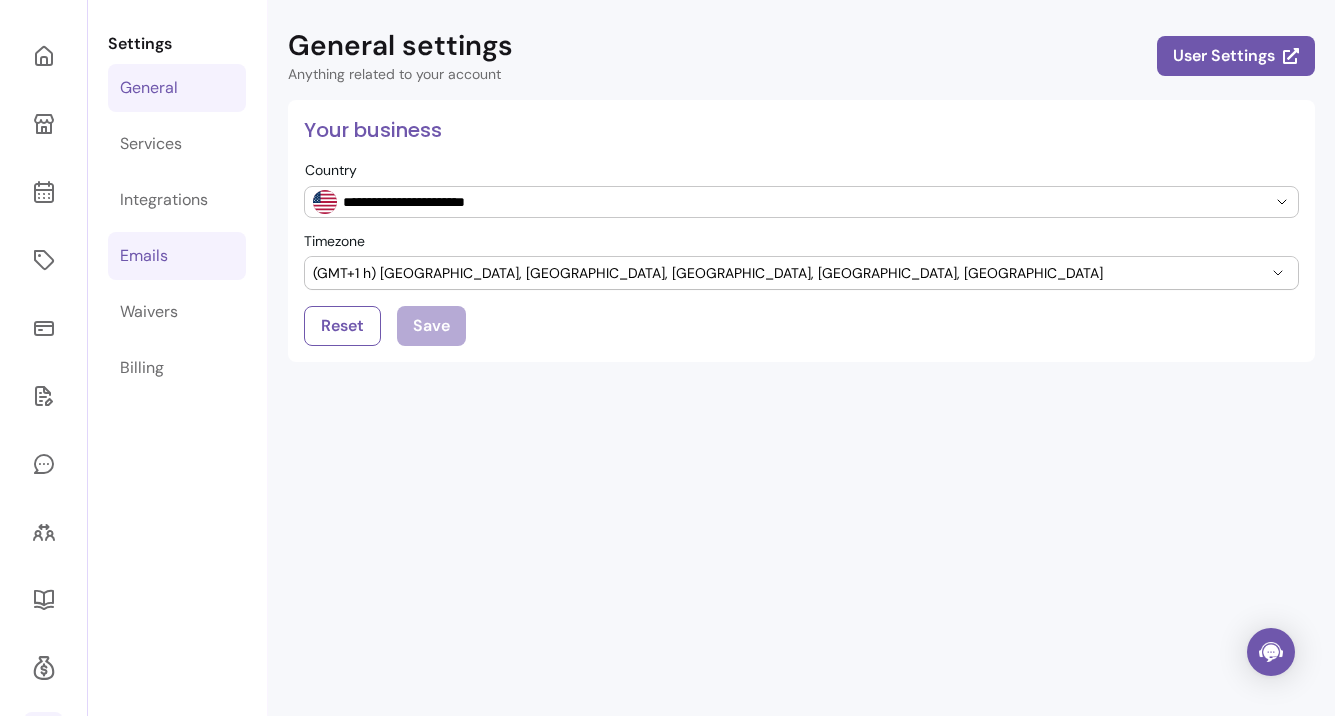 click on "Emails" at bounding box center [177, 256] 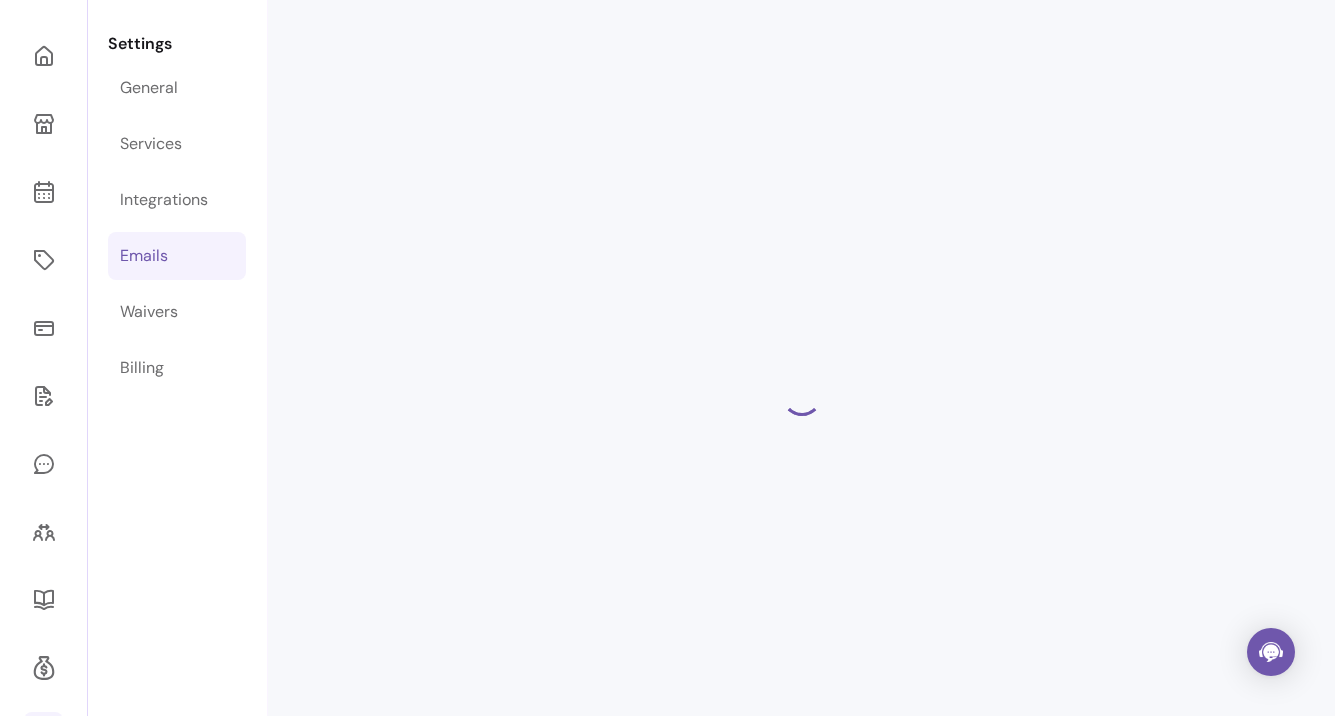 select on "**********" 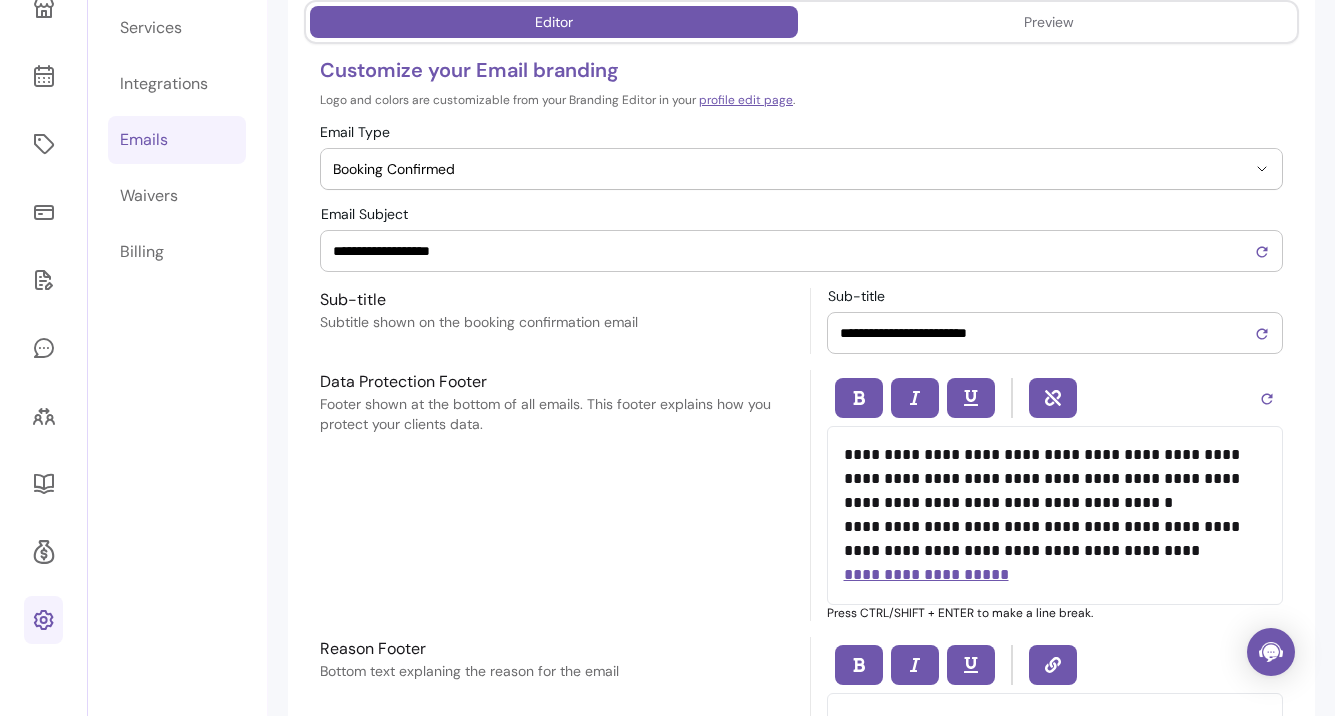 scroll, scrollTop: 0, scrollLeft: 0, axis: both 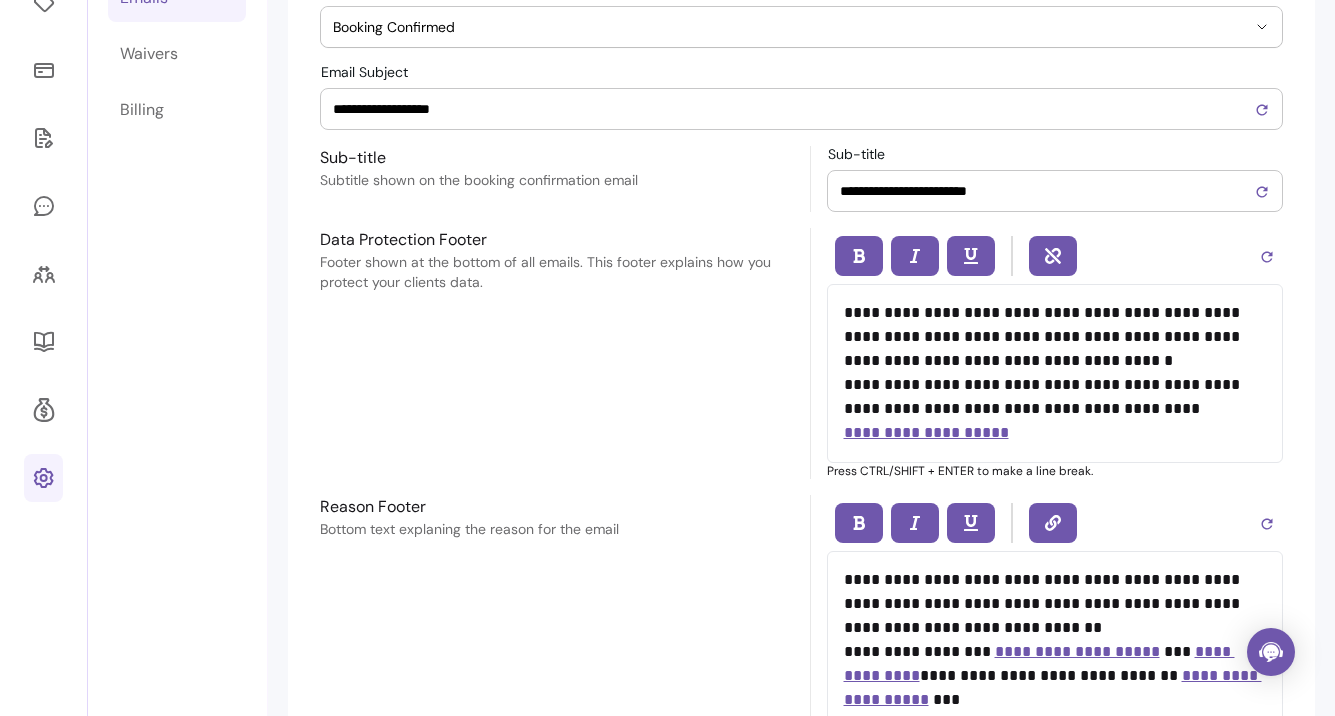 click on "**********" at bounding box center [1055, 373] 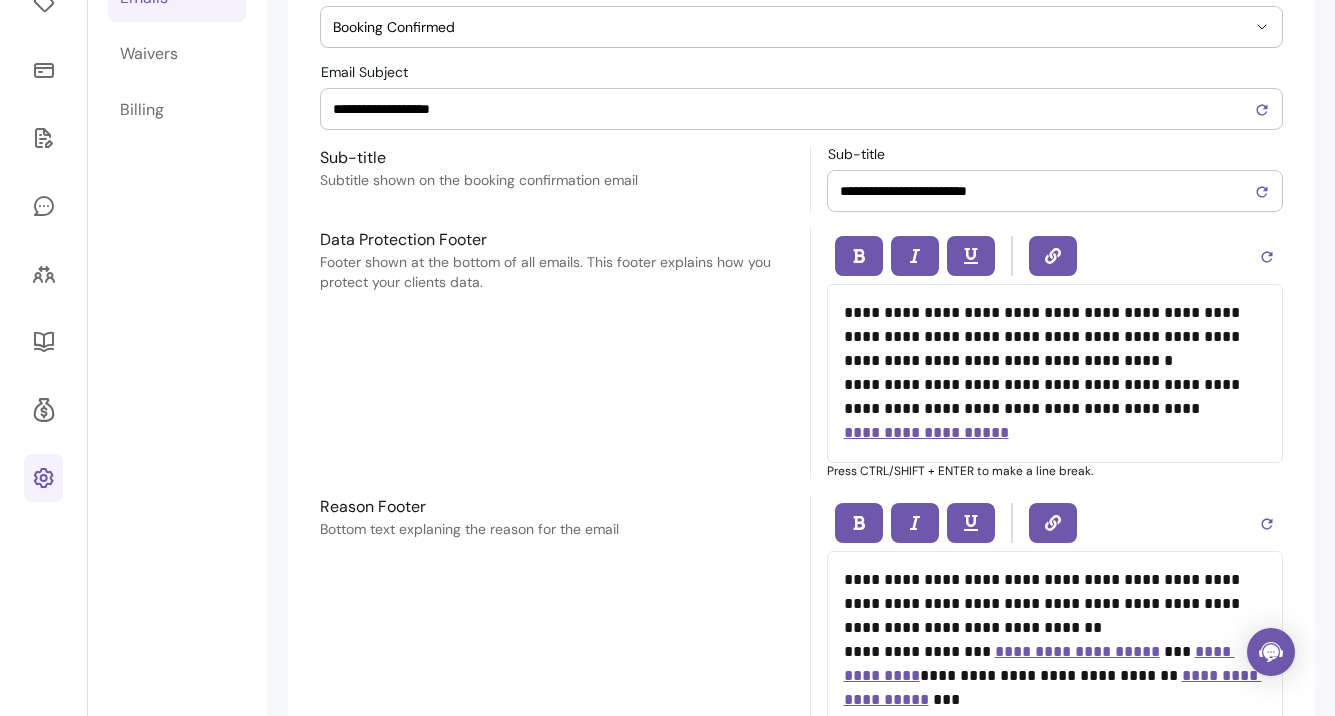 scroll, scrollTop: 283, scrollLeft: 0, axis: vertical 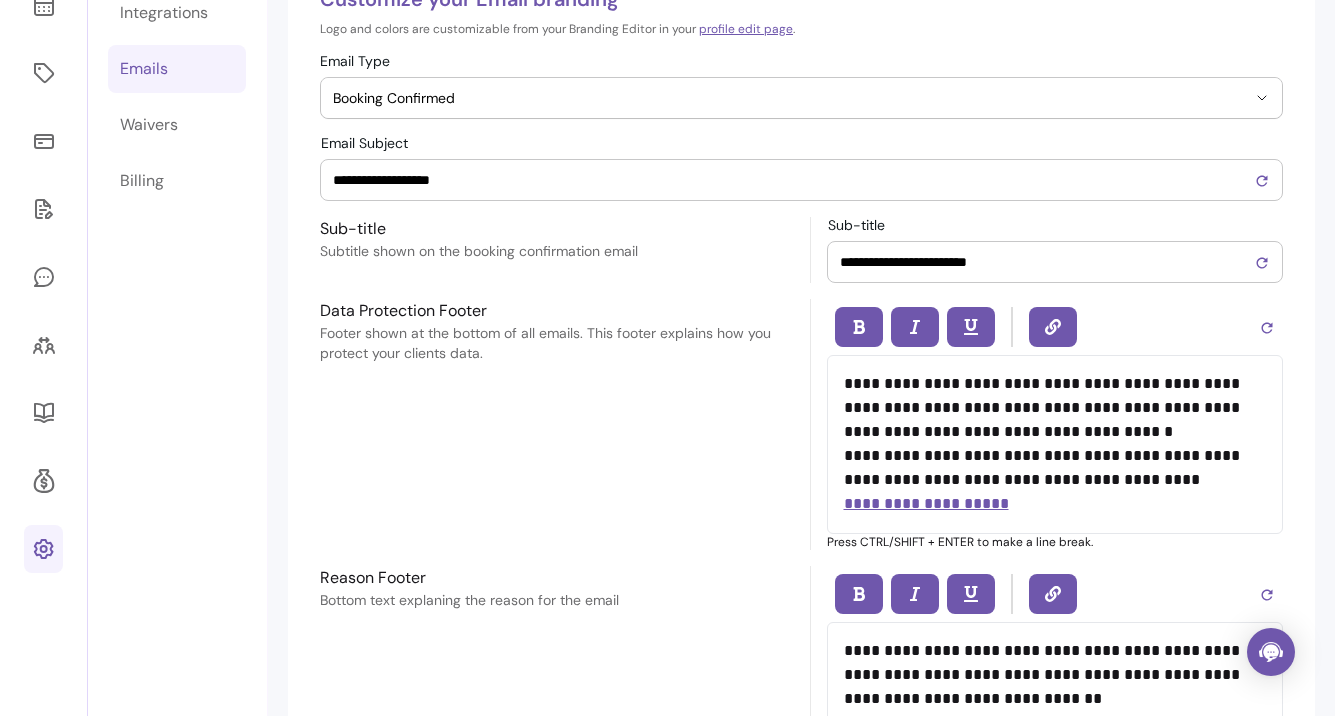 click on "**********" at bounding box center [1055, 444] 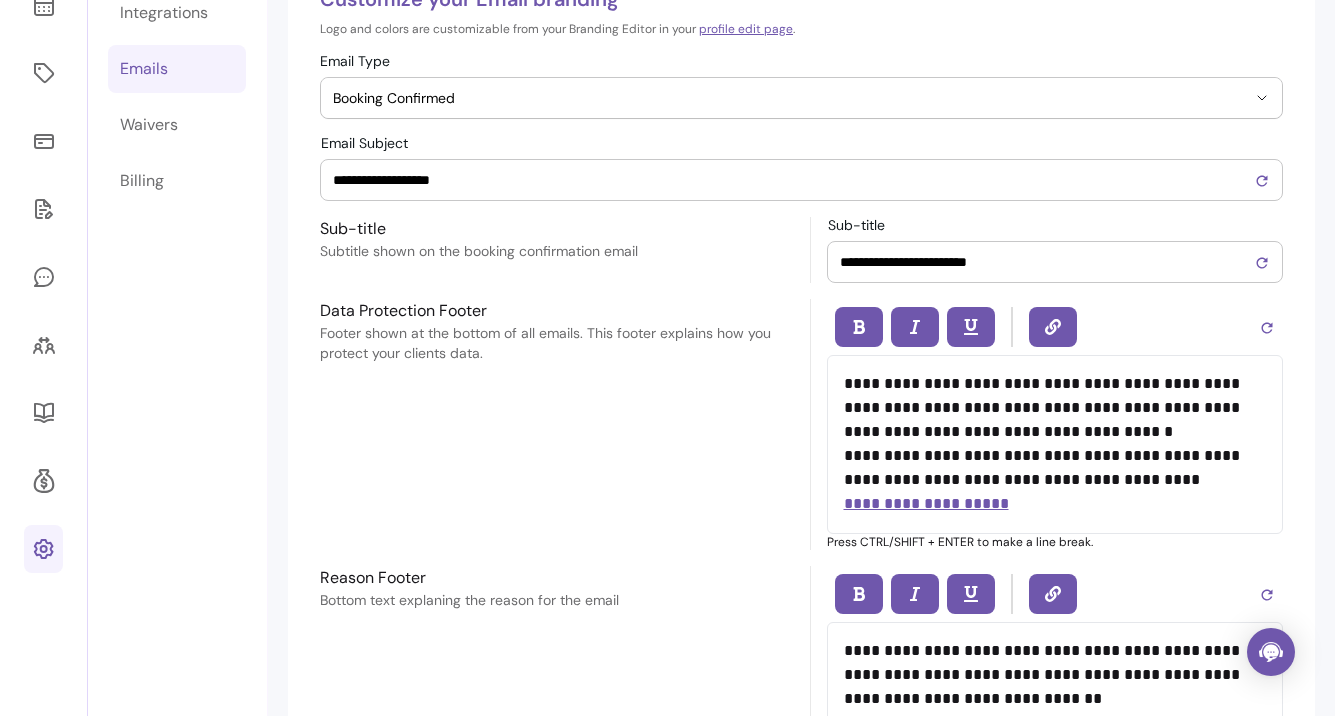 scroll, scrollTop: 231, scrollLeft: 0, axis: vertical 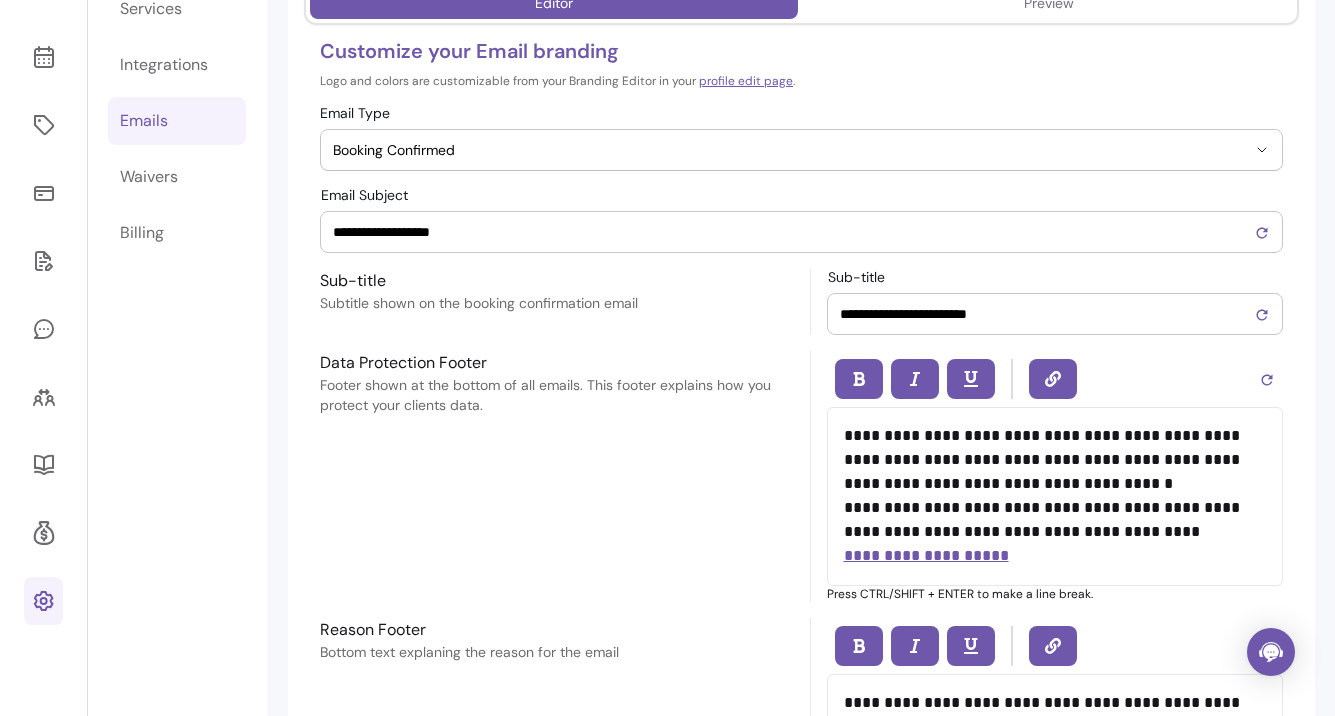click on "**********" at bounding box center (1055, 314) 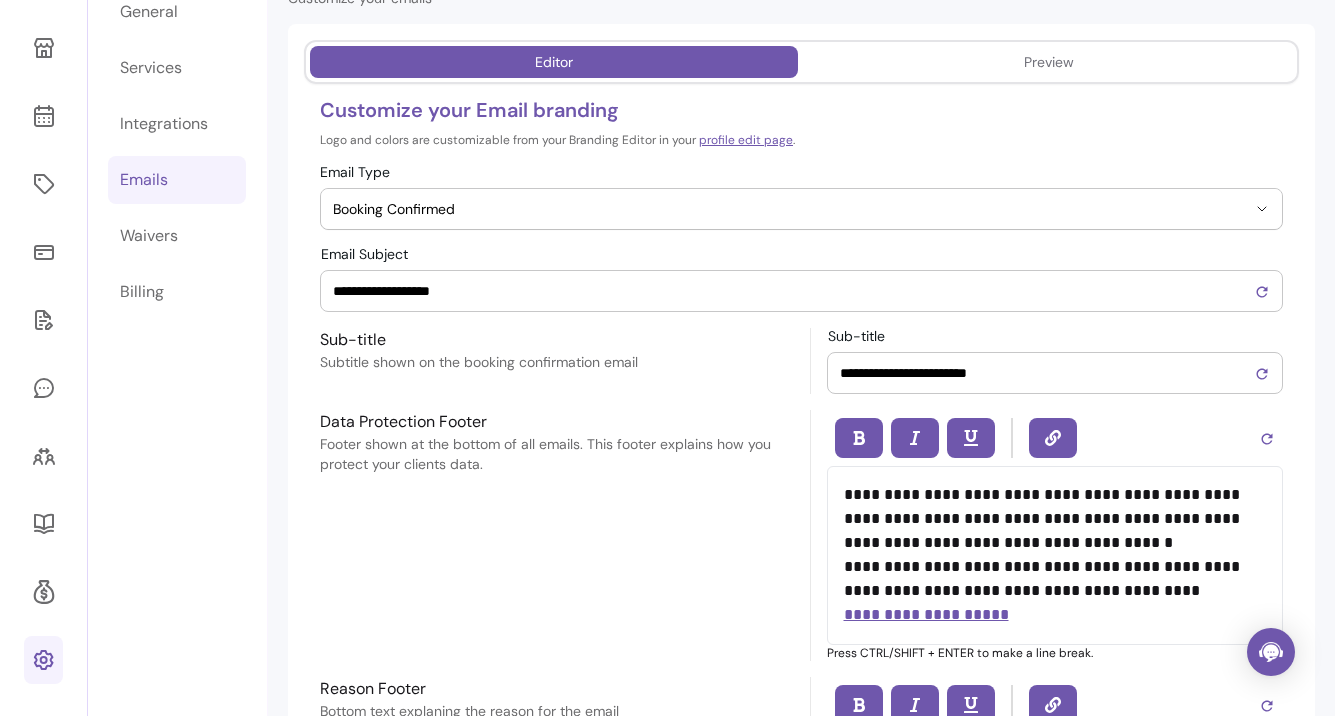 click on "**********" at bounding box center [801, 291] 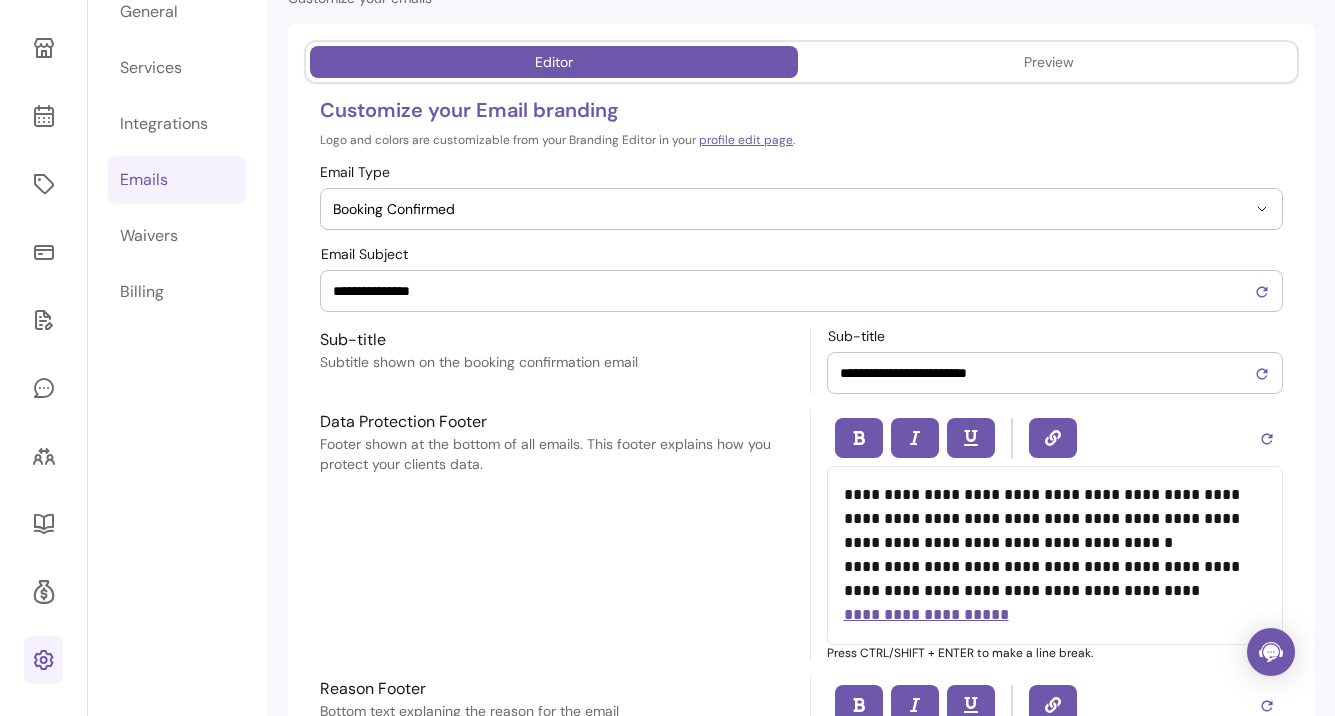 click on "Booking Confirmed" at bounding box center [789, 209] 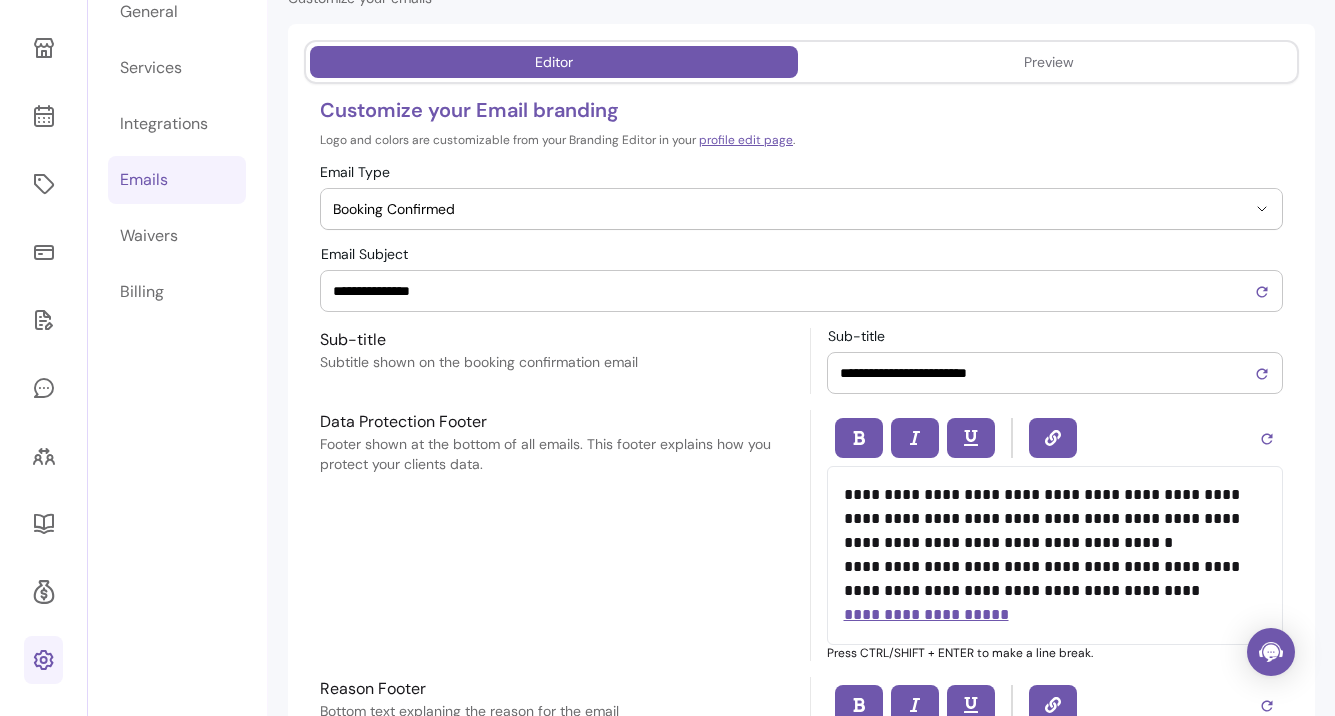 scroll, scrollTop: 274, scrollLeft: 0, axis: vertical 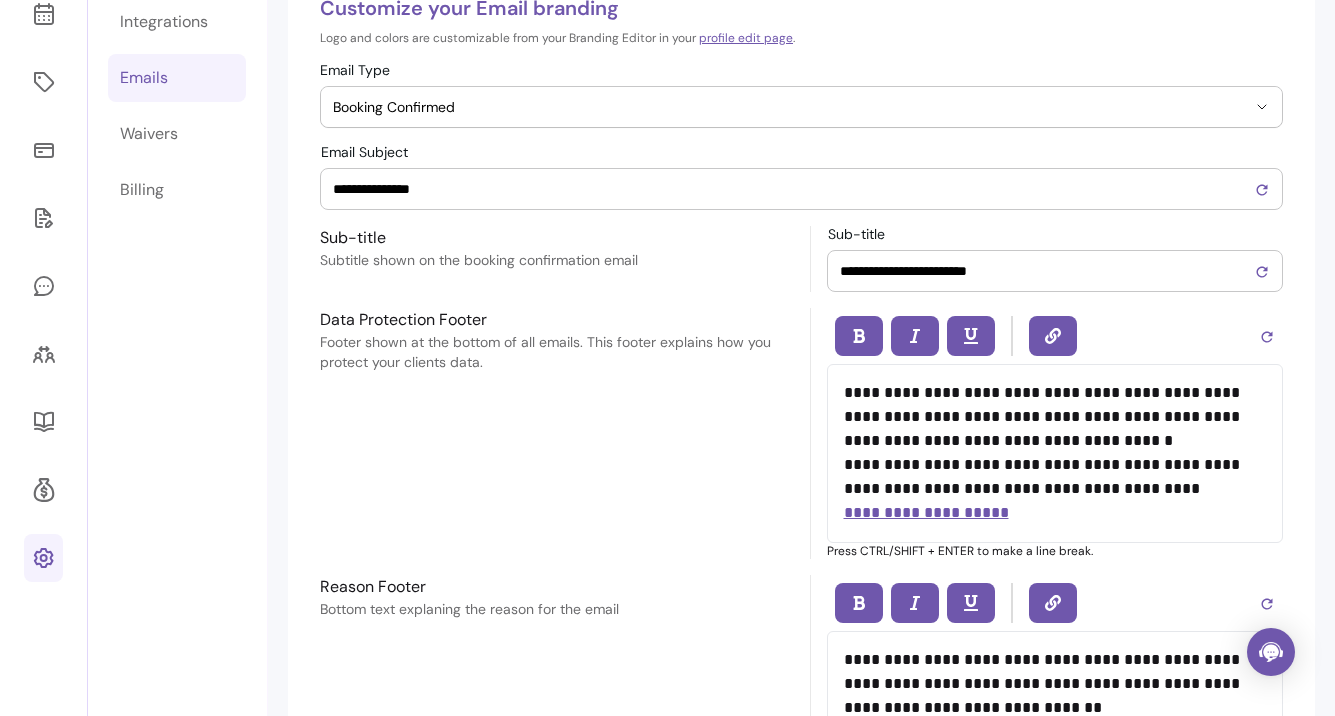 click on "**********" at bounding box center (793, 189) 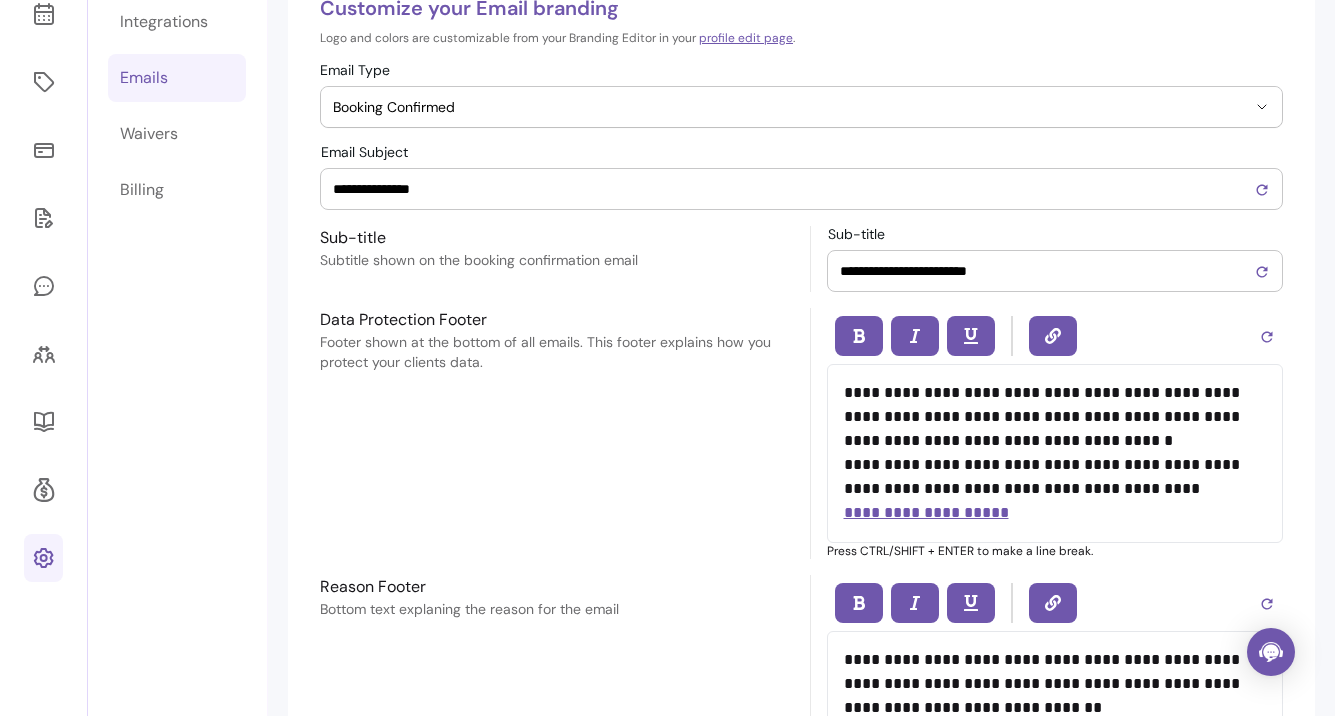 type on "**********" 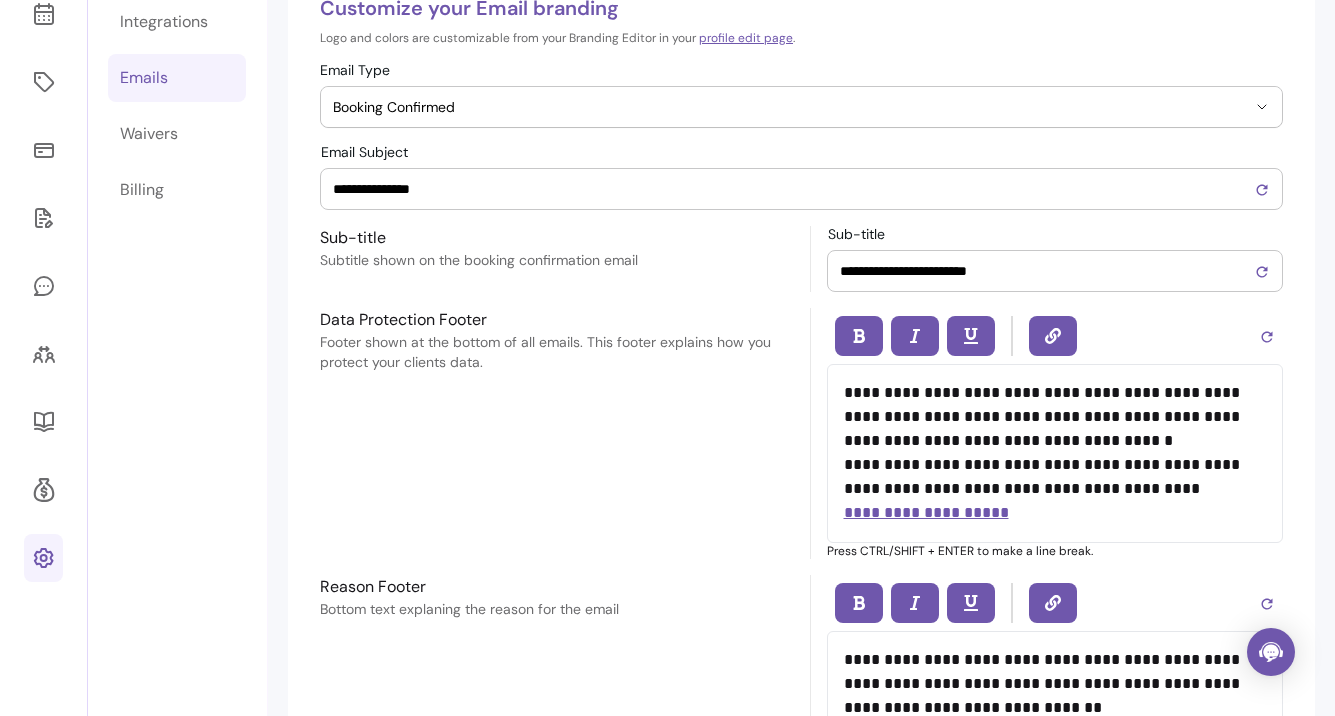 click on "Sub-title" at bounding box center (557, 238) 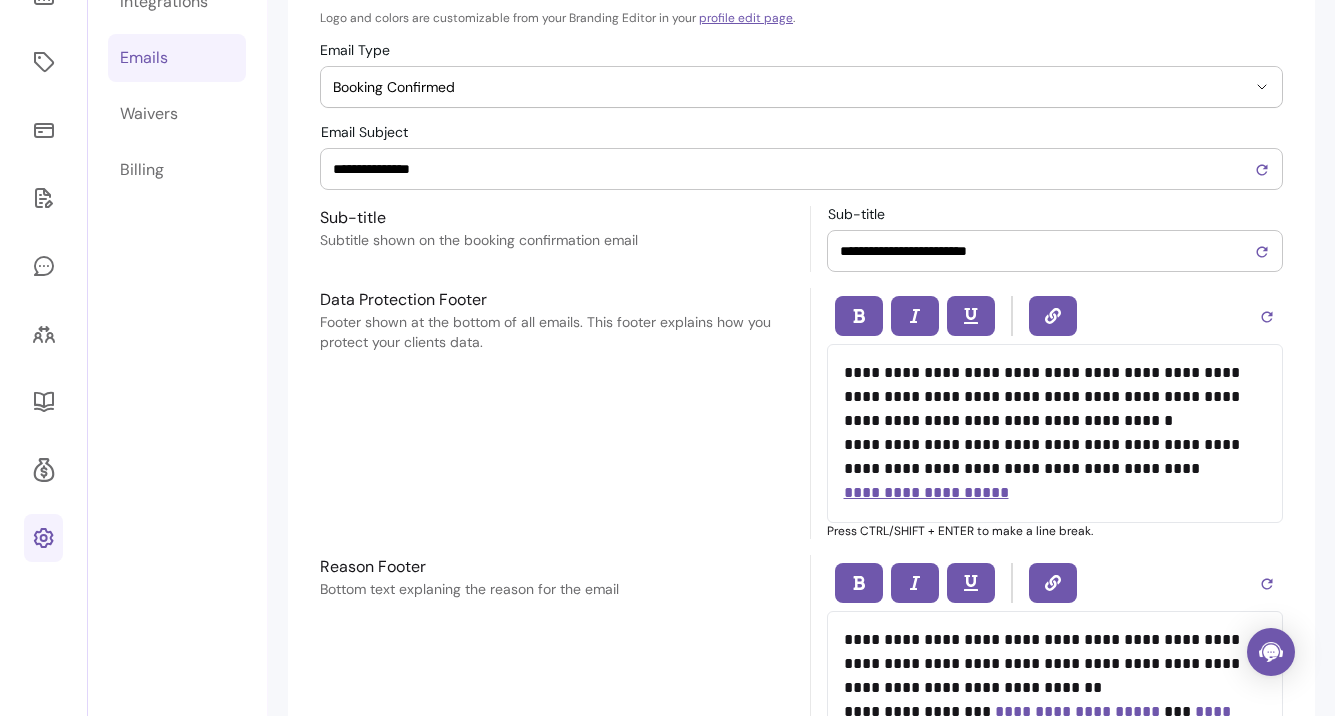 scroll, scrollTop: 296, scrollLeft: 0, axis: vertical 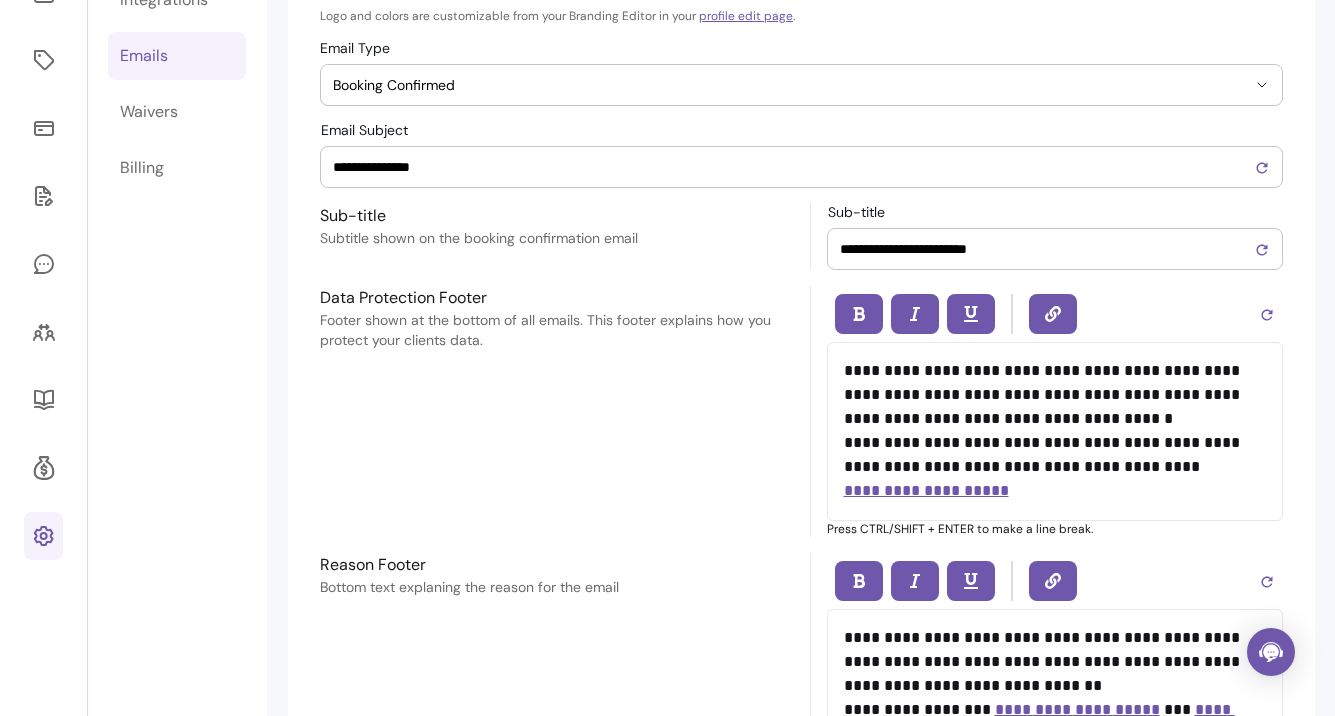 click on "**********" at bounding box center (1047, 249) 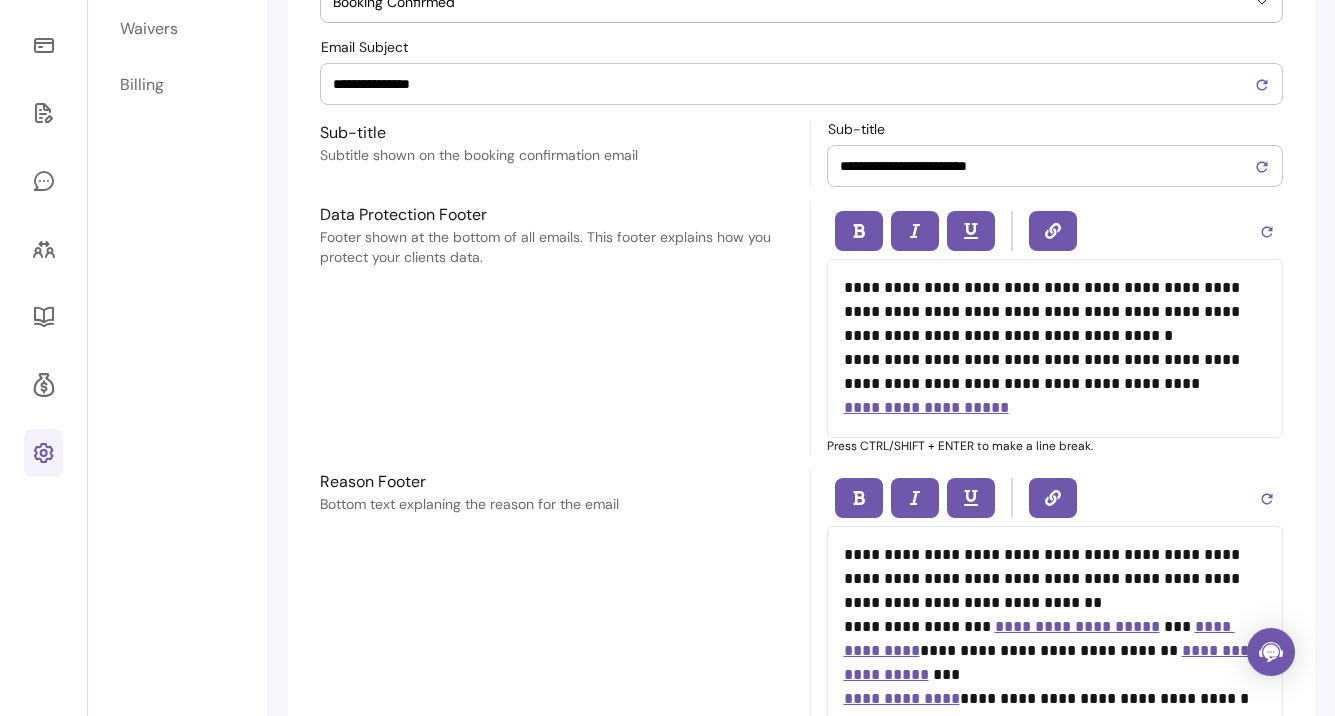 click on "**********" at bounding box center (1055, 348) 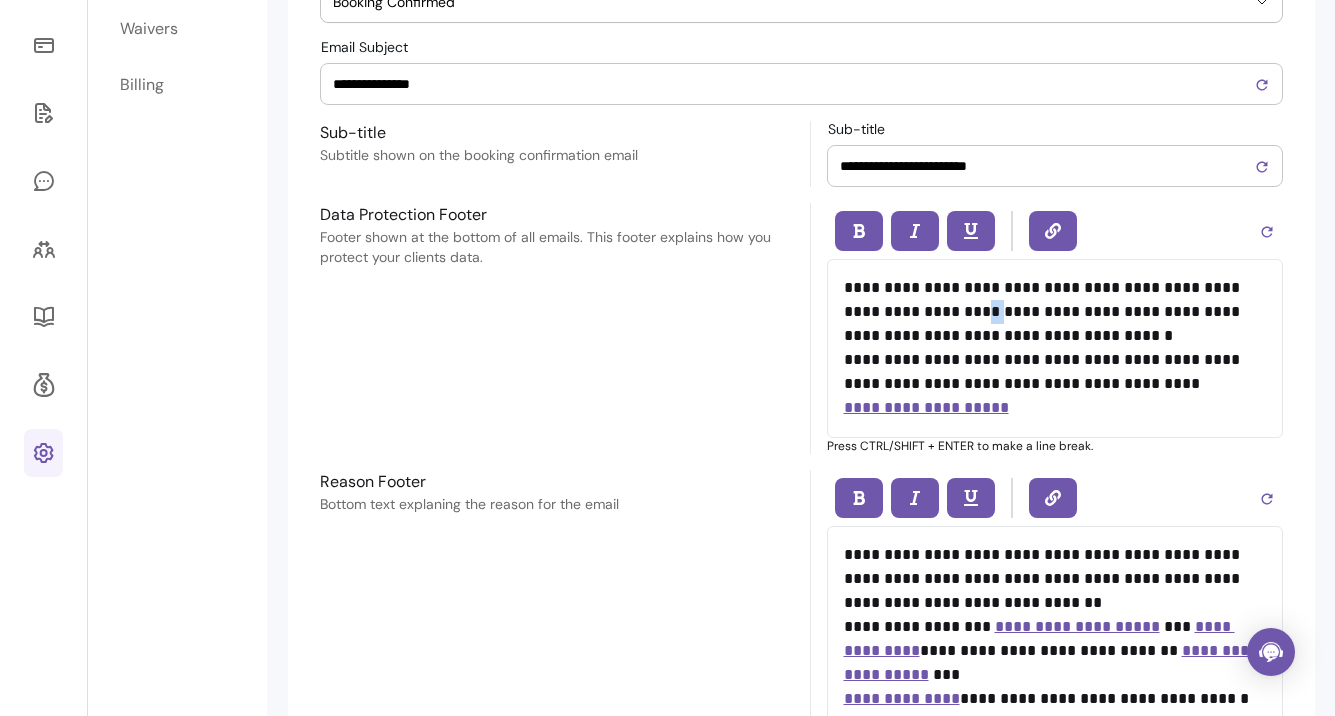 click on "**********" at bounding box center [1055, 348] 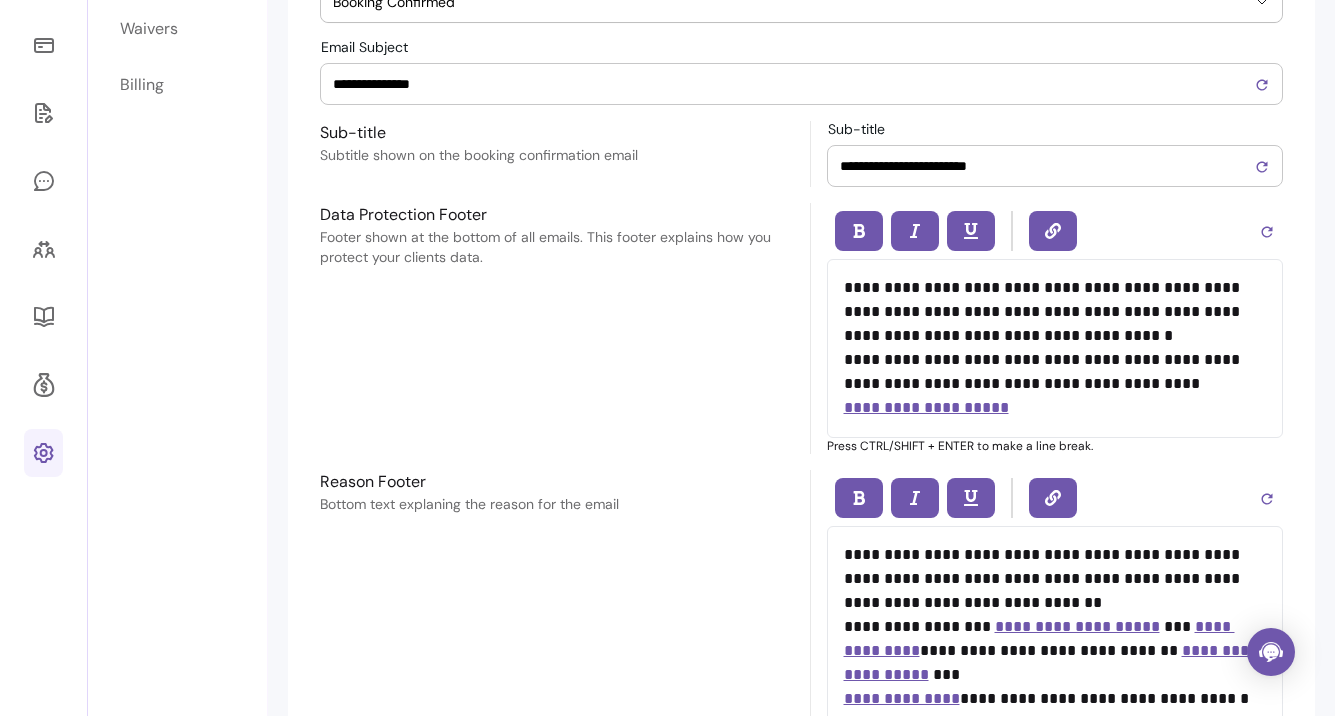 click on "**********" at bounding box center [1055, 348] 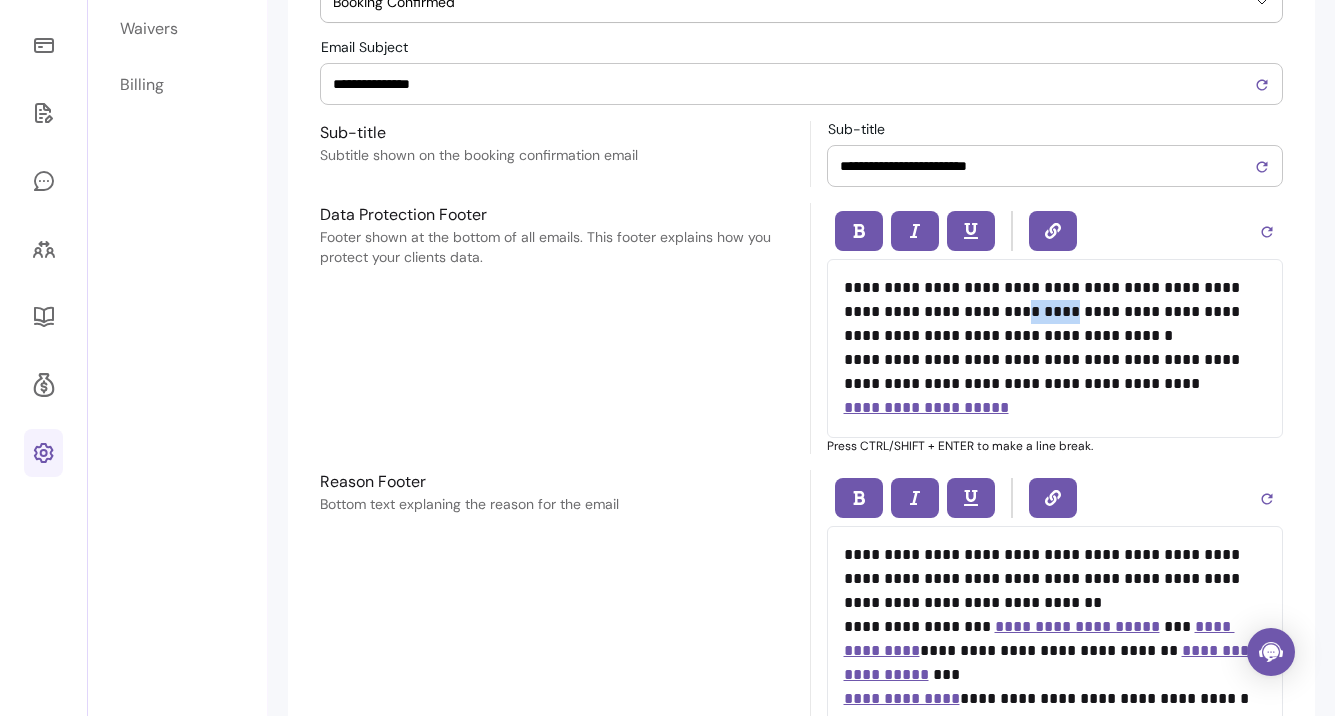 click on "**********" at bounding box center (1055, 348) 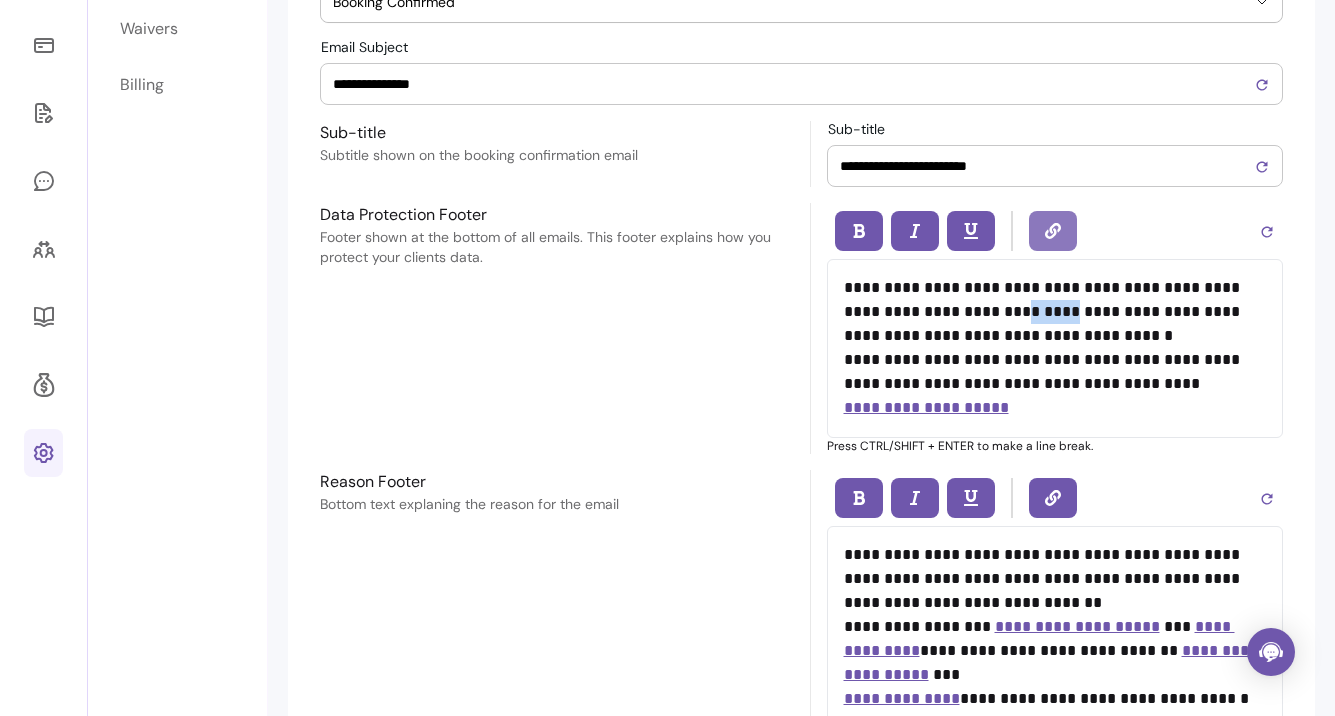 click at bounding box center [1053, 231] 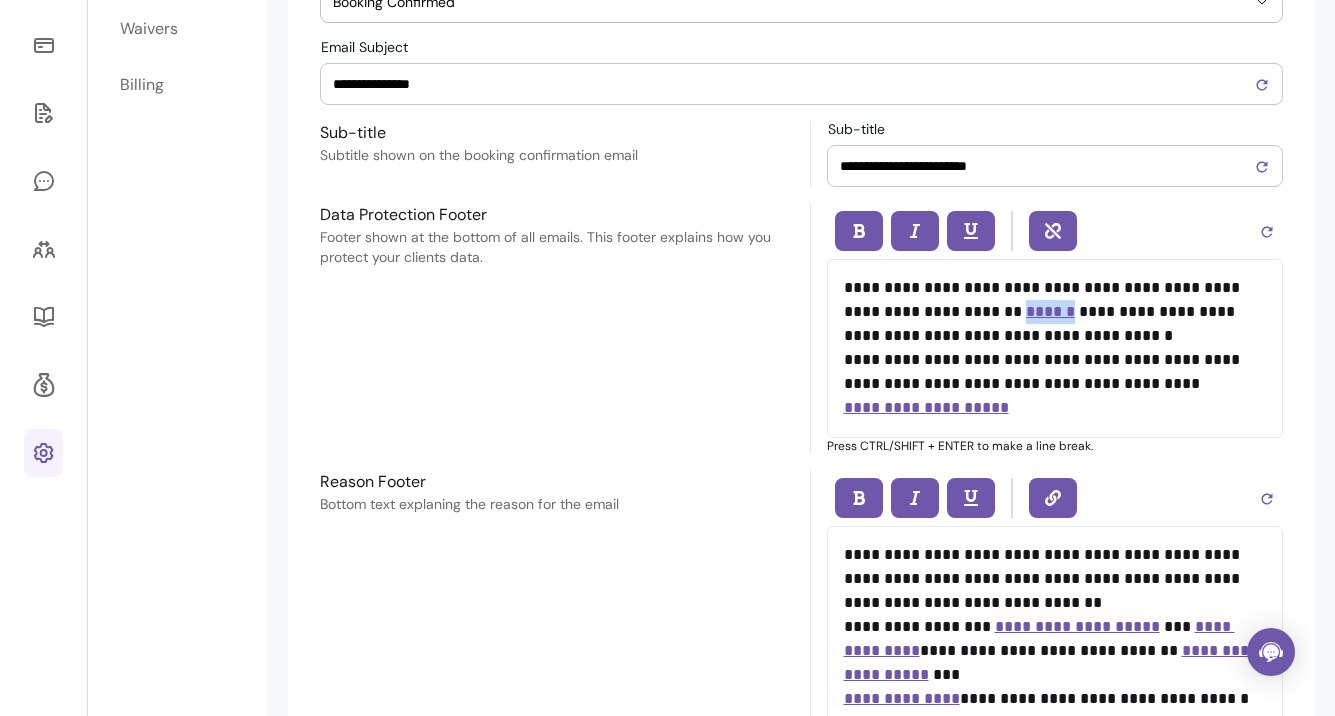 scroll, scrollTop: 0, scrollLeft: 0, axis: both 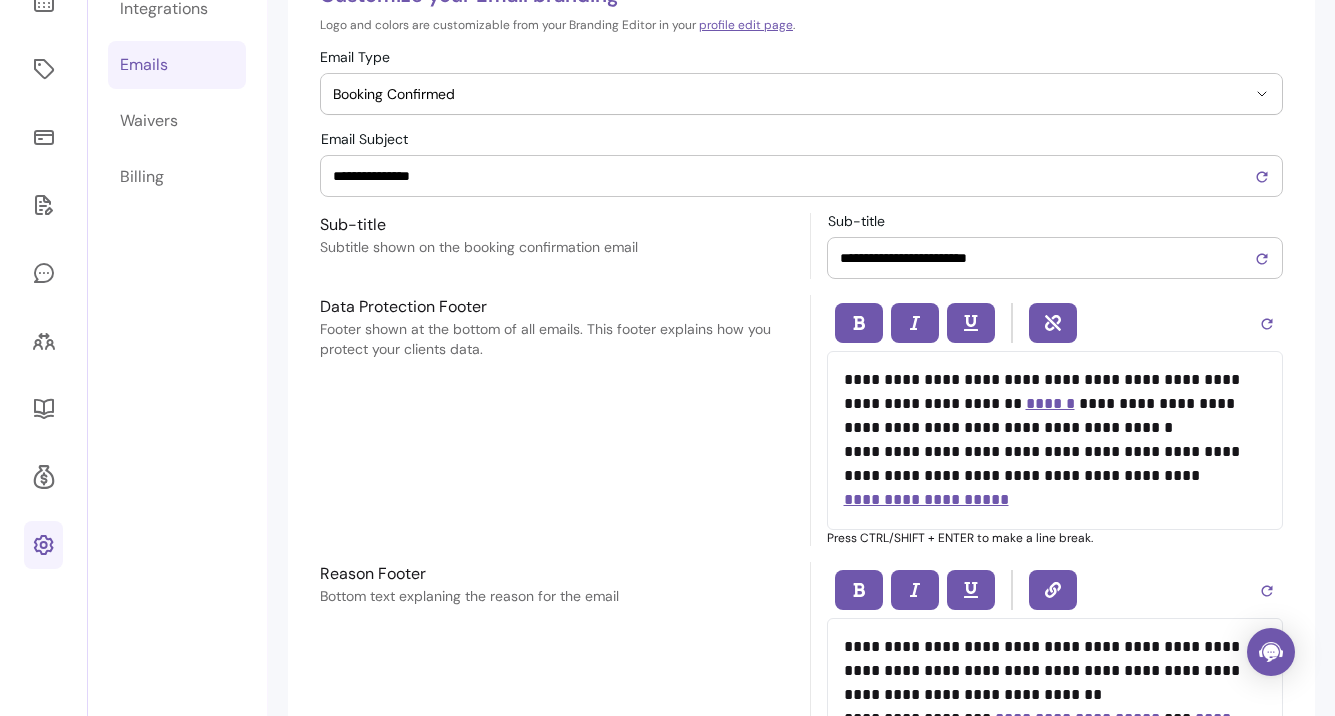 click on "**********" at bounding box center (1047, 258) 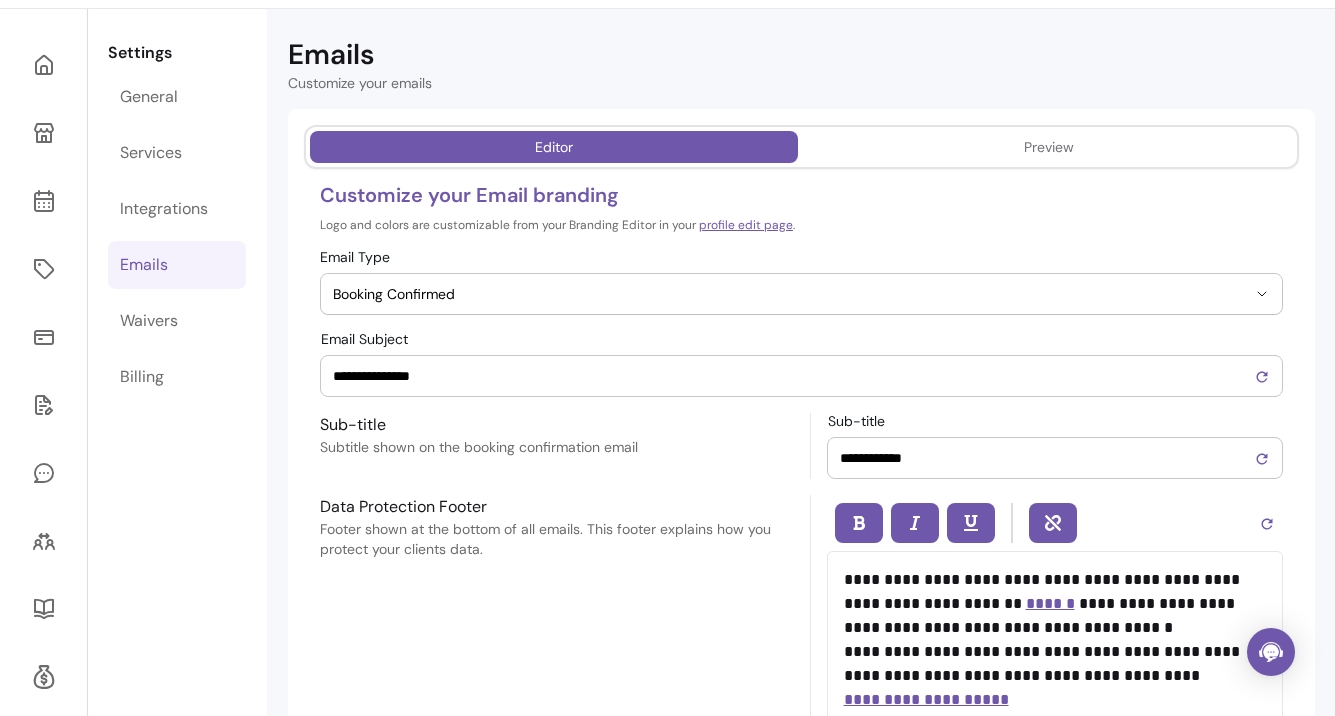 scroll, scrollTop: 0, scrollLeft: 0, axis: both 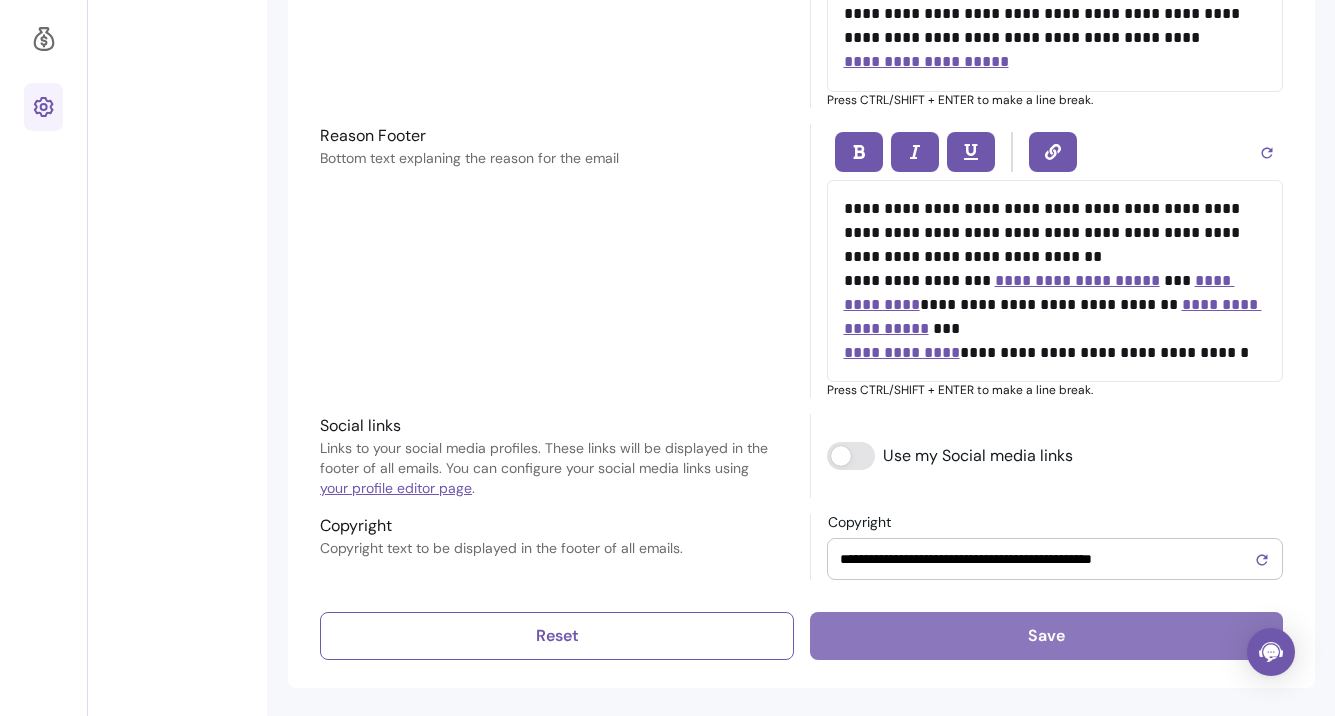 type on "**********" 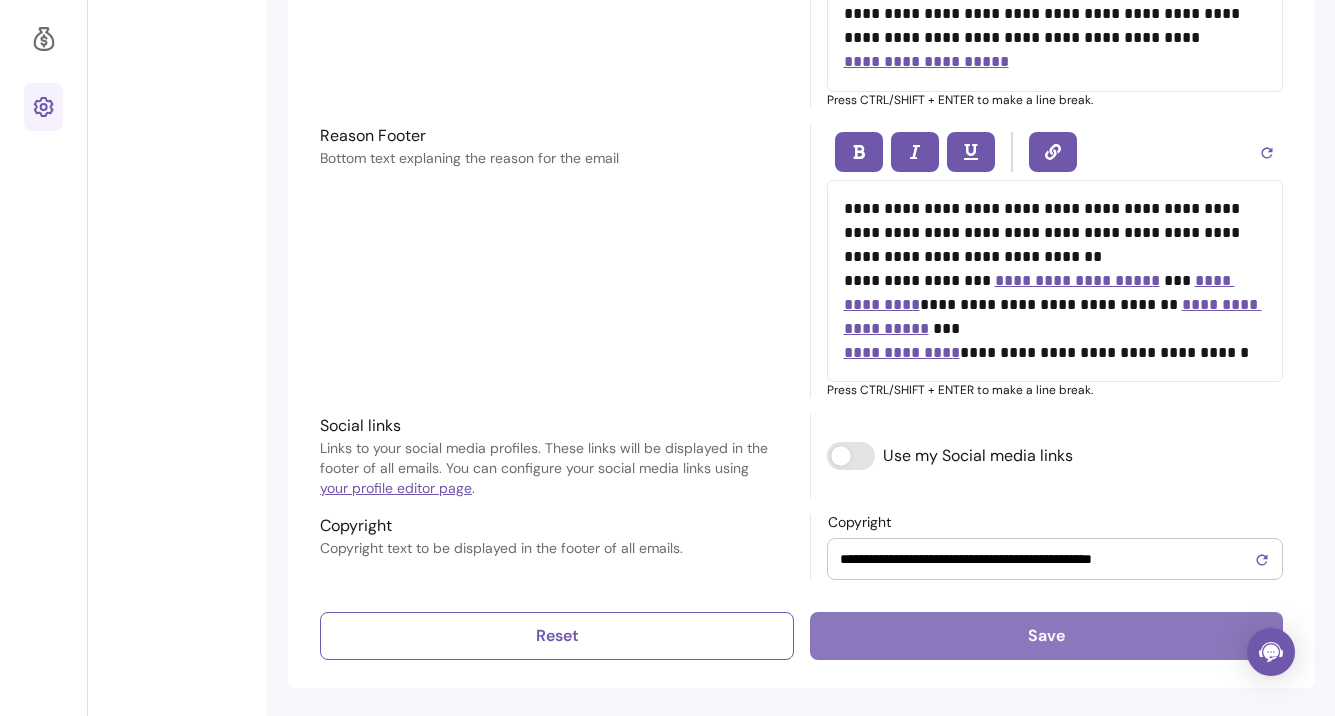 click on "Save" at bounding box center (1046, 636) 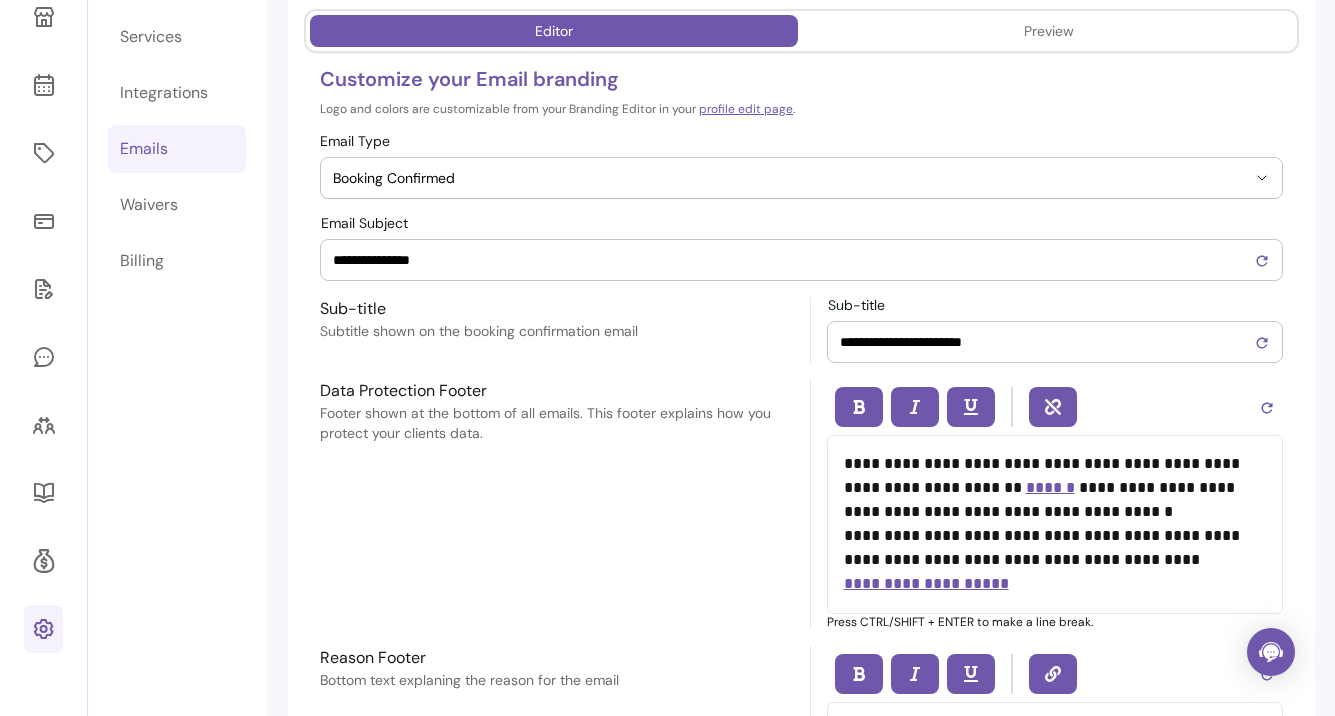 scroll, scrollTop: 0, scrollLeft: 0, axis: both 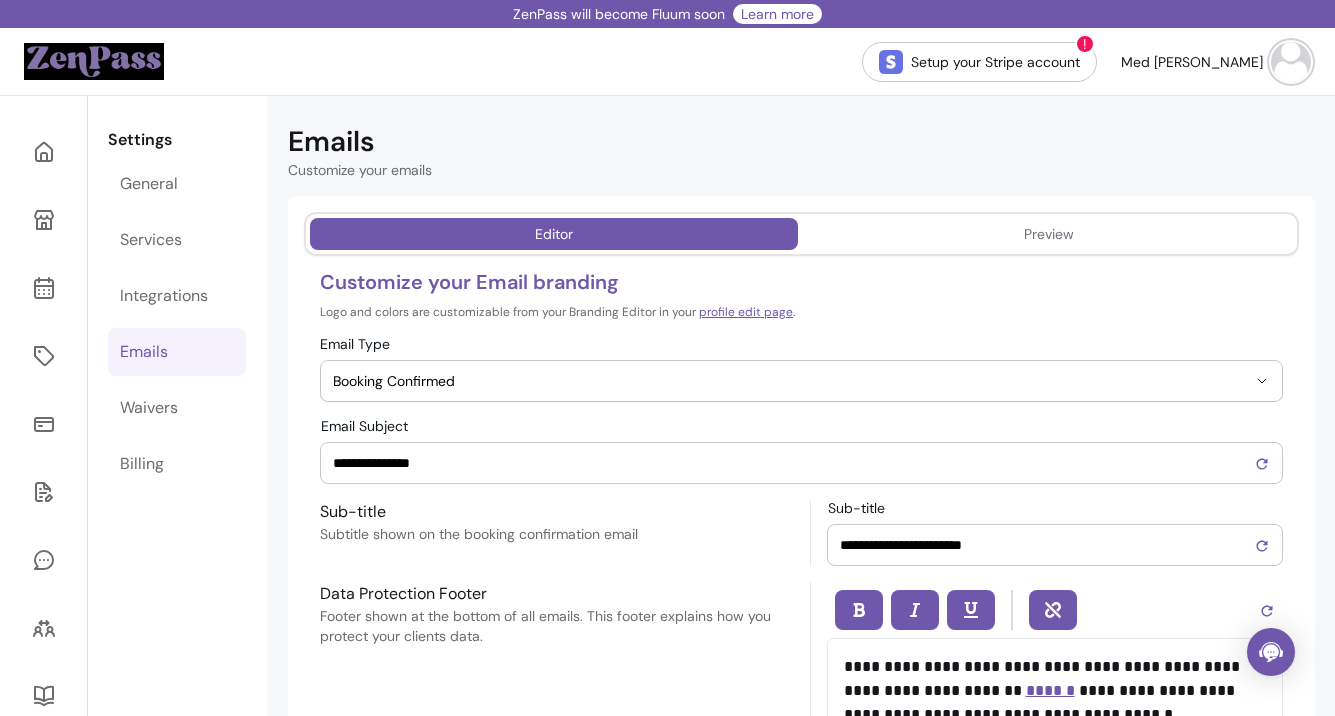 click on "Preview" at bounding box center (1050, 234) 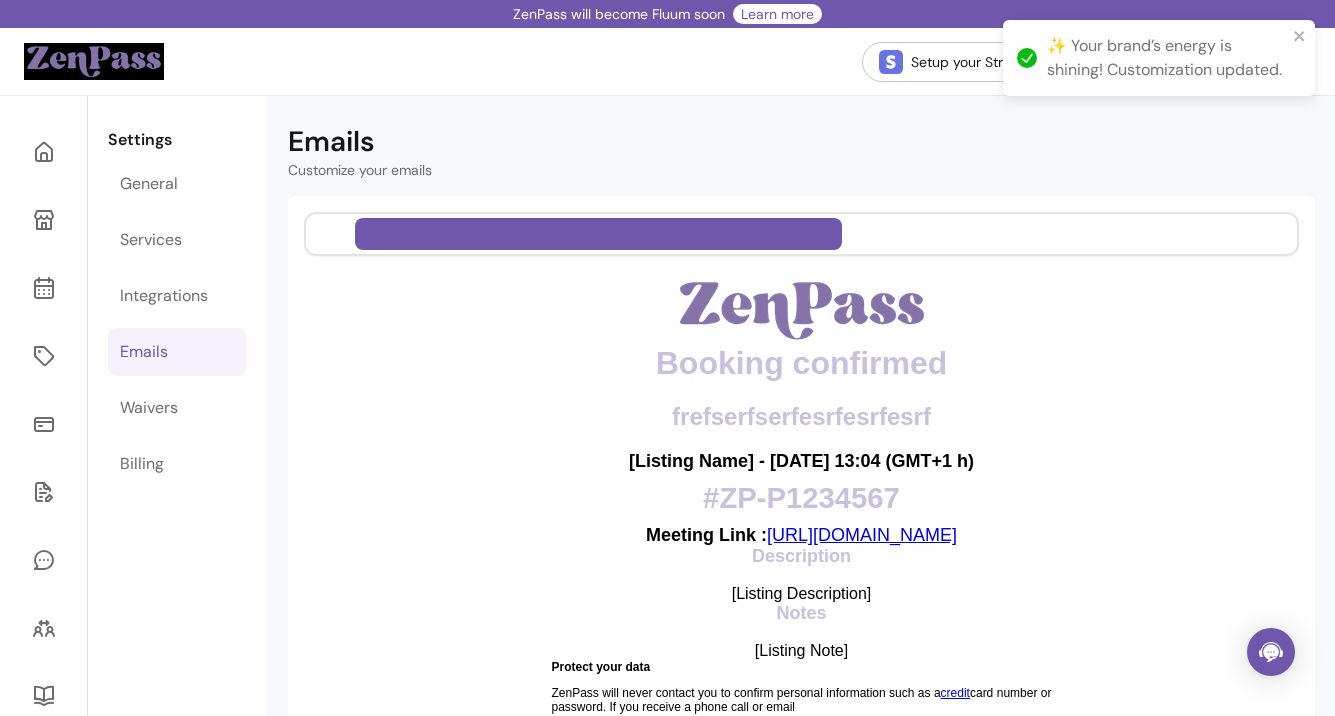 scroll, scrollTop: 0, scrollLeft: 0, axis: both 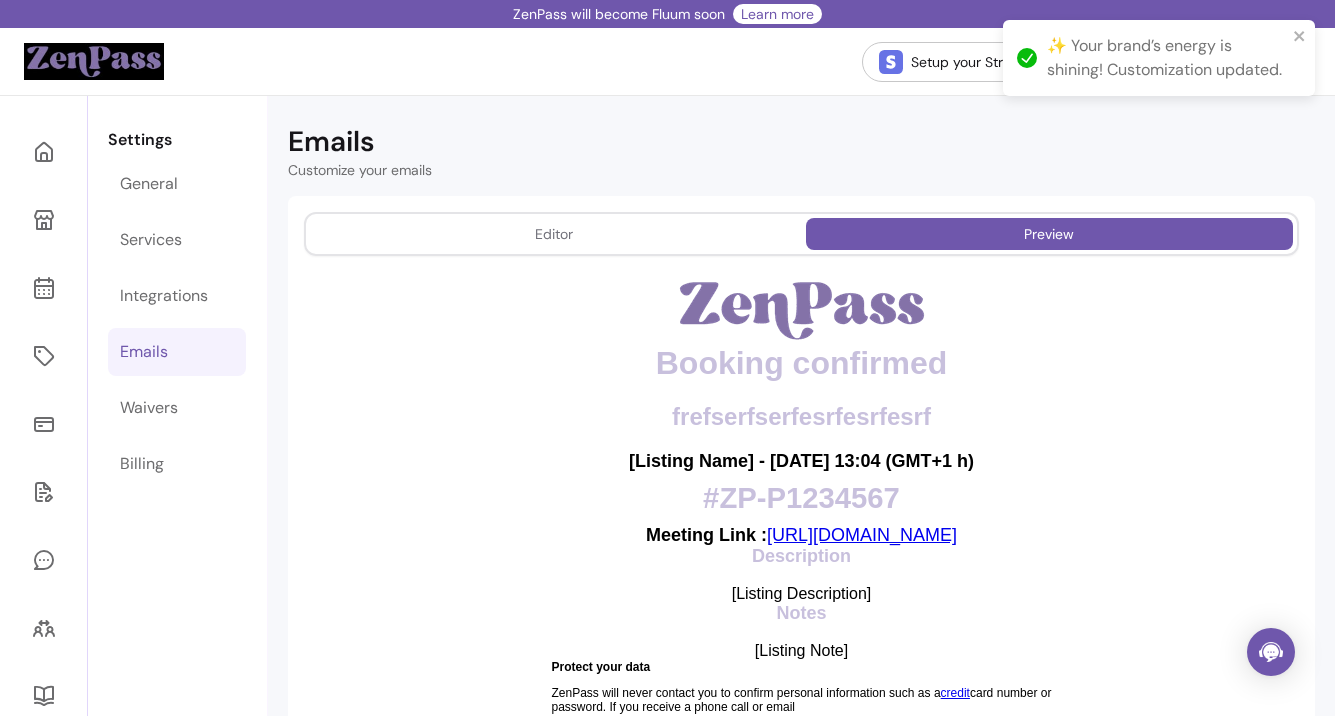 click on "✨ Your brand’s energy is shining! Customization updated." at bounding box center [1152, 58] 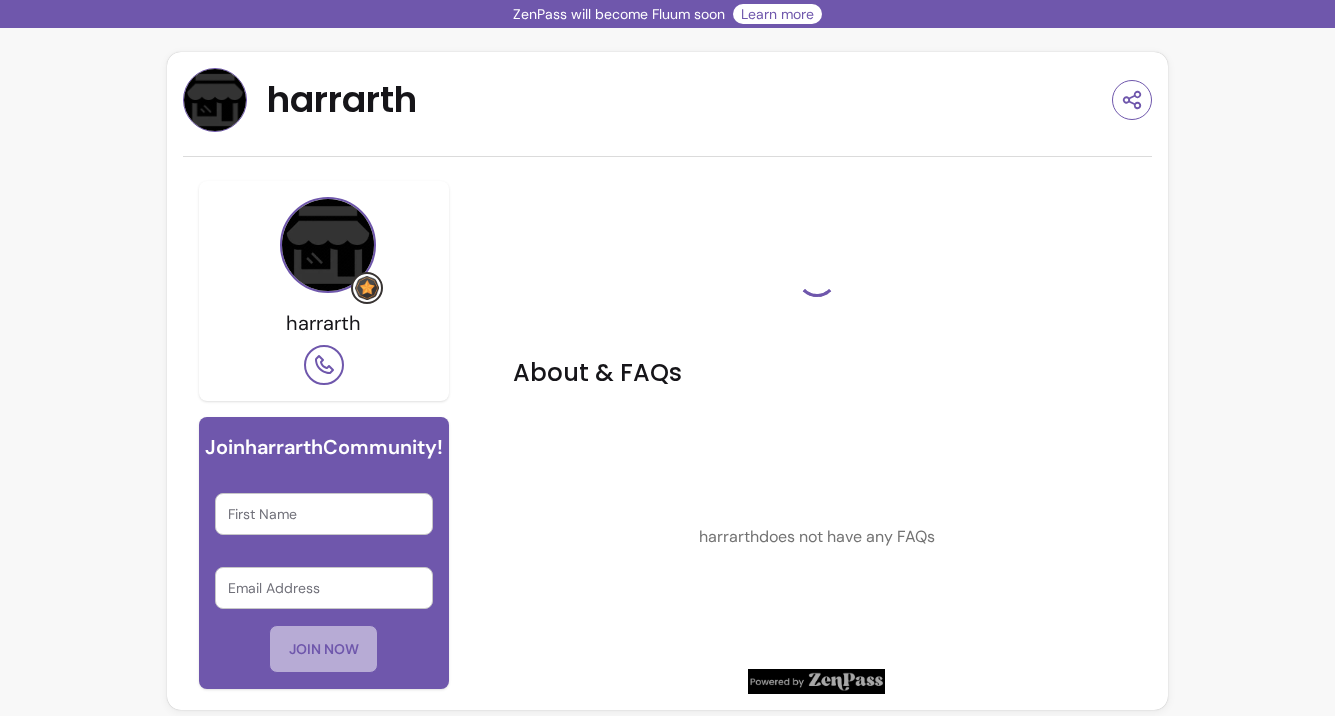 scroll, scrollTop: 0, scrollLeft: 0, axis: both 